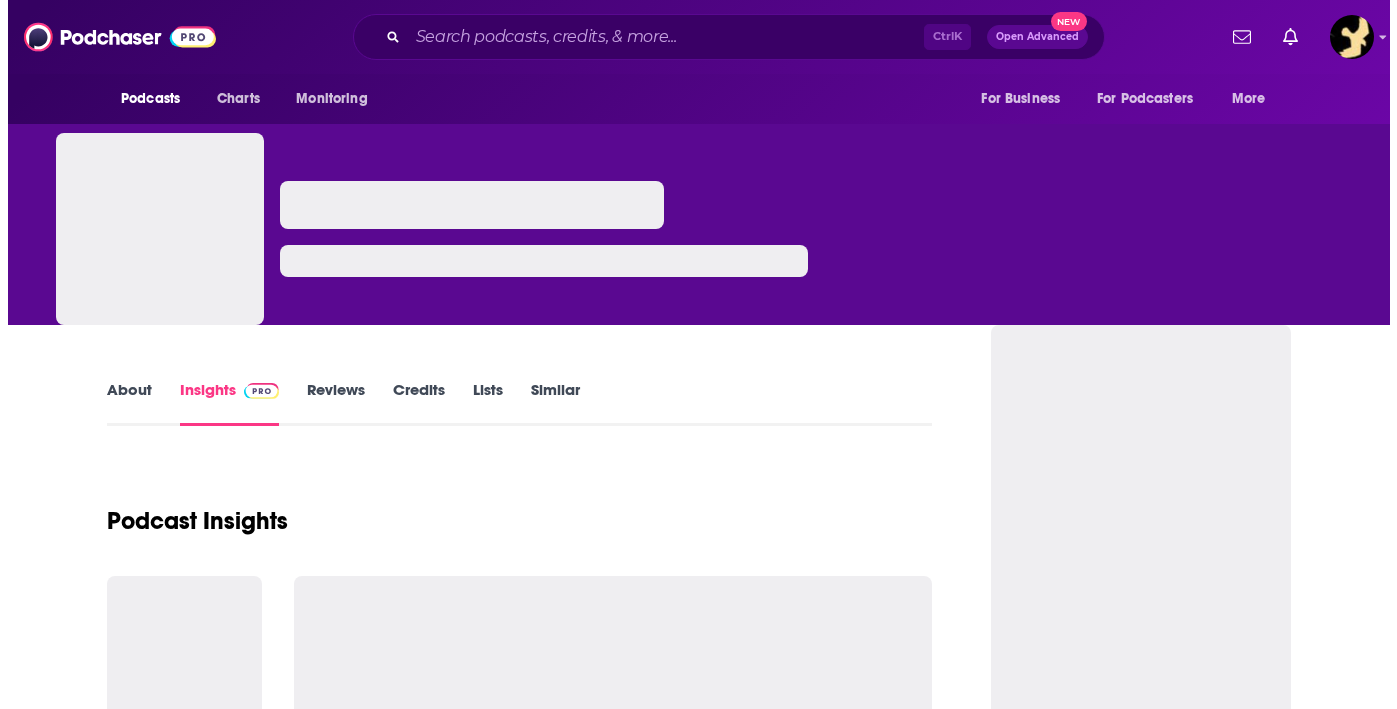 scroll, scrollTop: 0, scrollLeft: 0, axis: both 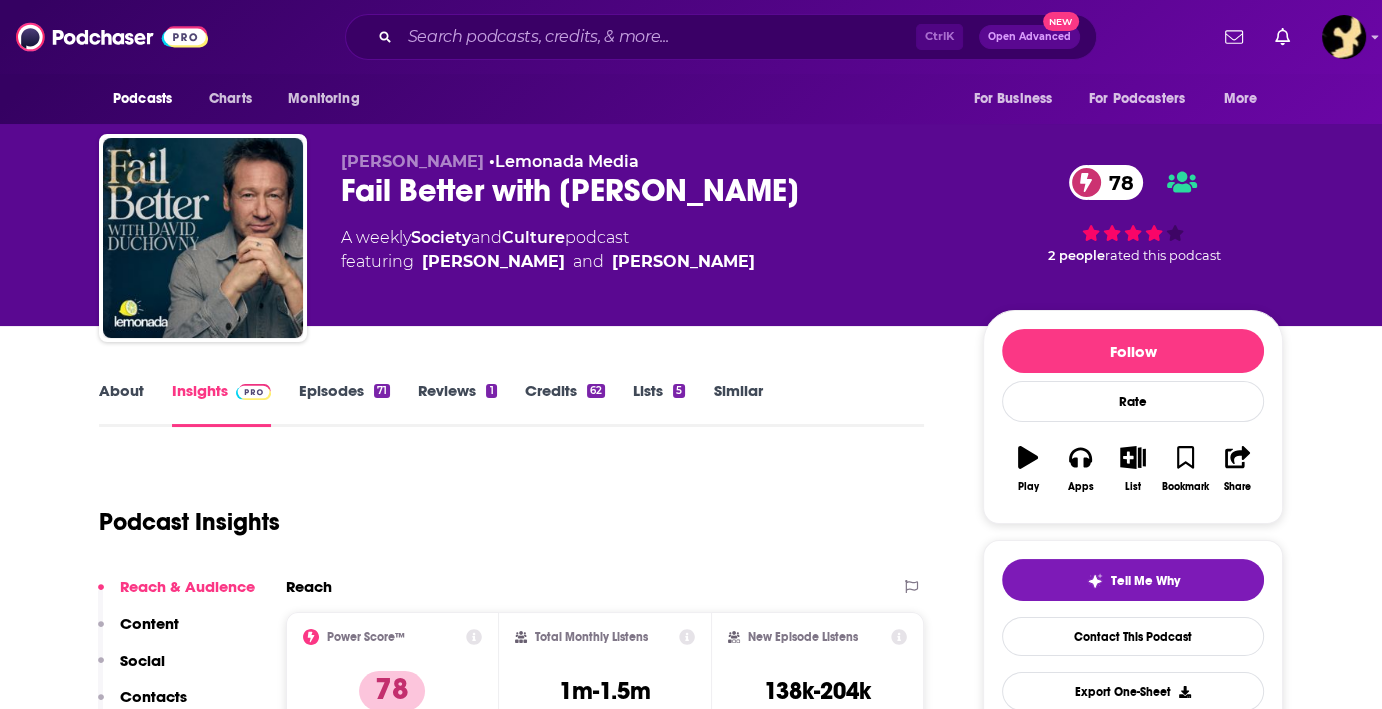 click on "Open Advanced" at bounding box center (1029, 37) 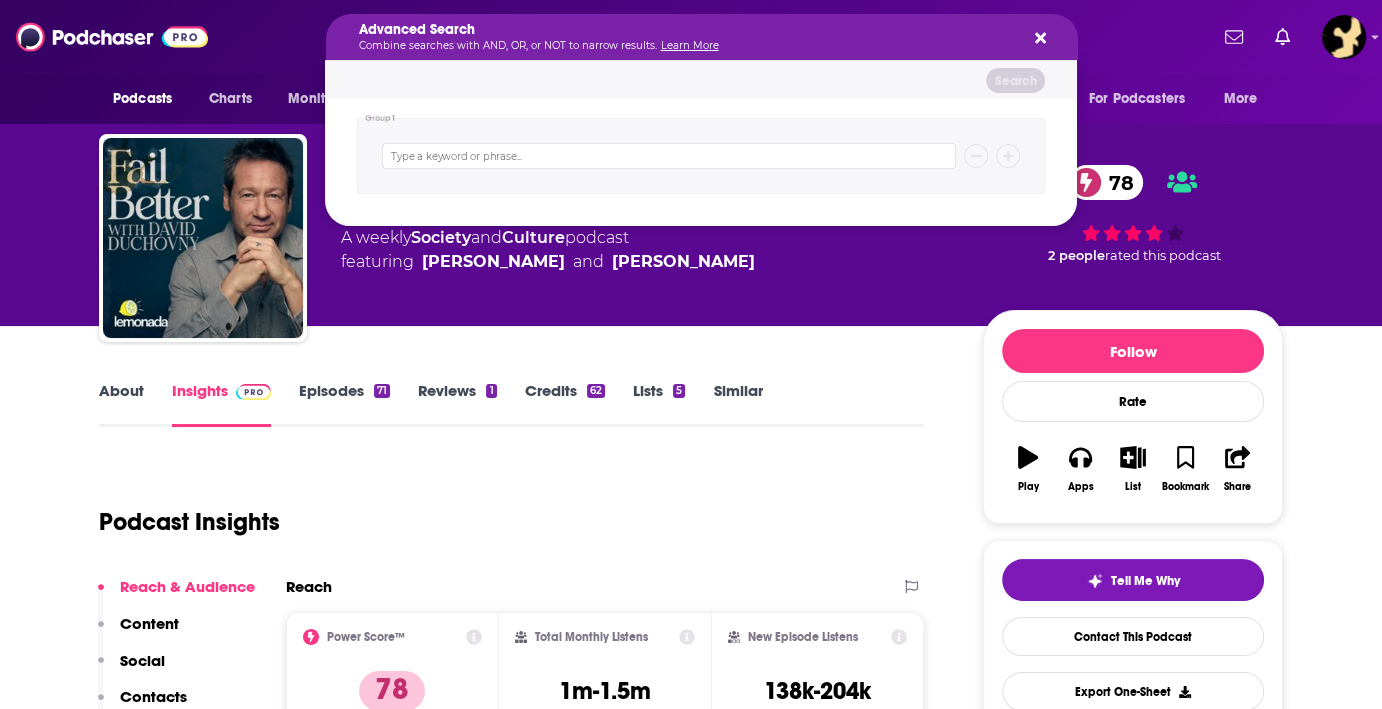 click at bounding box center (669, 156) 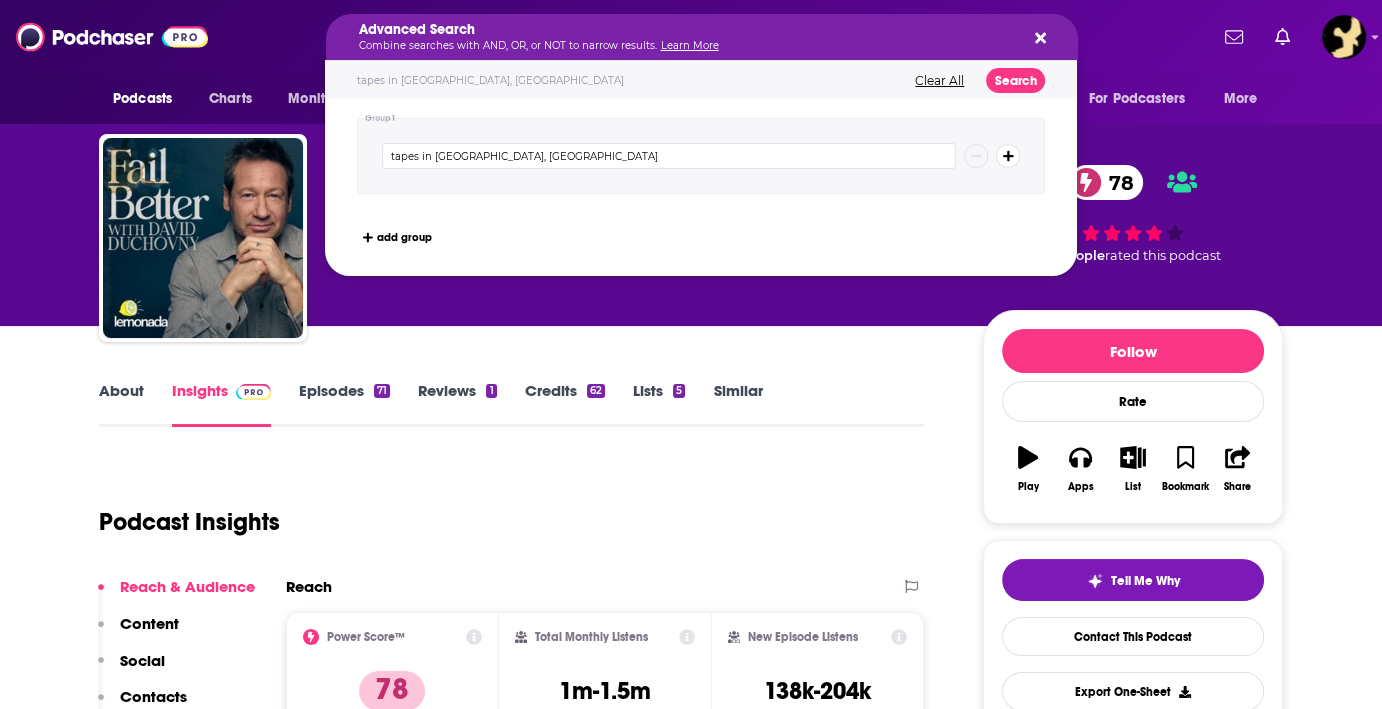type on "tapes in [GEOGRAPHIC_DATA], [GEOGRAPHIC_DATA]" 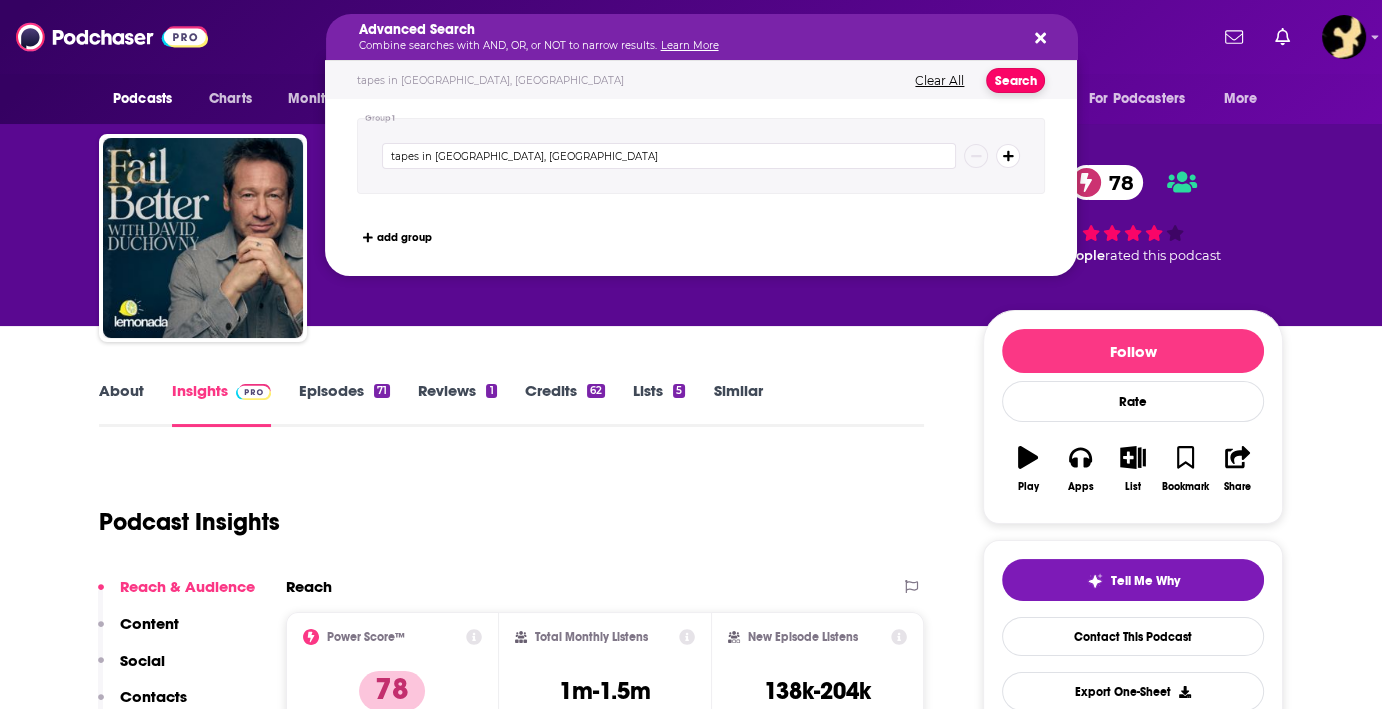 click on "Search" at bounding box center [1015, 80] 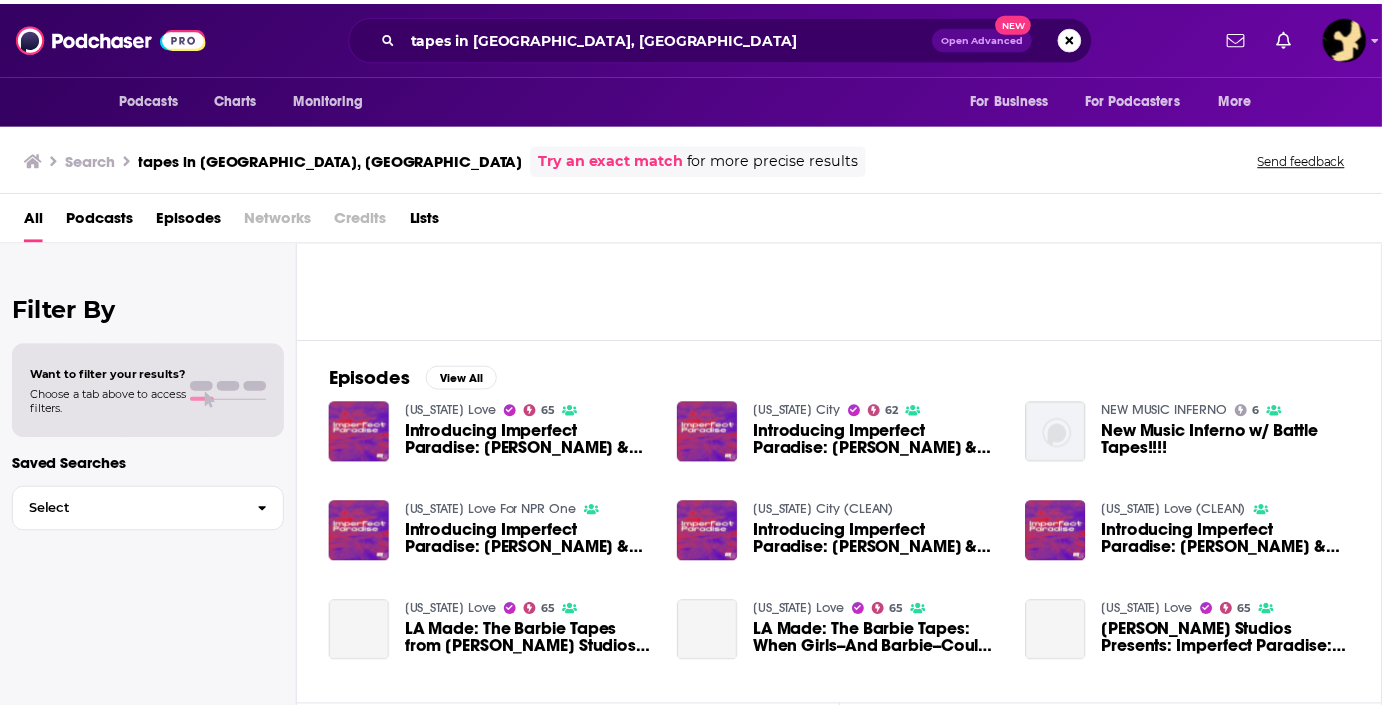 scroll, scrollTop: 200, scrollLeft: 0, axis: vertical 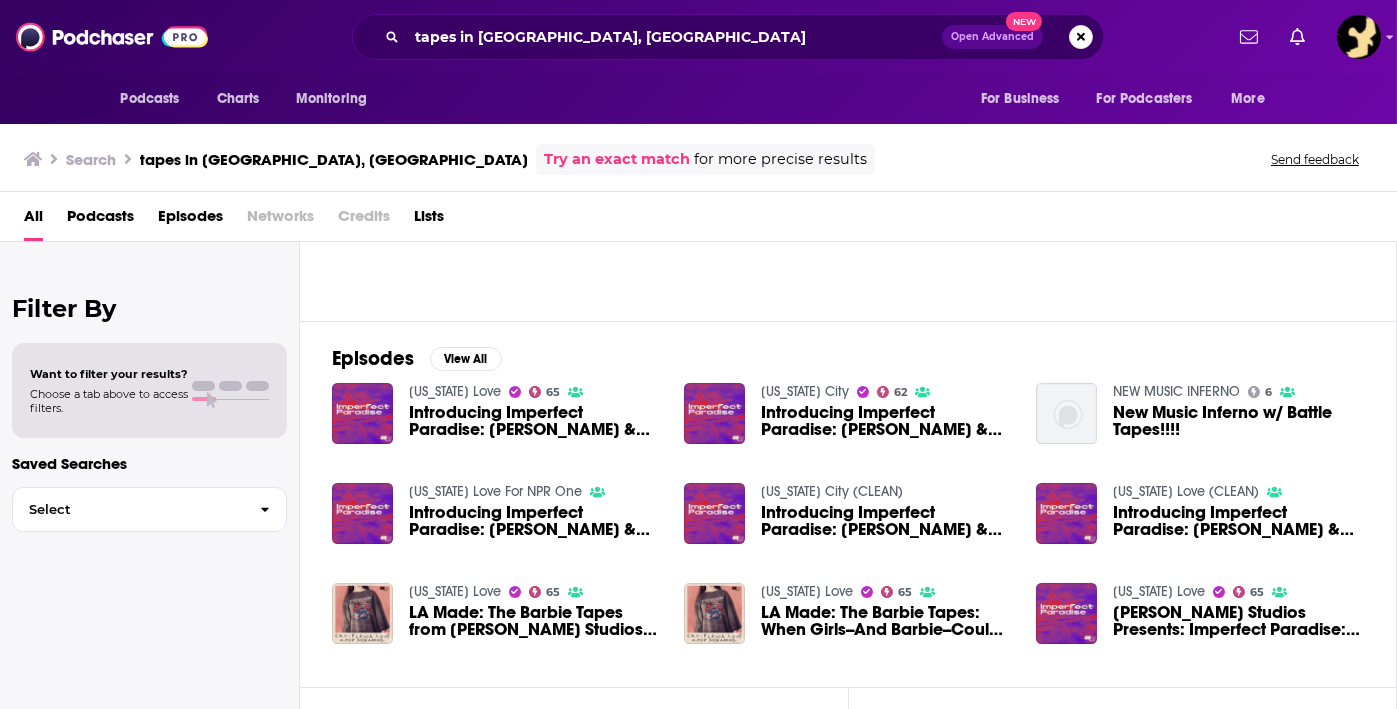 click on "Podcasts" at bounding box center [100, 220] 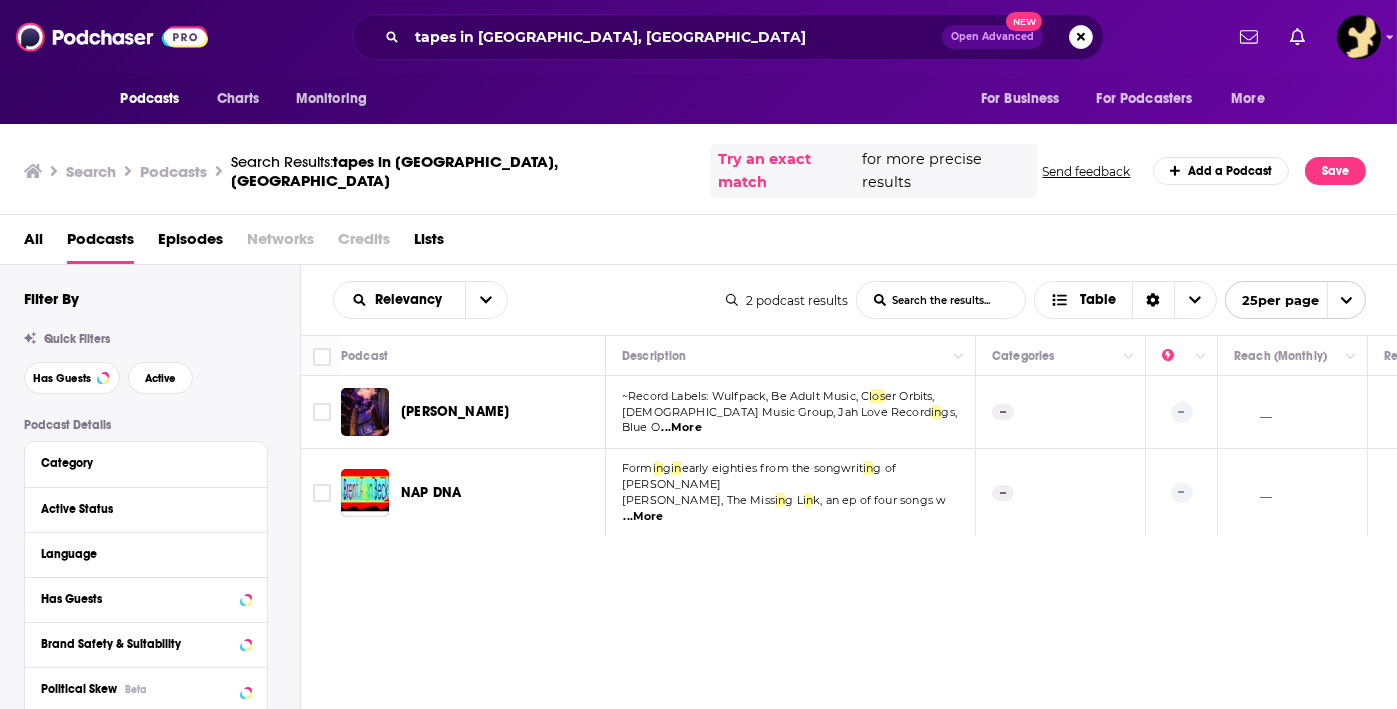 click on "Podcasts" at bounding box center [173, 171] 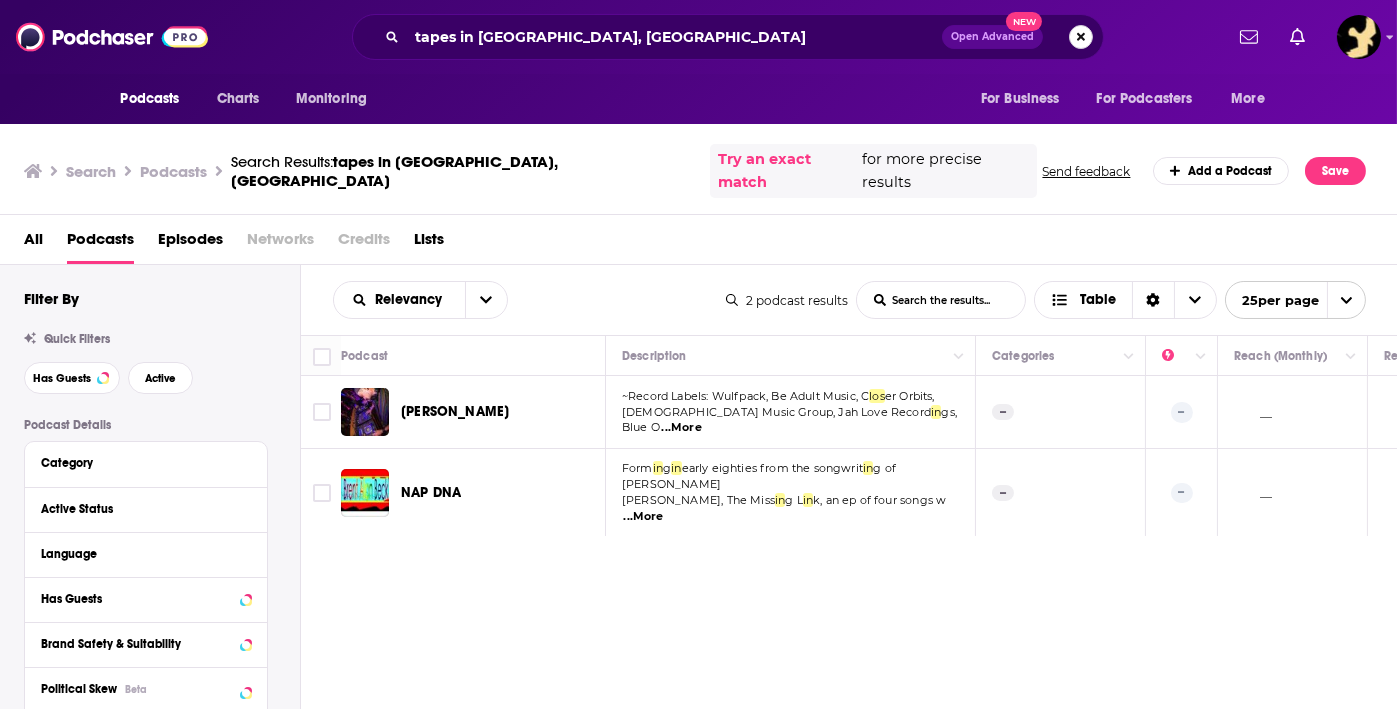 click at bounding box center (1081, 37) 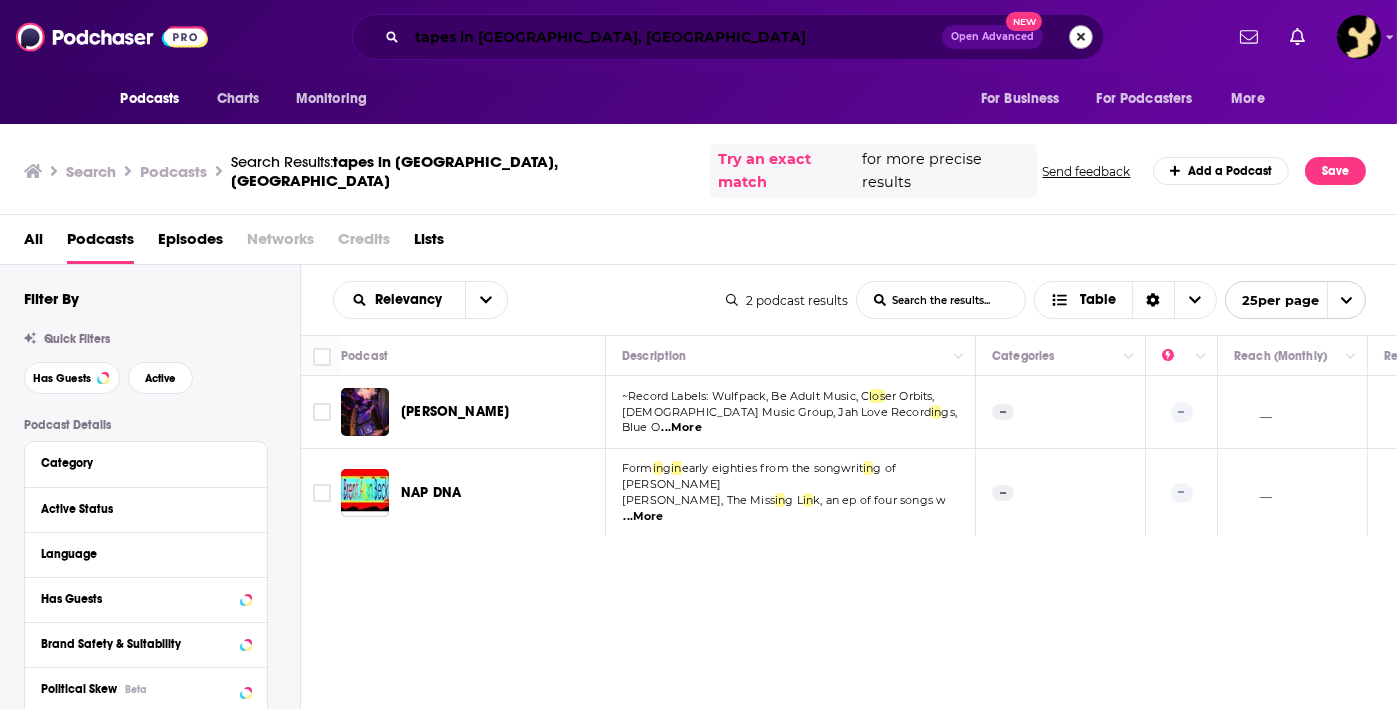 type 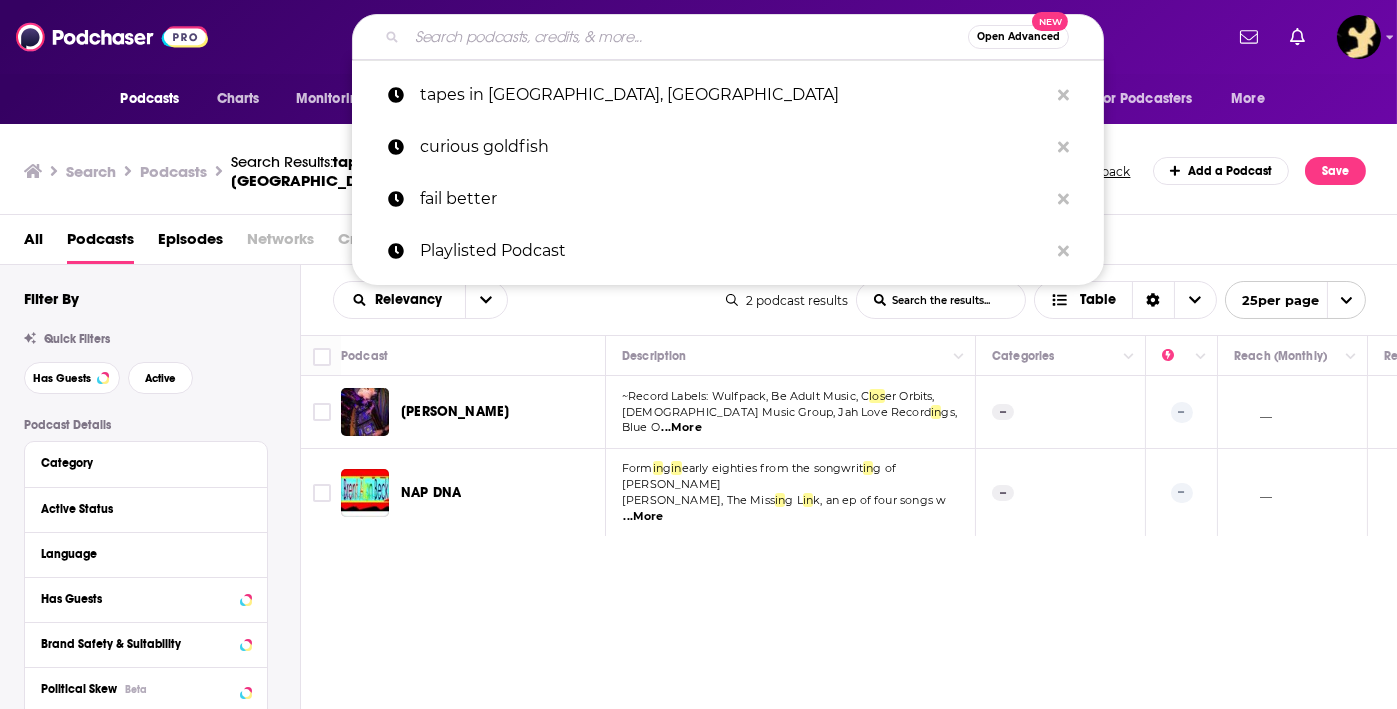 click on "Relevancy List Search Input Search the results... Table 2   podcast   results List Search Input Search the results... Table 25  per page Podcast Description Categories Reach (Monthly) Reach (Episode) Top Country [PERSON_NAME] ~Record Labels: Wulfpack, Be Adult Music, C los er Orbits, Temple Music Group, Jah Love Record in gs, Blue O  ...More -- -- __ __ - NAP DNA Form in g  in  early eighties from the songwrit in g of [PERSON_NAME] [PERSON_NAME], The Miss in g L in k, an ep of four songs w  ...More -- -- __ __ -" at bounding box center [849, 559] 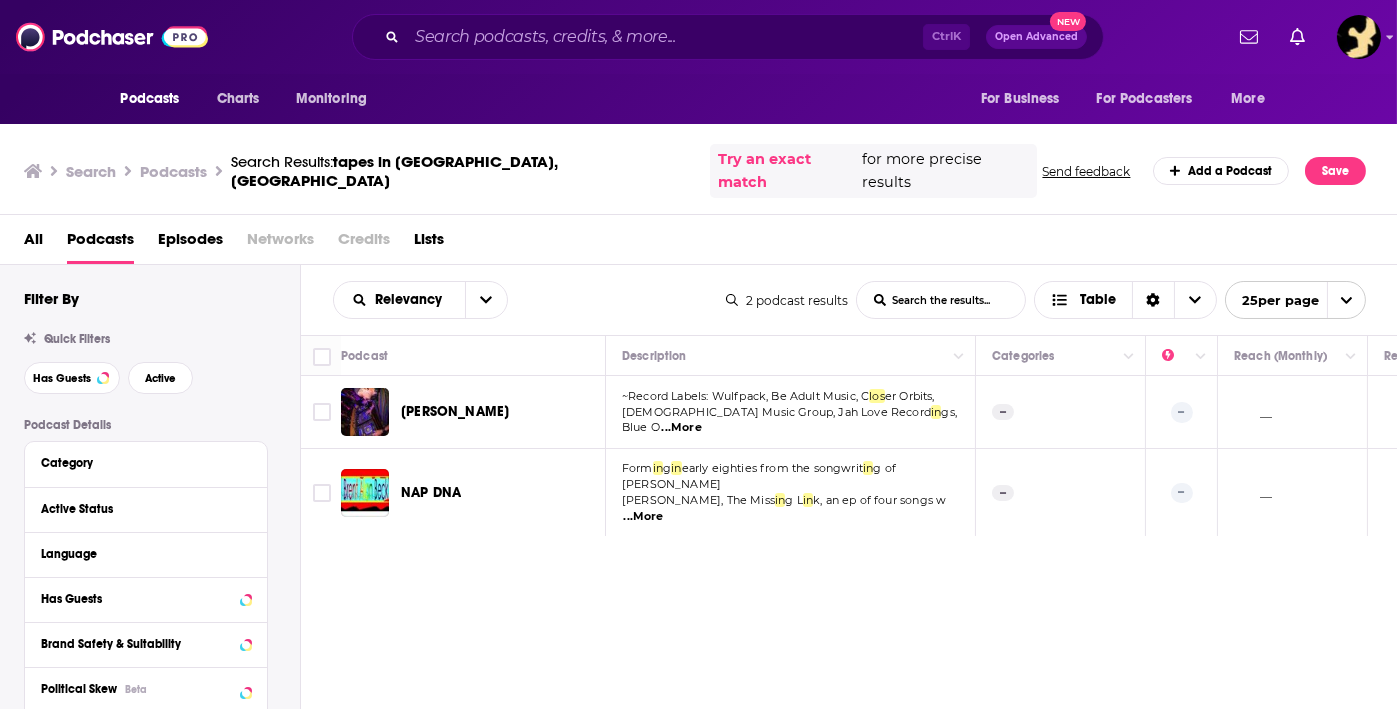 click on "Podcasts" at bounding box center [173, 171] 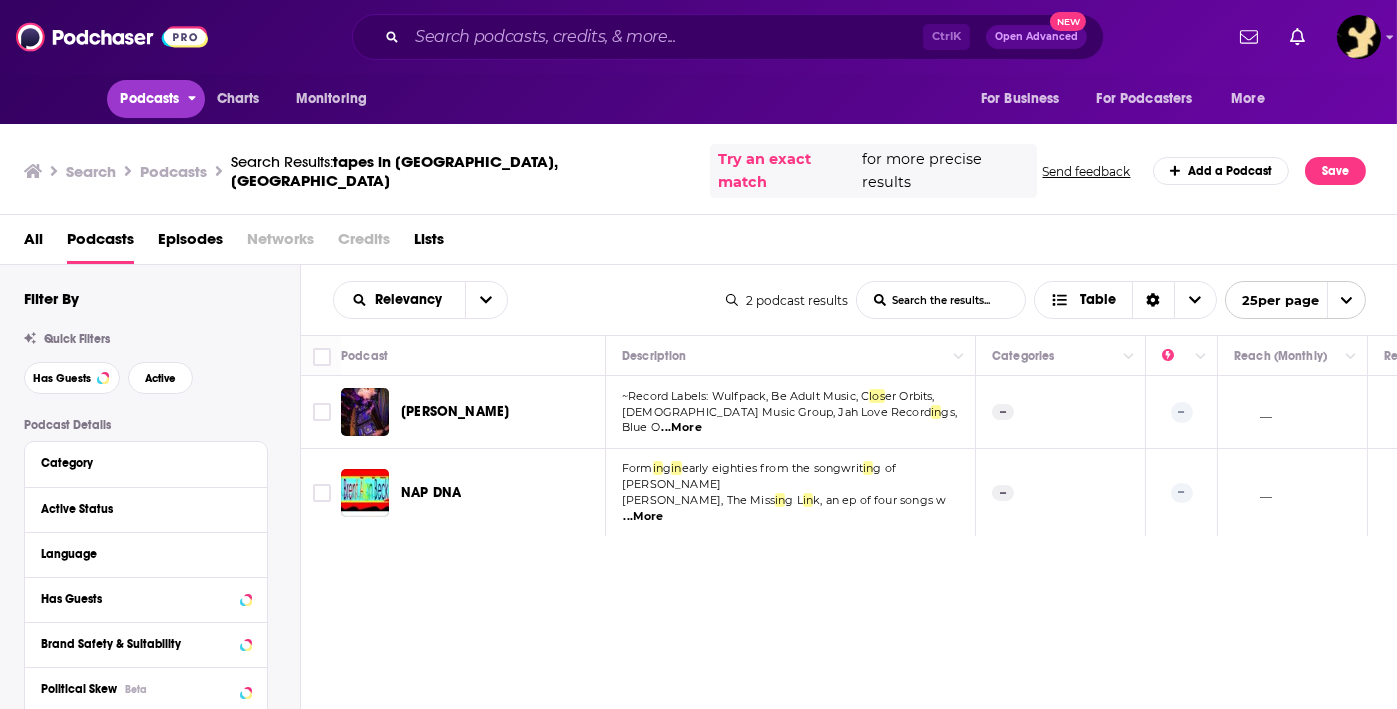 click on "Podcasts" at bounding box center (150, 99) 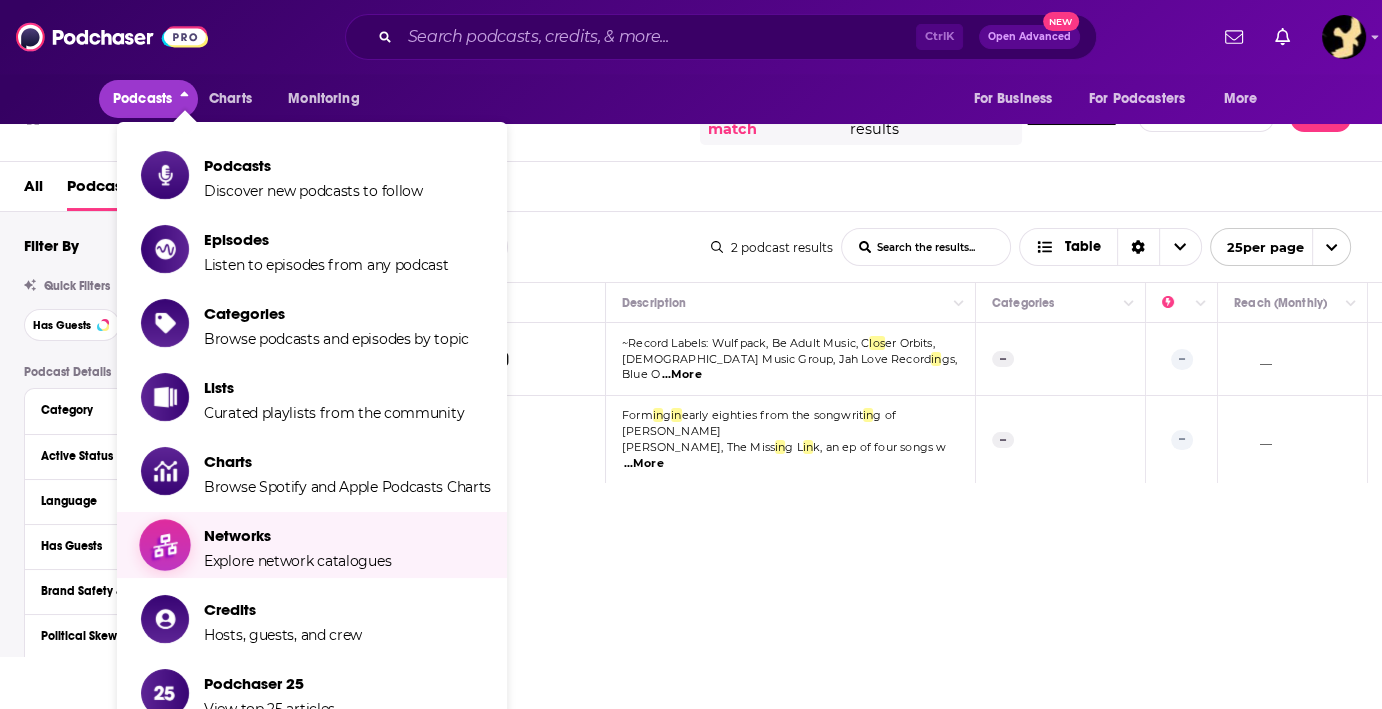 scroll, scrollTop: 59, scrollLeft: 0, axis: vertical 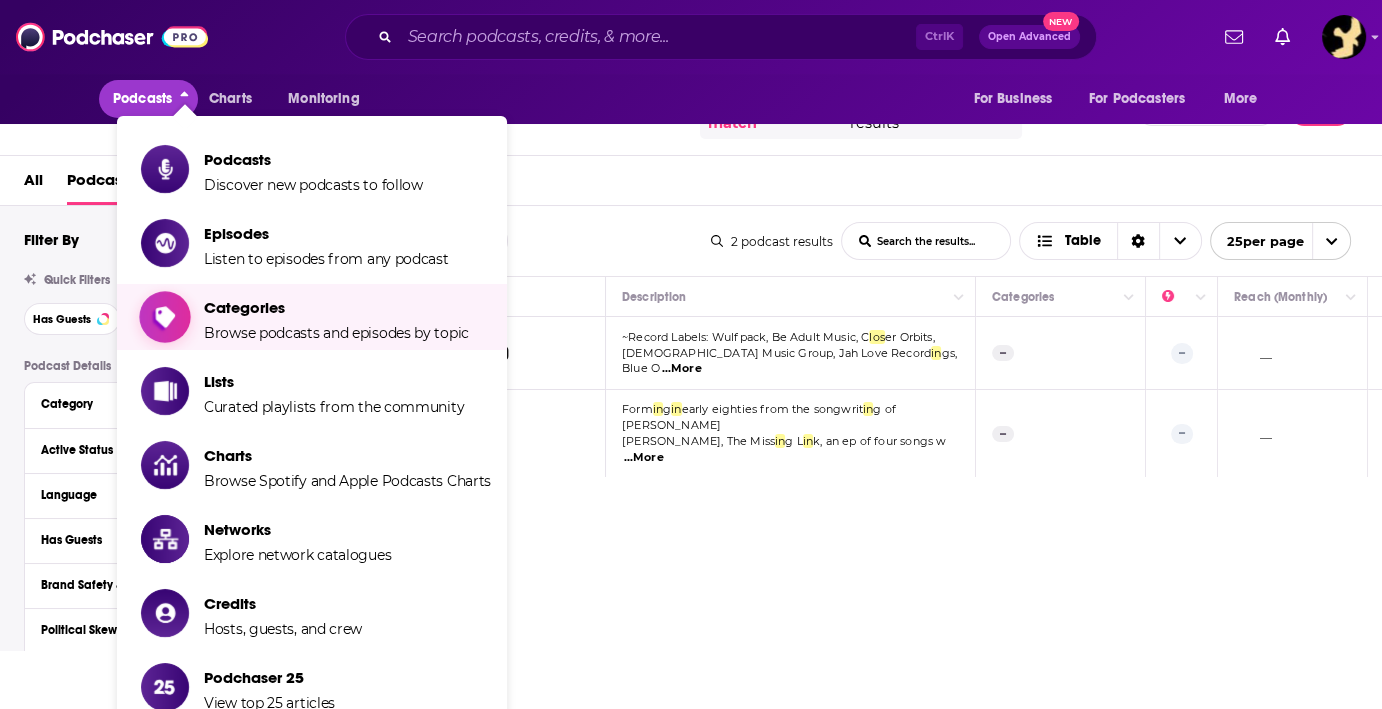 click on "Categories" at bounding box center (336, 307) 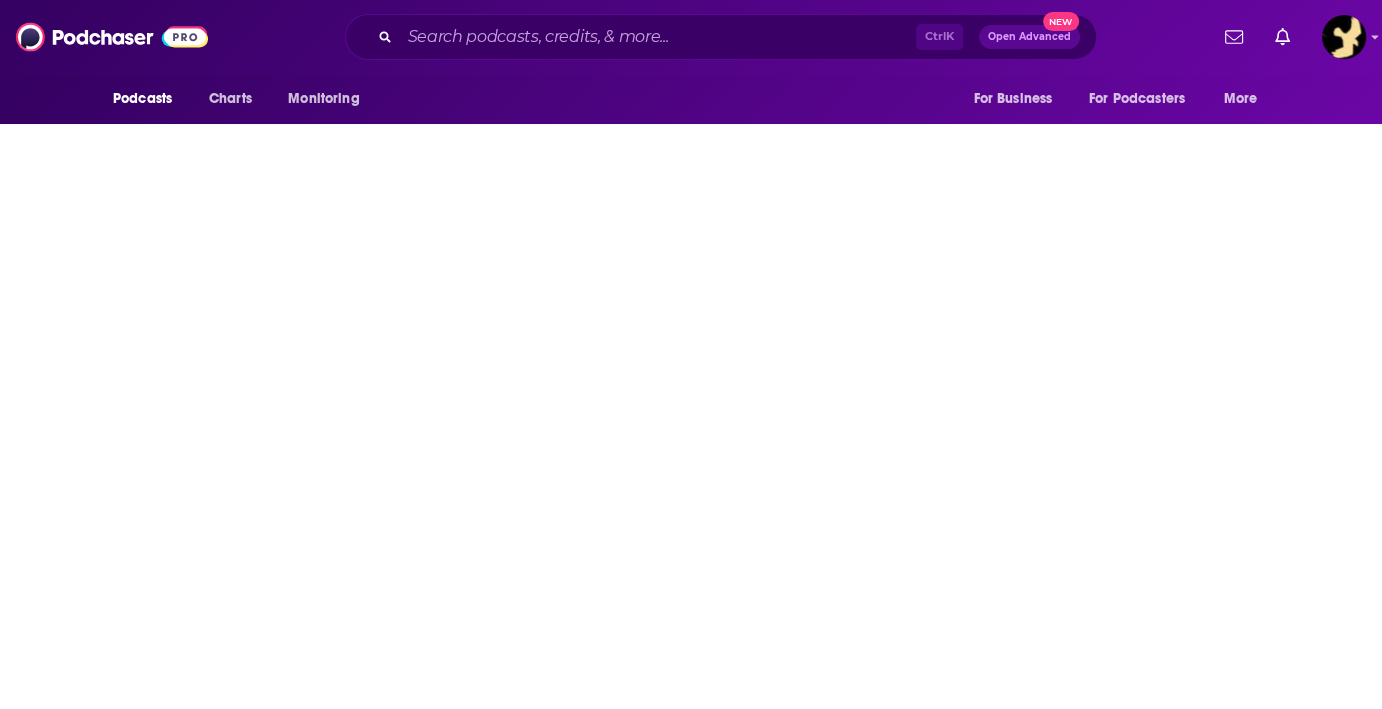 scroll, scrollTop: 0, scrollLeft: 0, axis: both 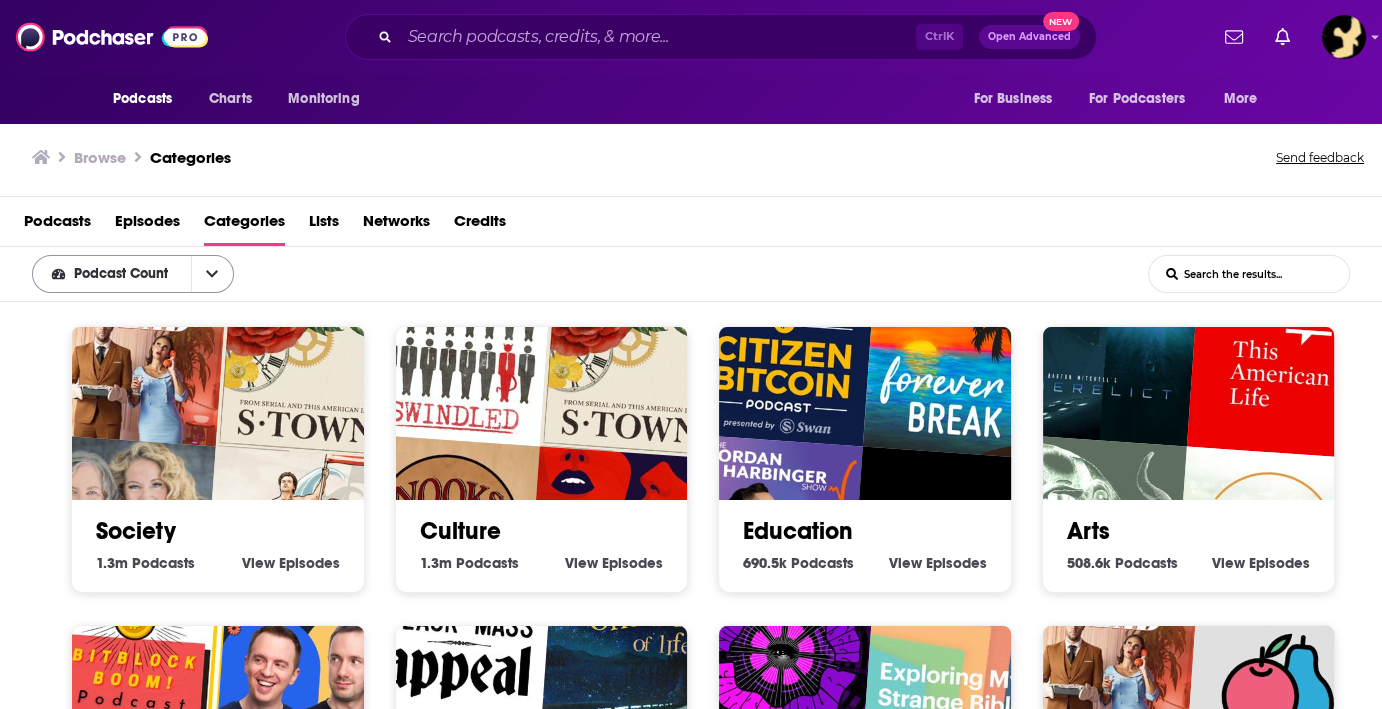 click 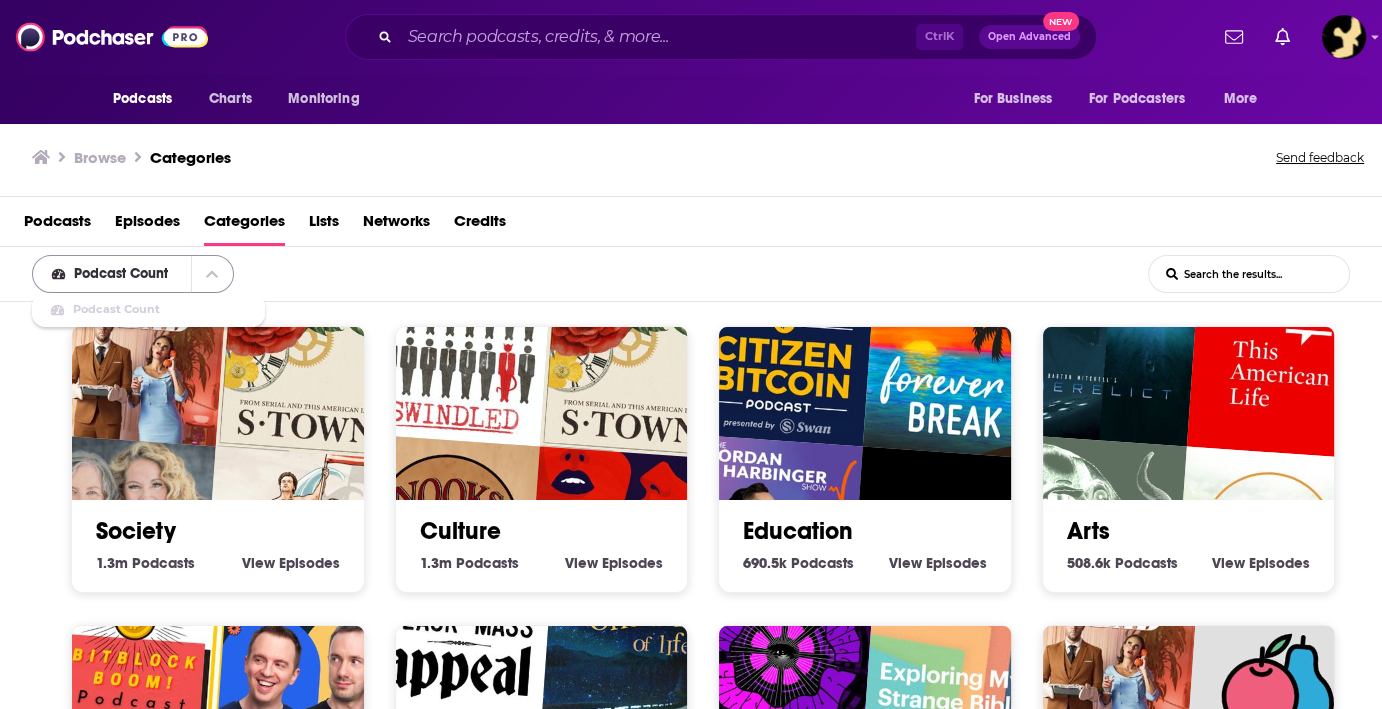 click 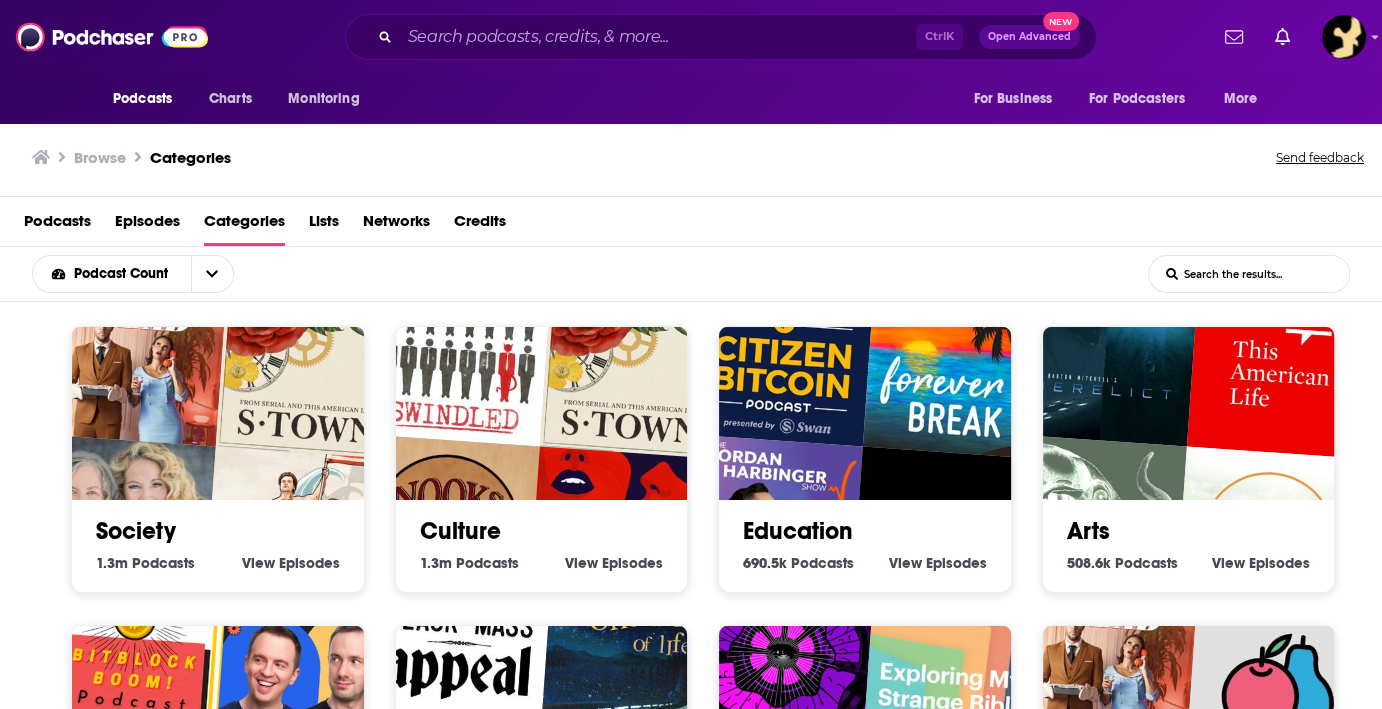 scroll, scrollTop: 1, scrollLeft: 0, axis: vertical 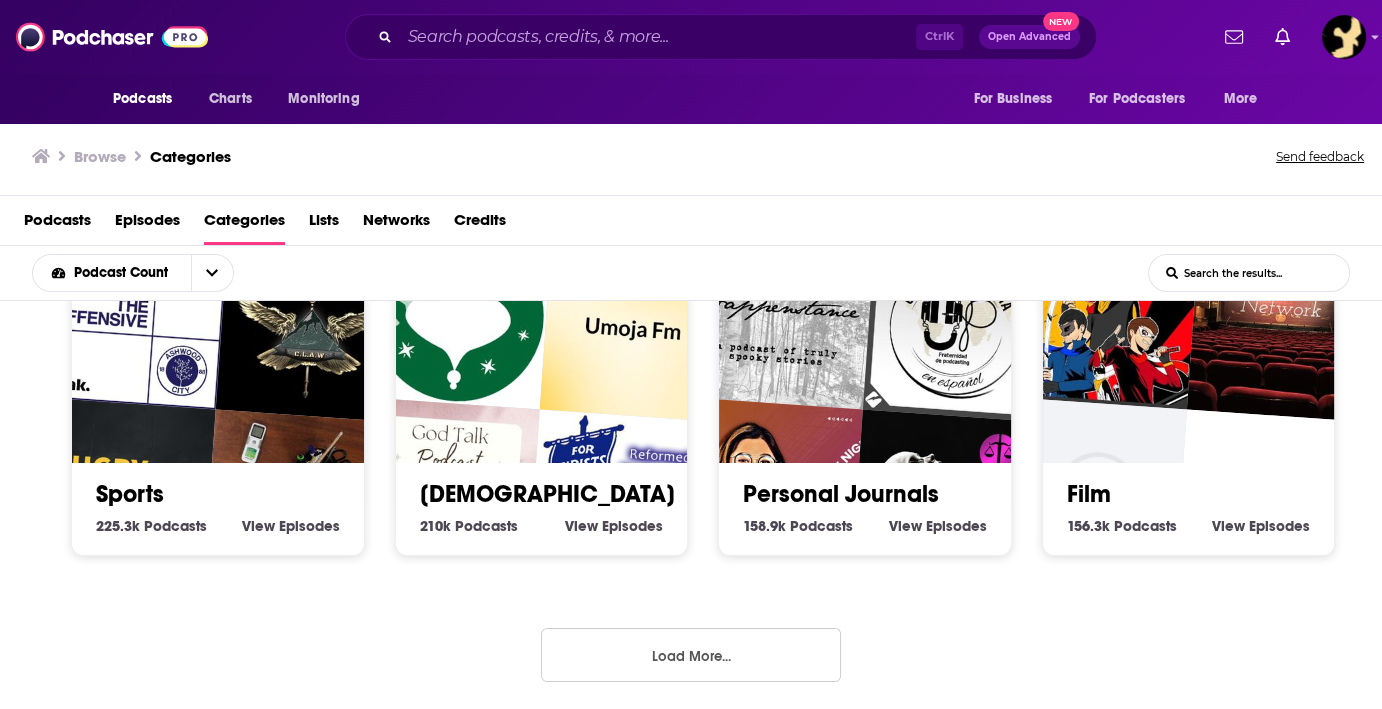 click on "Load More..." at bounding box center [691, 655] 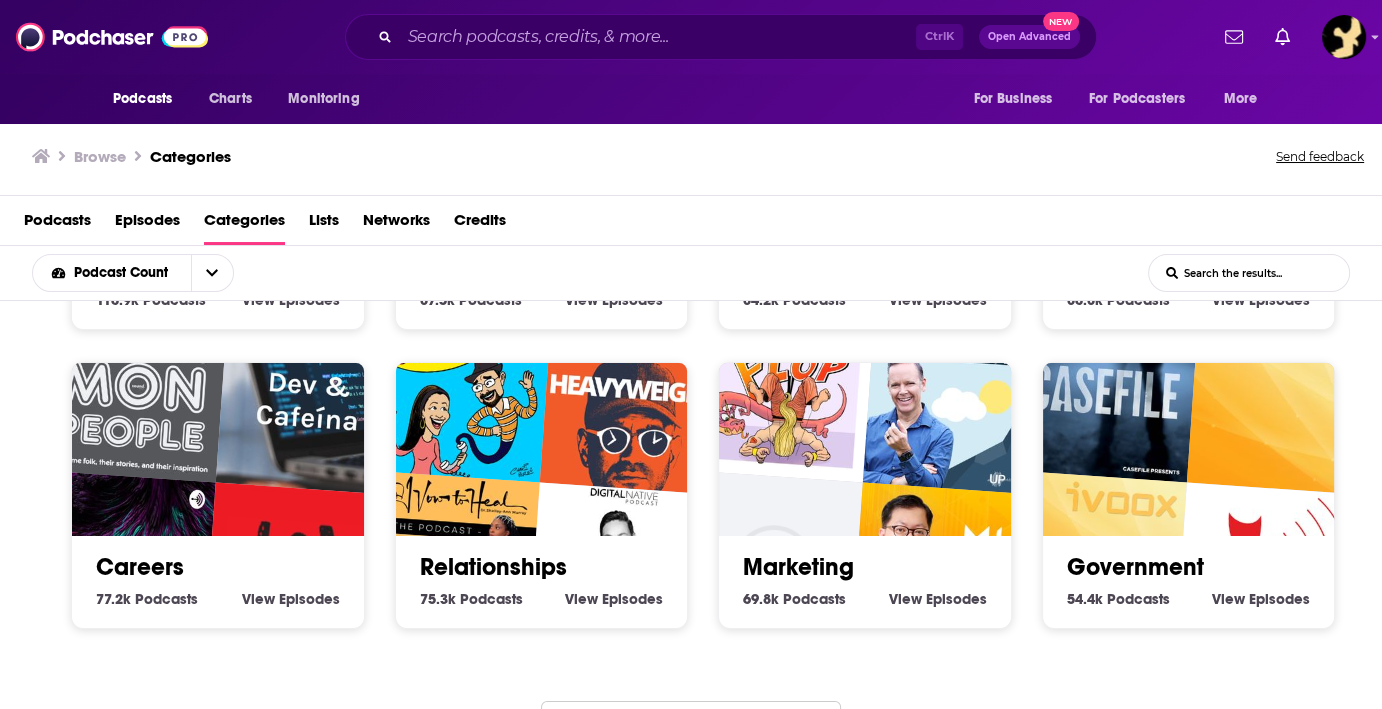scroll, scrollTop: 2125, scrollLeft: 0, axis: vertical 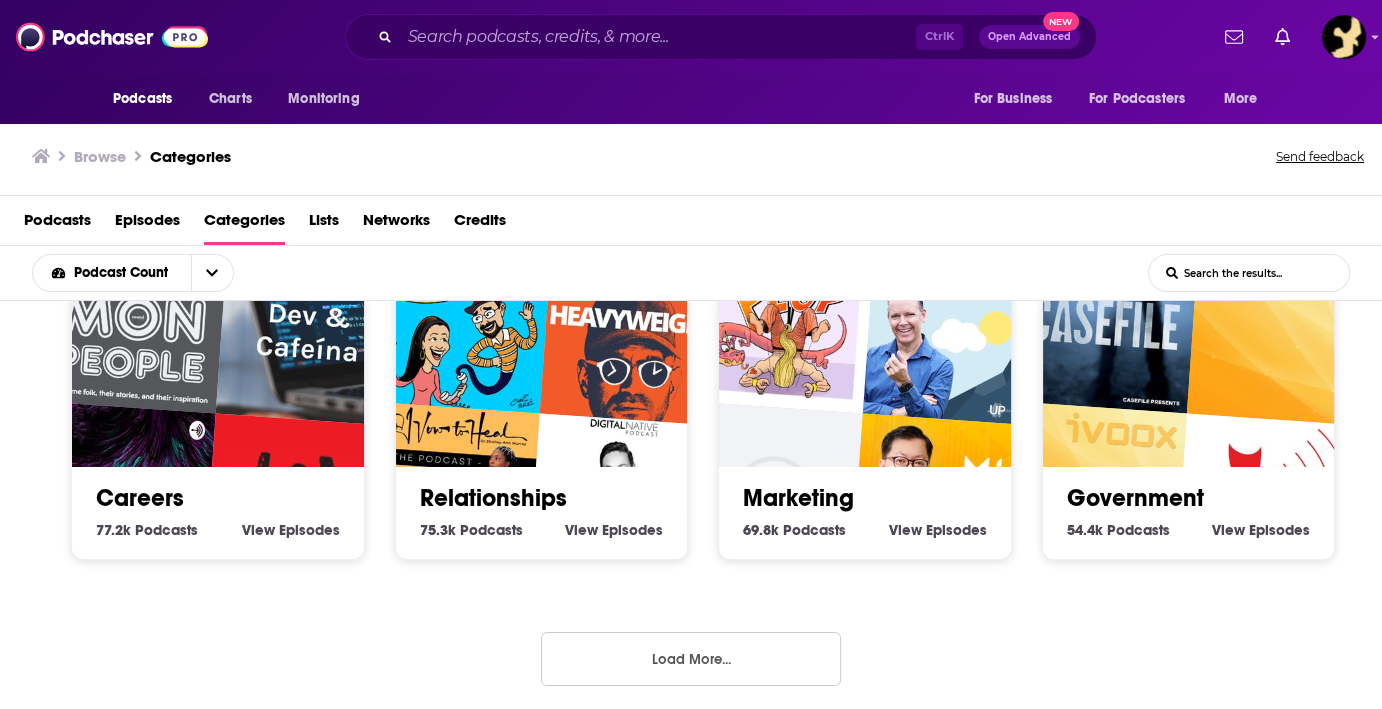 click on "Load More..." at bounding box center (691, 659) 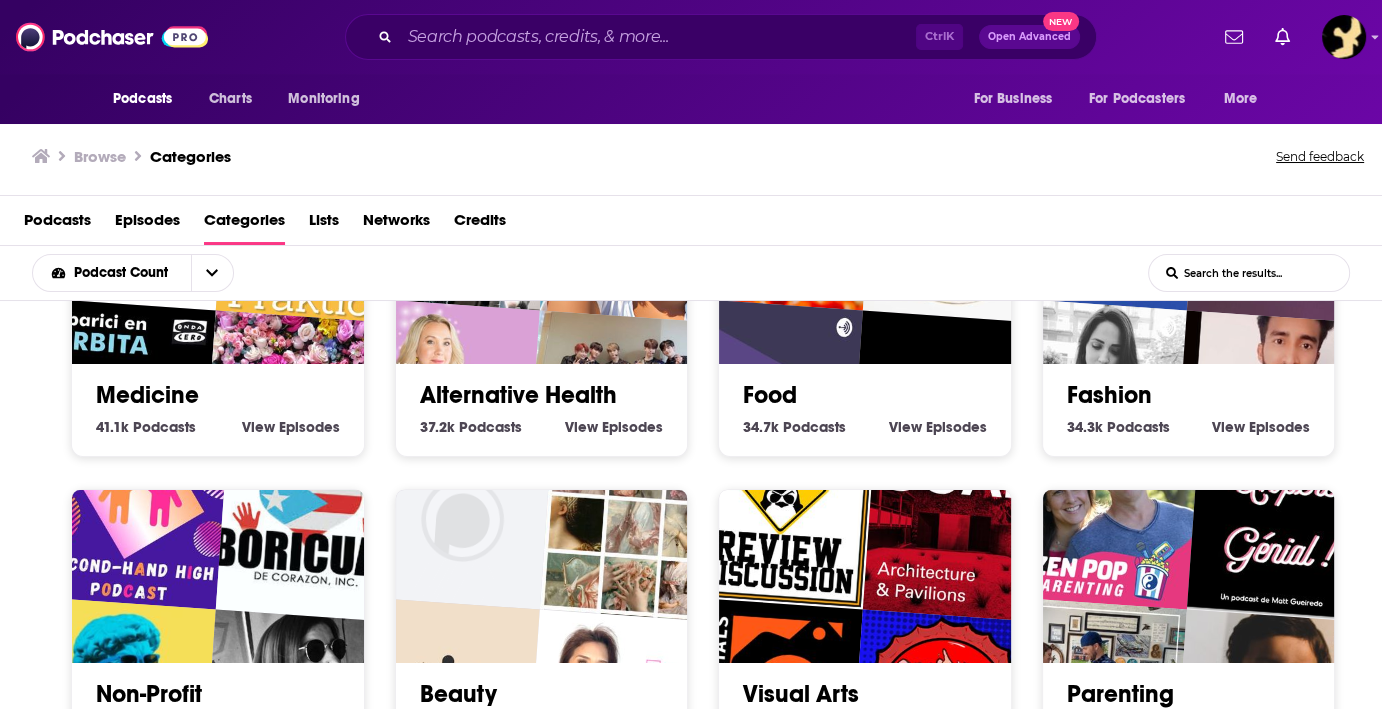 scroll, scrollTop: 3317, scrollLeft: 0, axis: vertical 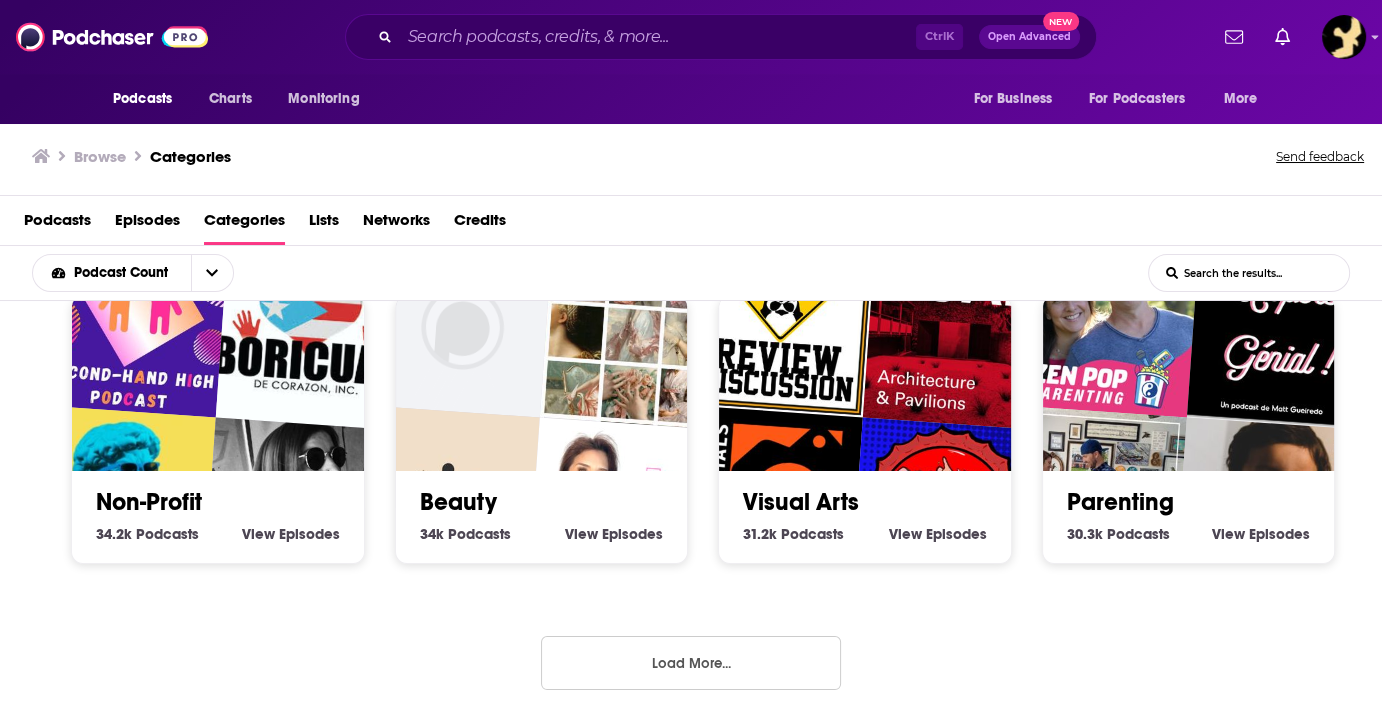 click on "Load More..." at bounding box center [691, 663] 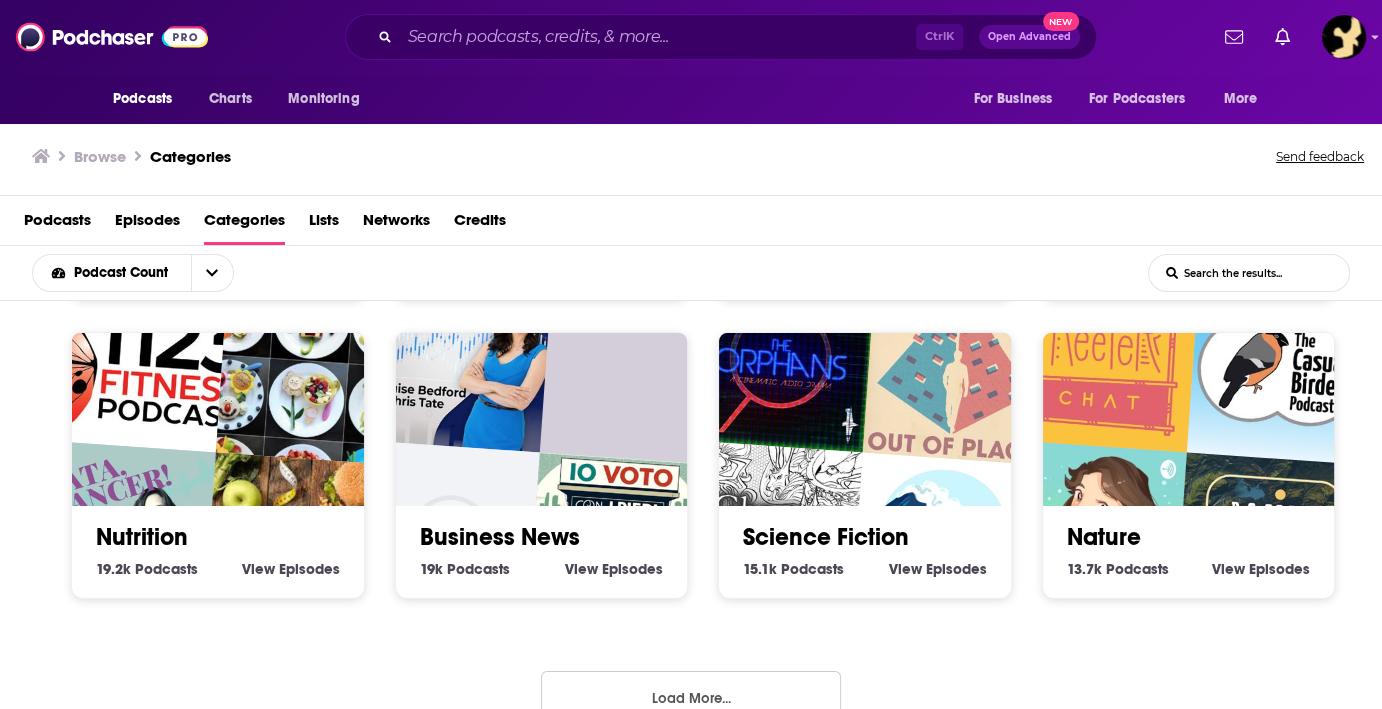 scroll, scrollTop: 4509, scrollLeft: 0, axis: vertical 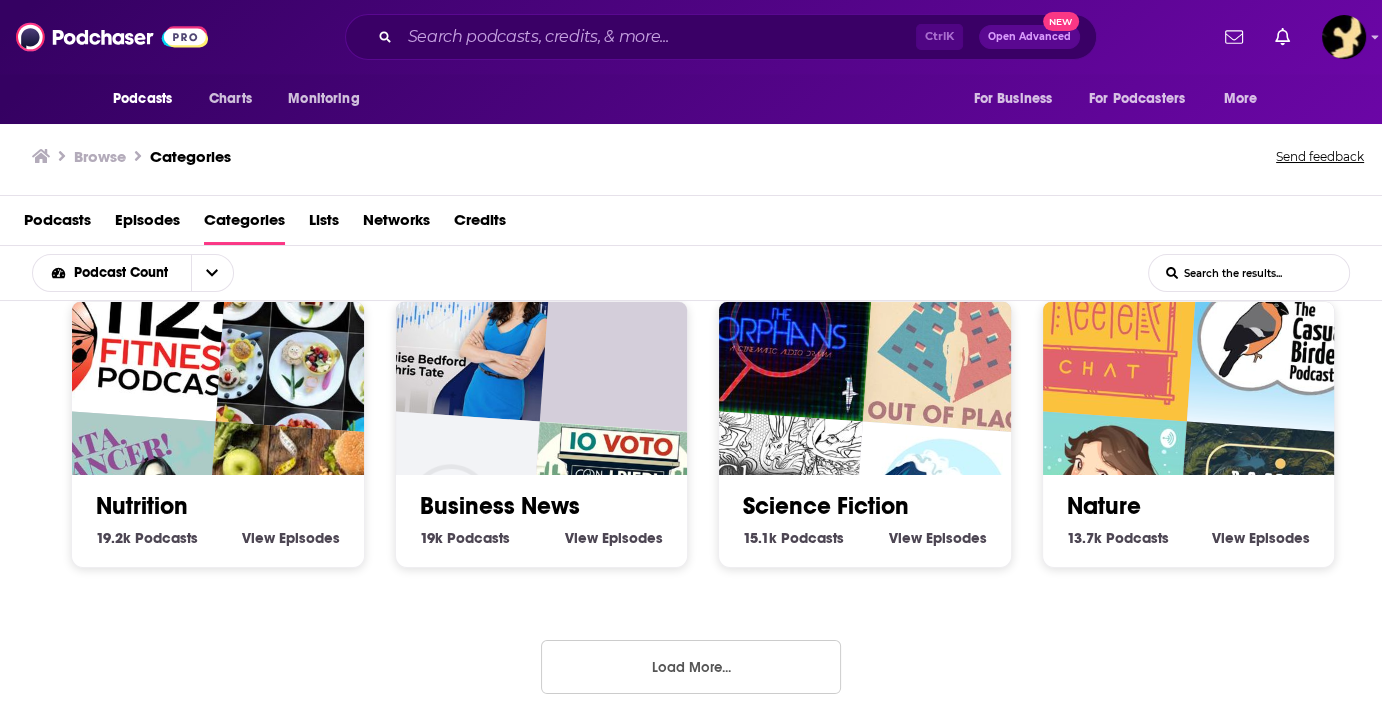click on "Load More..." at bounding box center (691, 667) 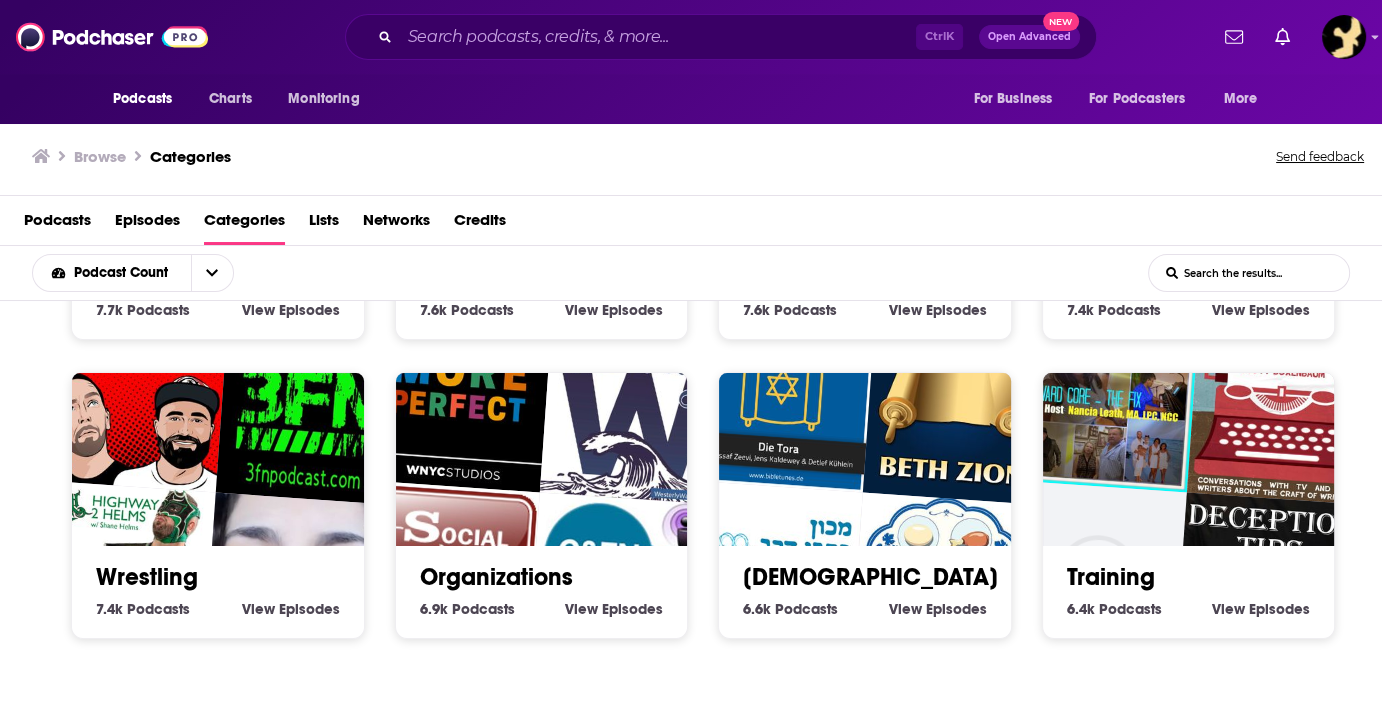 scroll, scrollTop: 5701, scrollLeft: 0, axis: vertical 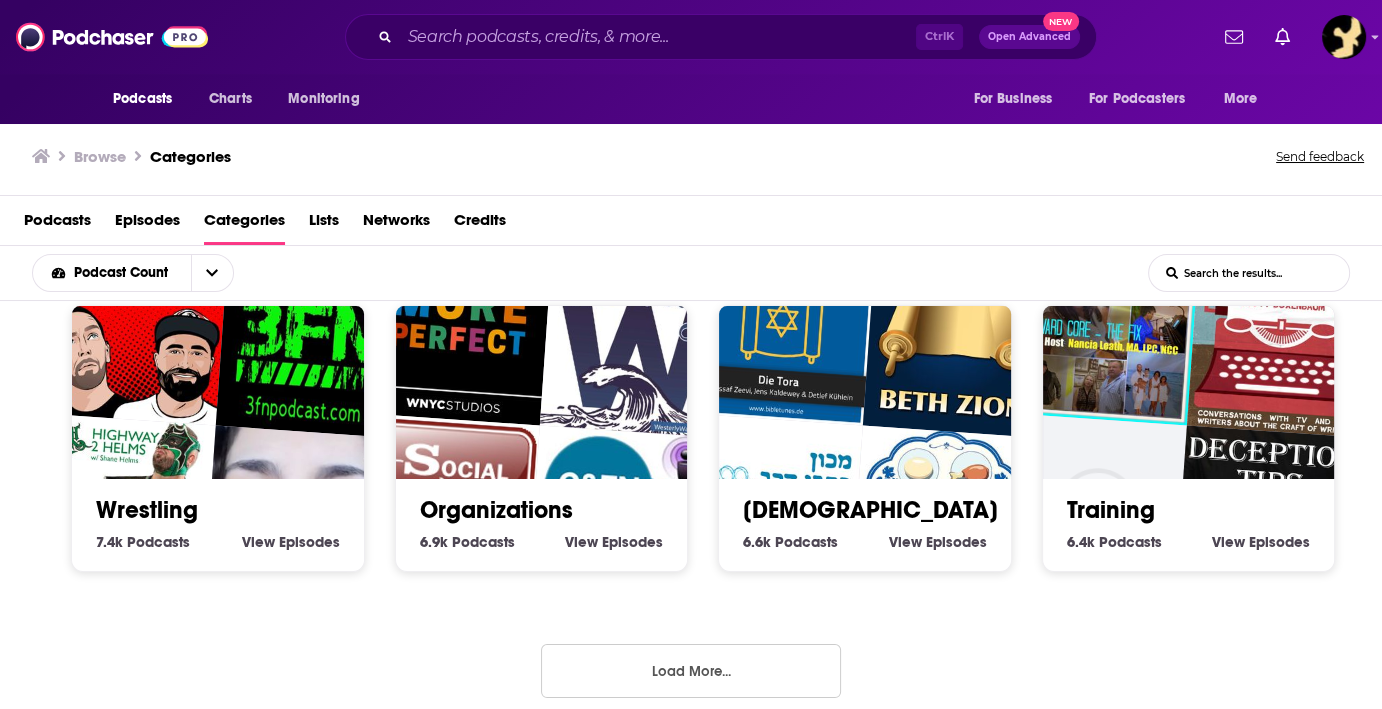 click on "Load More..." at bounding box center [691, 671] 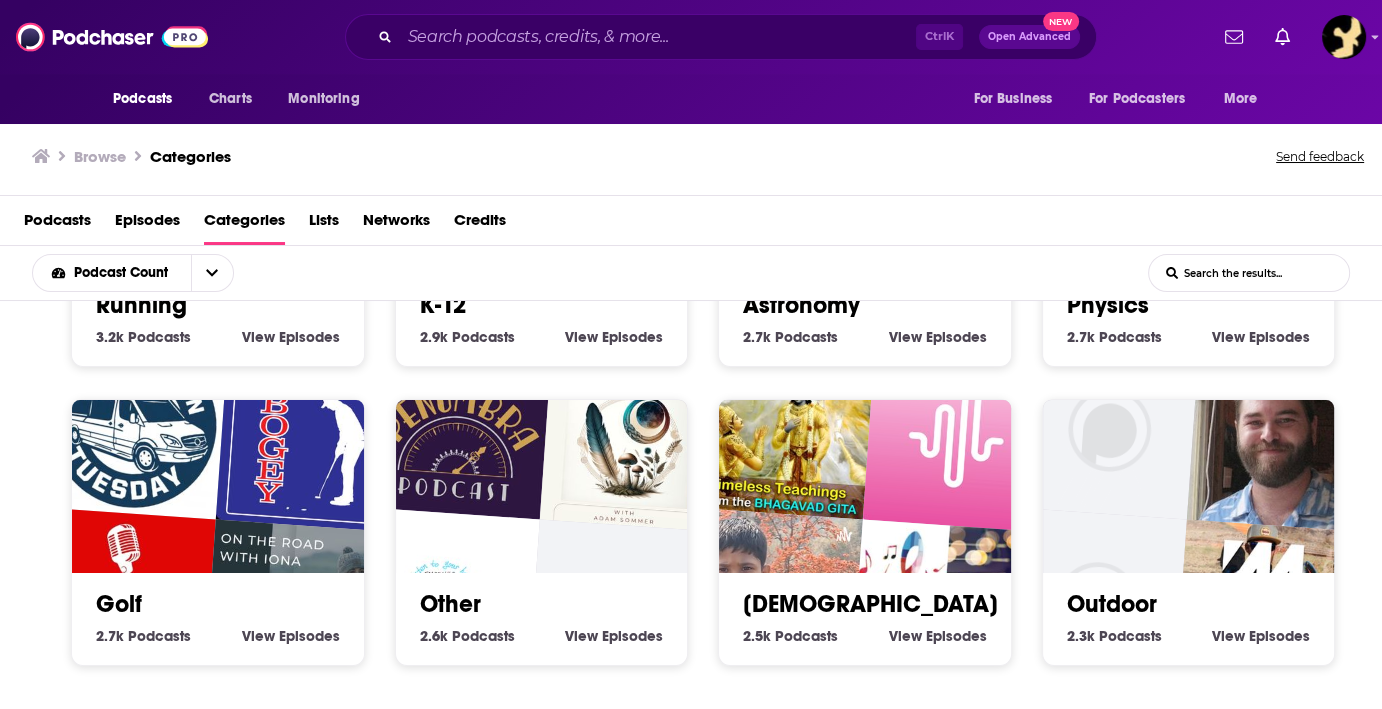 scroll, scrollTop: 6893, scrollLeft: 0, axis: vertical 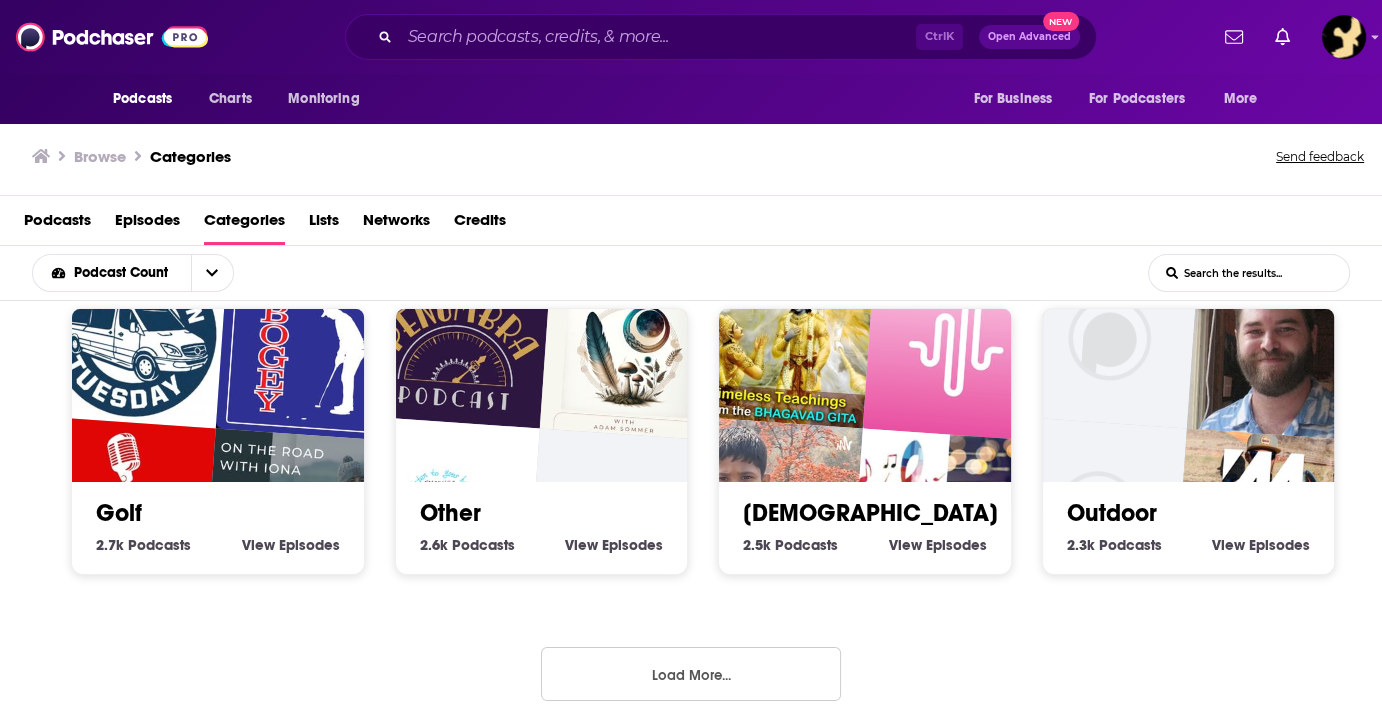 click on "Load More..." at bounding box center [691, 674] 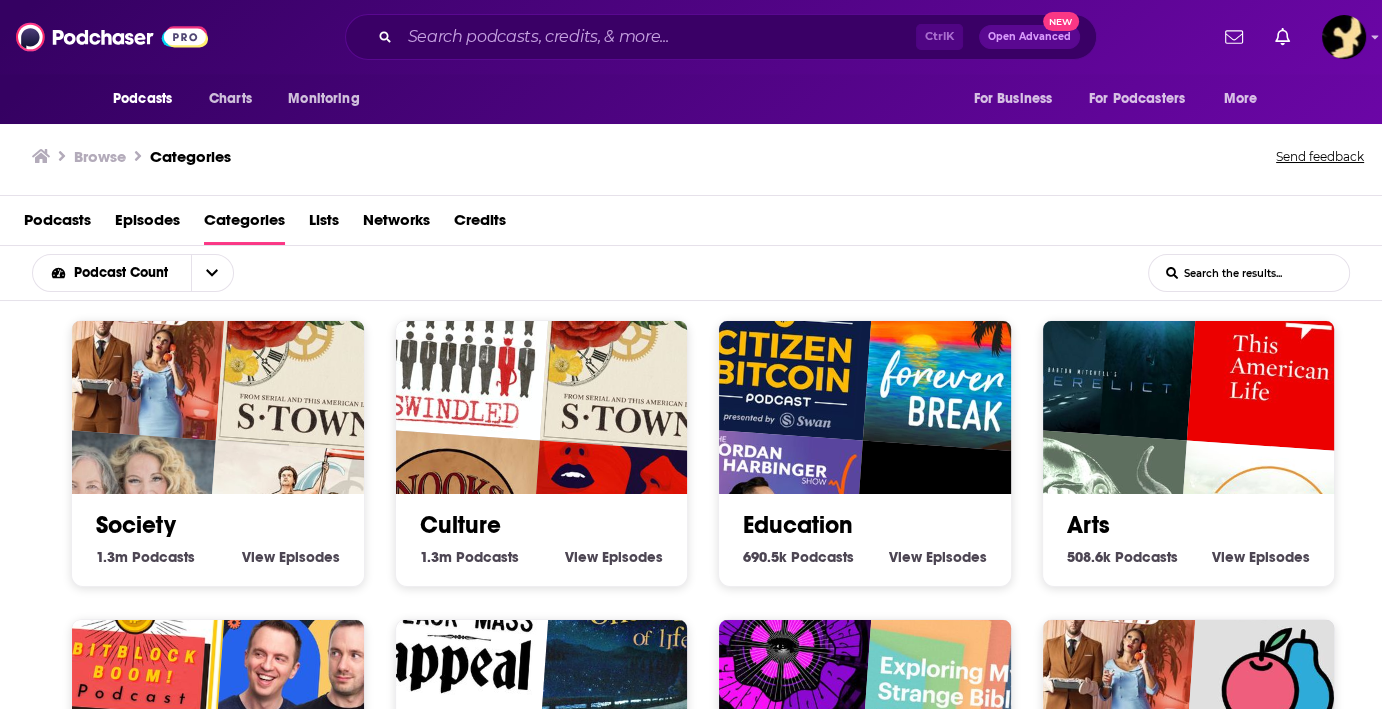 scroll, scrollTop: 0, scrollLeft: 0, axis: both 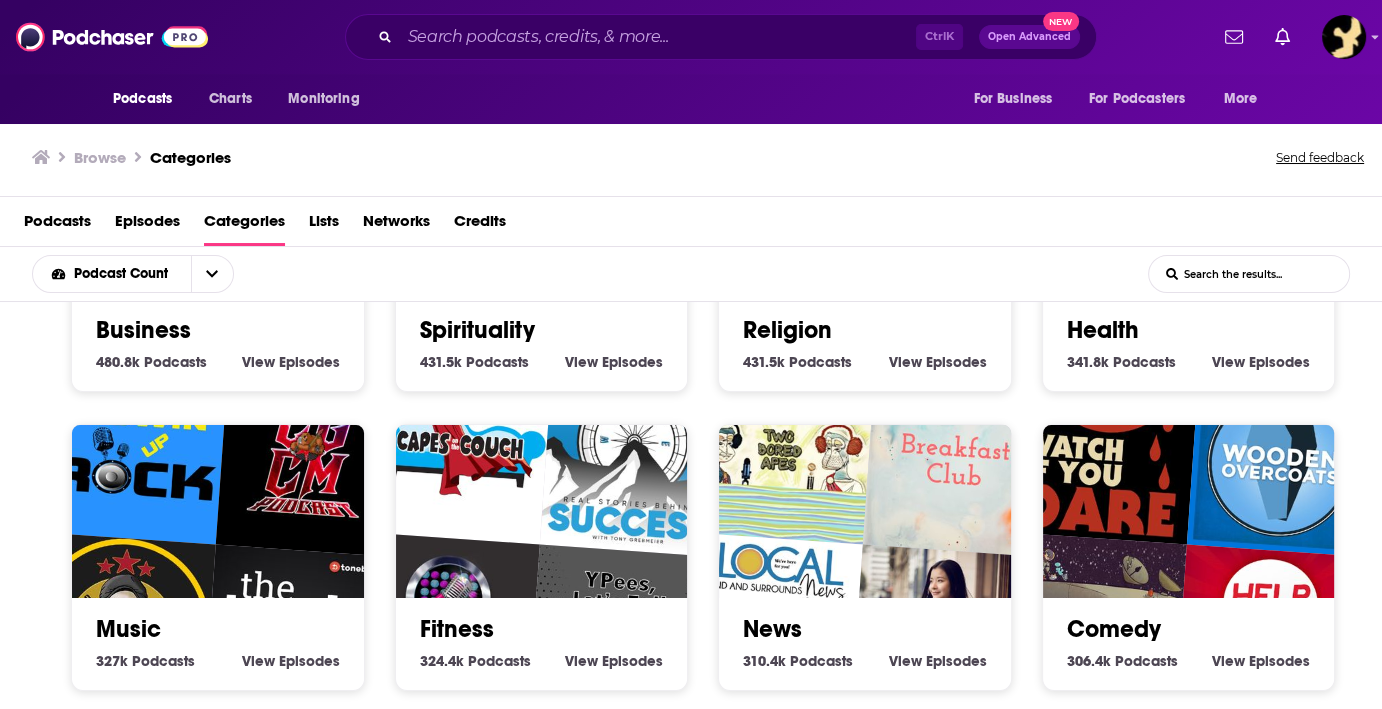 click at bounding box center (308, 463) 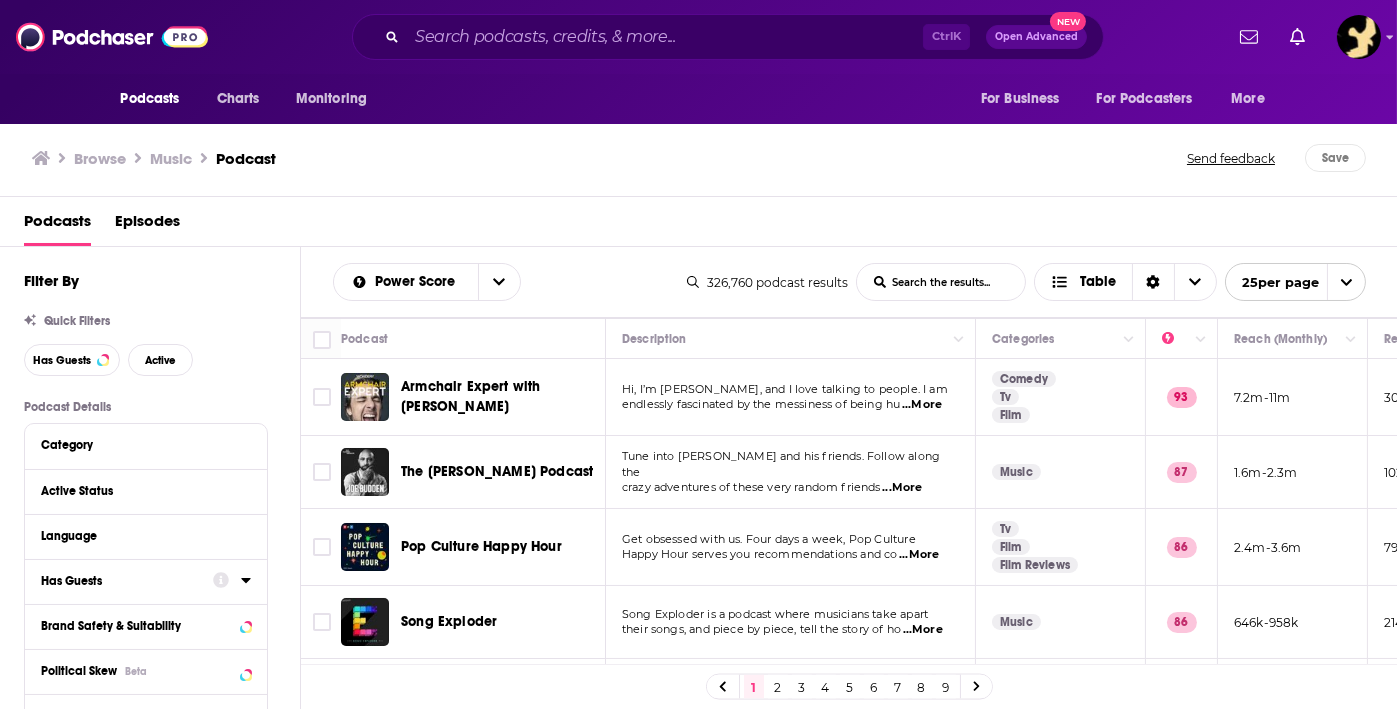click 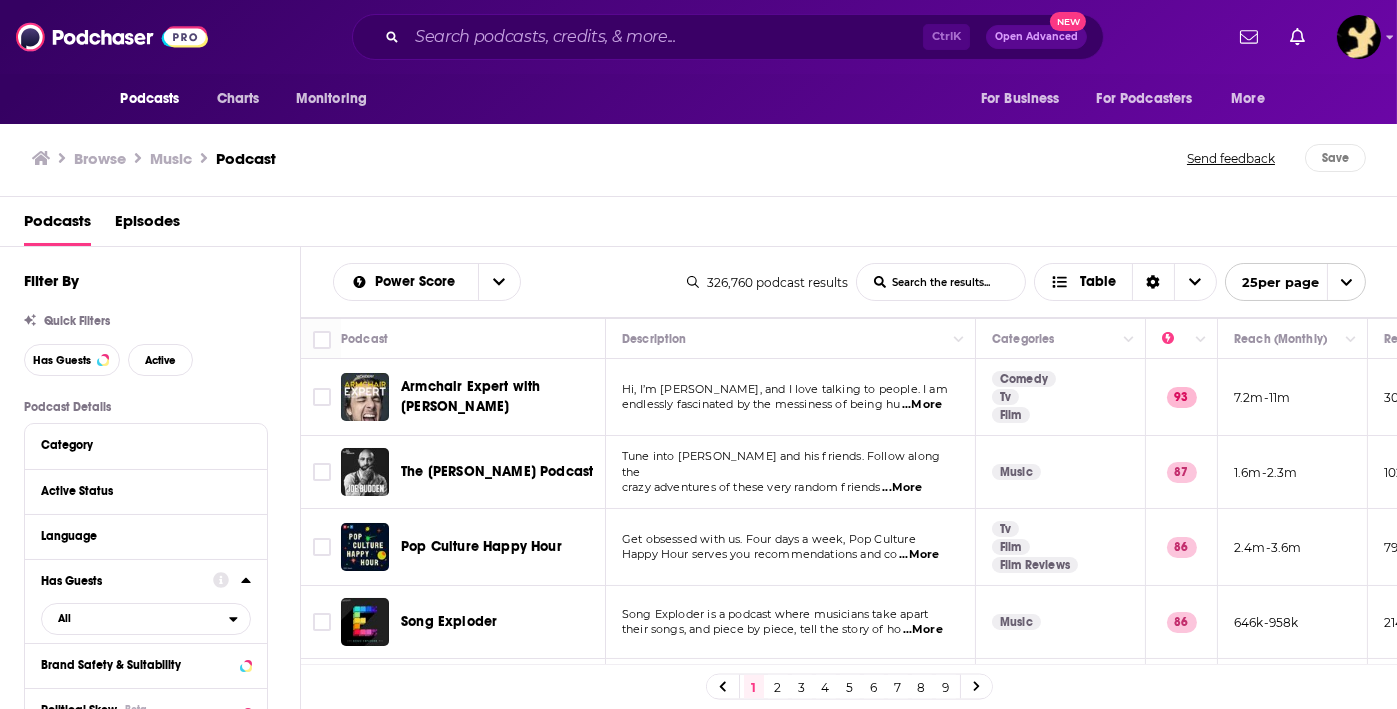 scroll, scrollTop: 100, scrollLeft: 0, axis: vertical 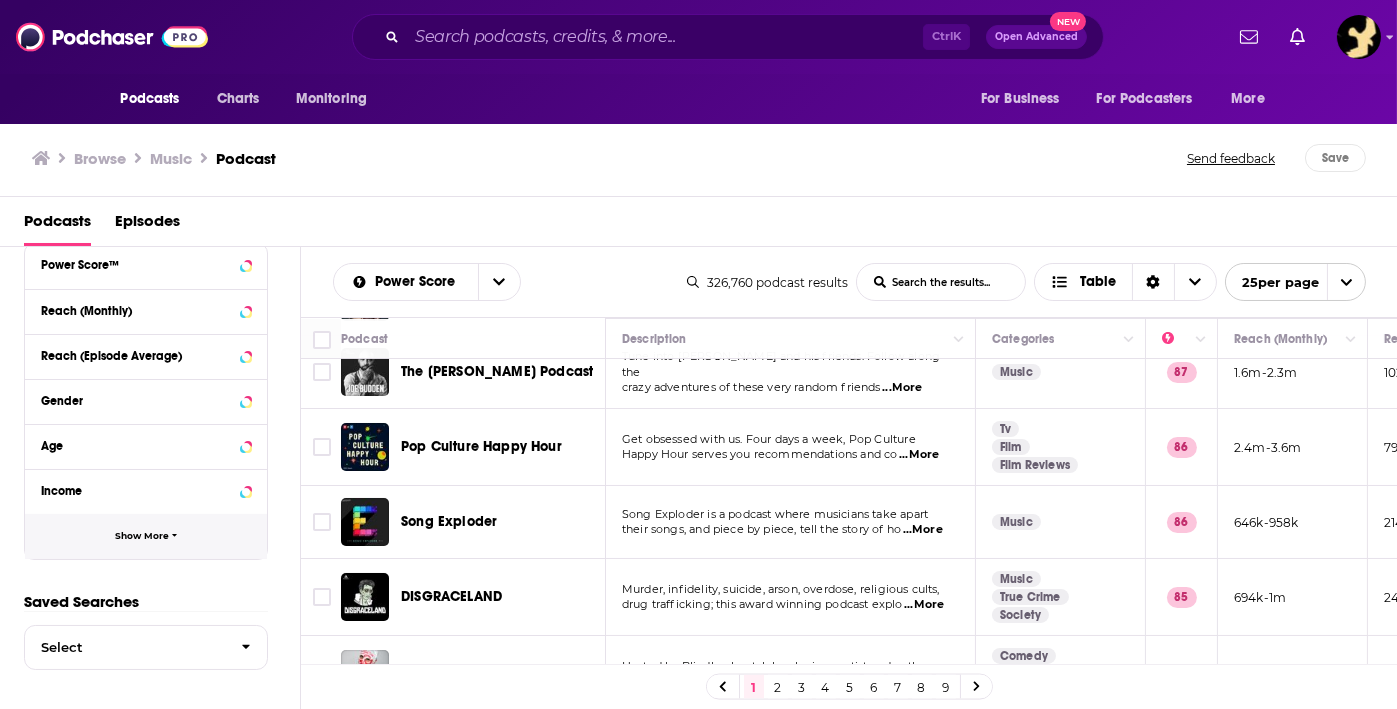 click on "Show More" at bounding box center [146, 536] 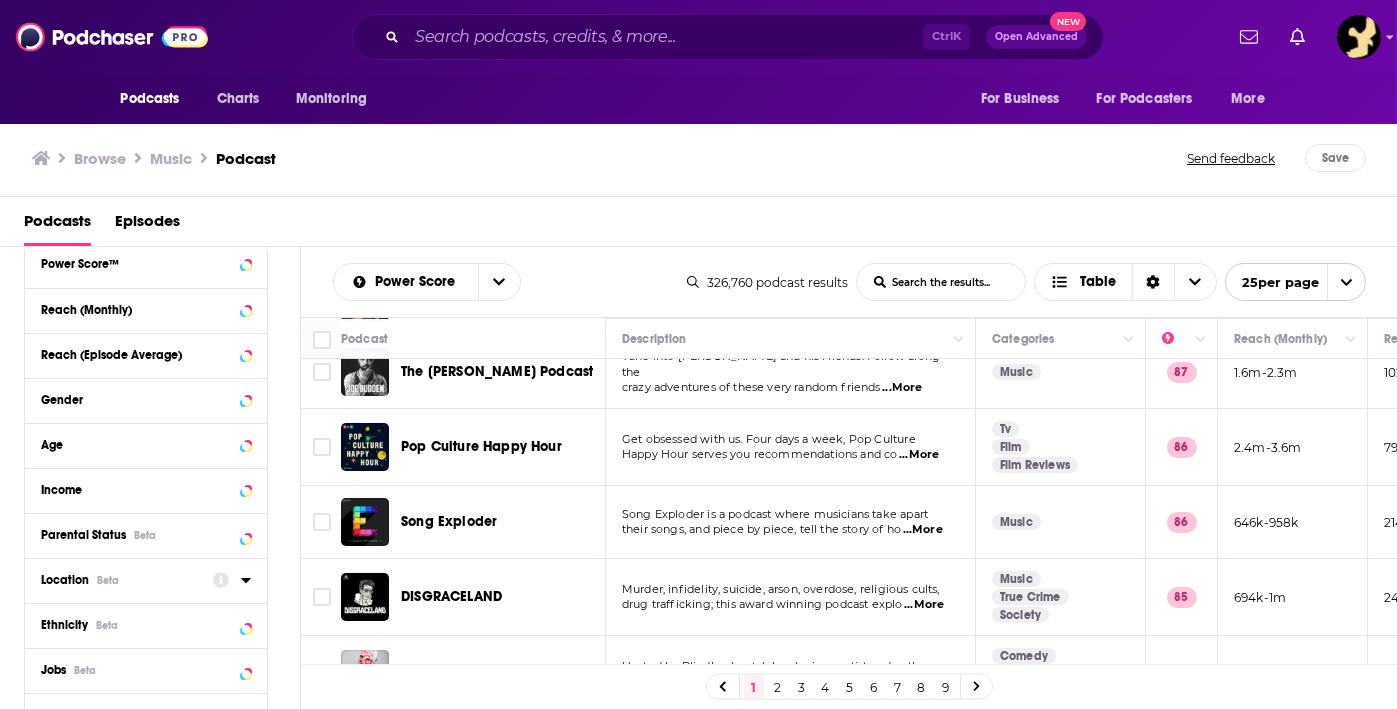 click 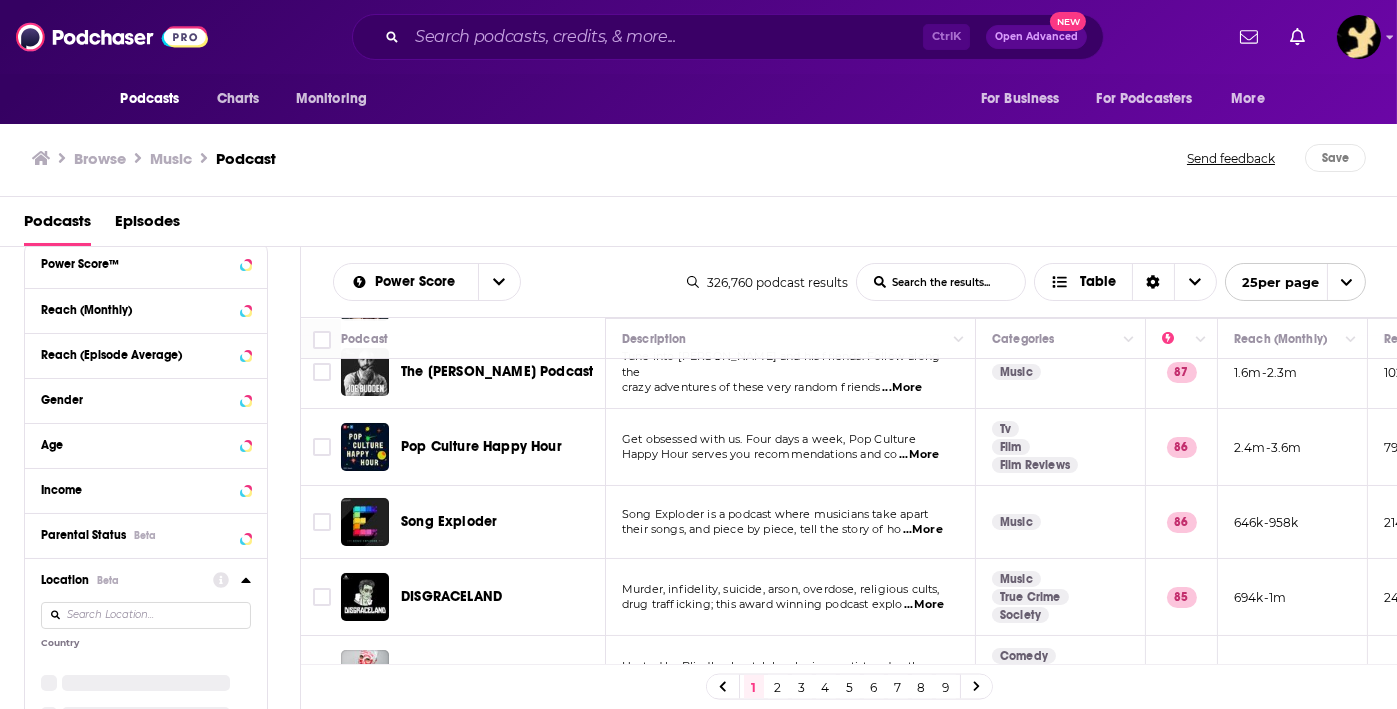 click at bounding box center [146, 615] 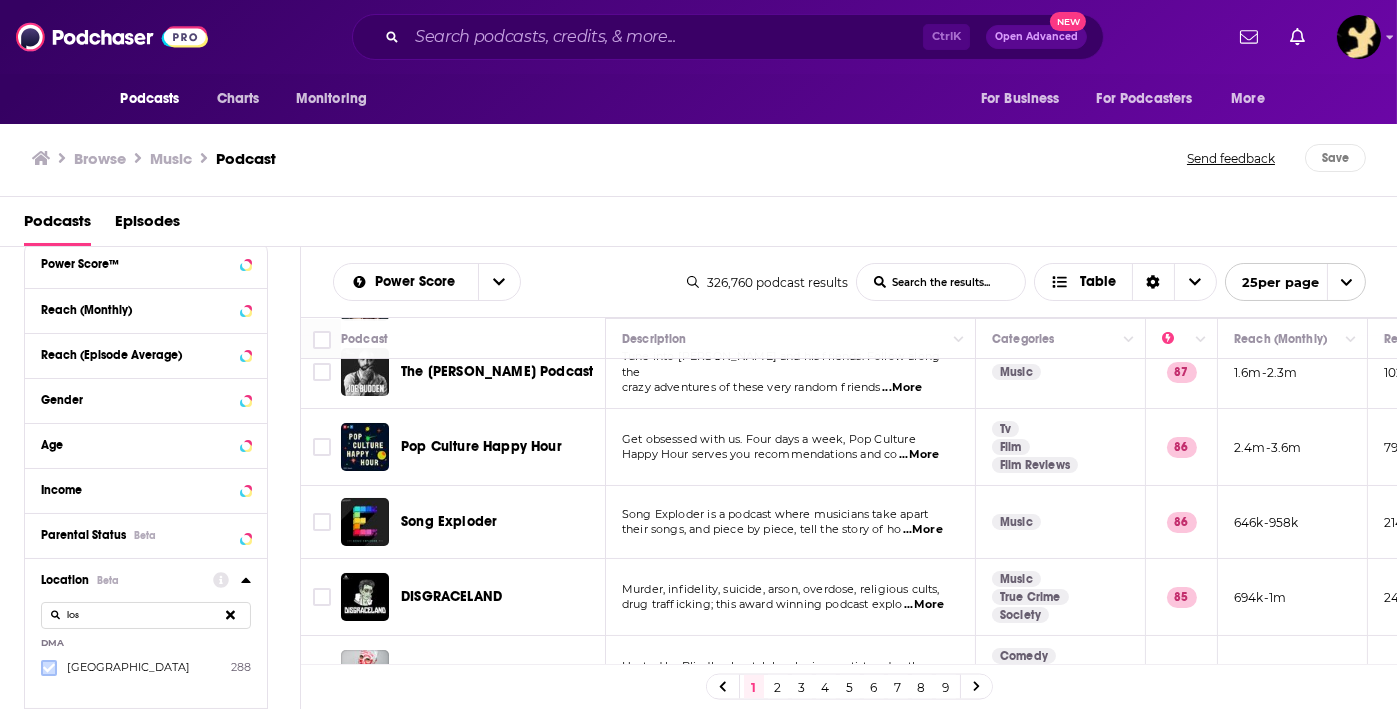 type on "los" 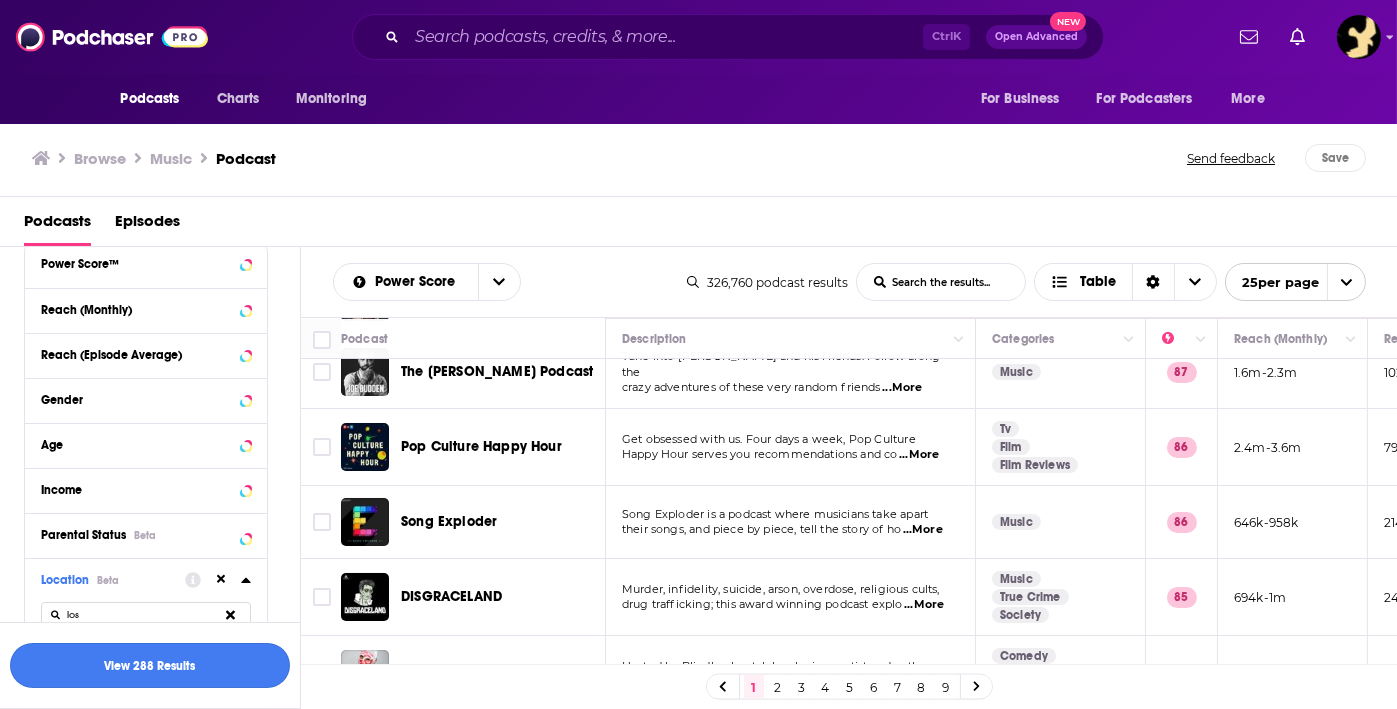 click on "View 288 Results" at bounding box center [150, 665] 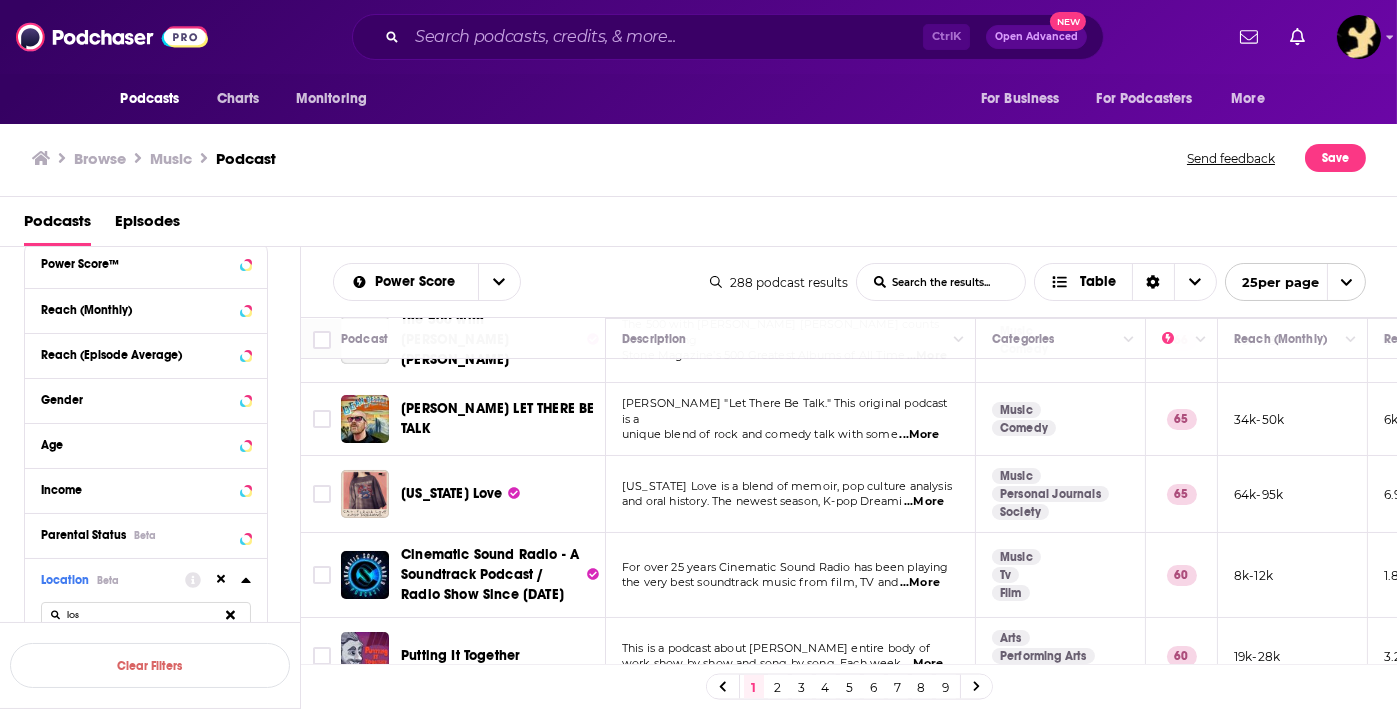 scroll, scrollTop: 0, scrollLeft: 0, axis: both 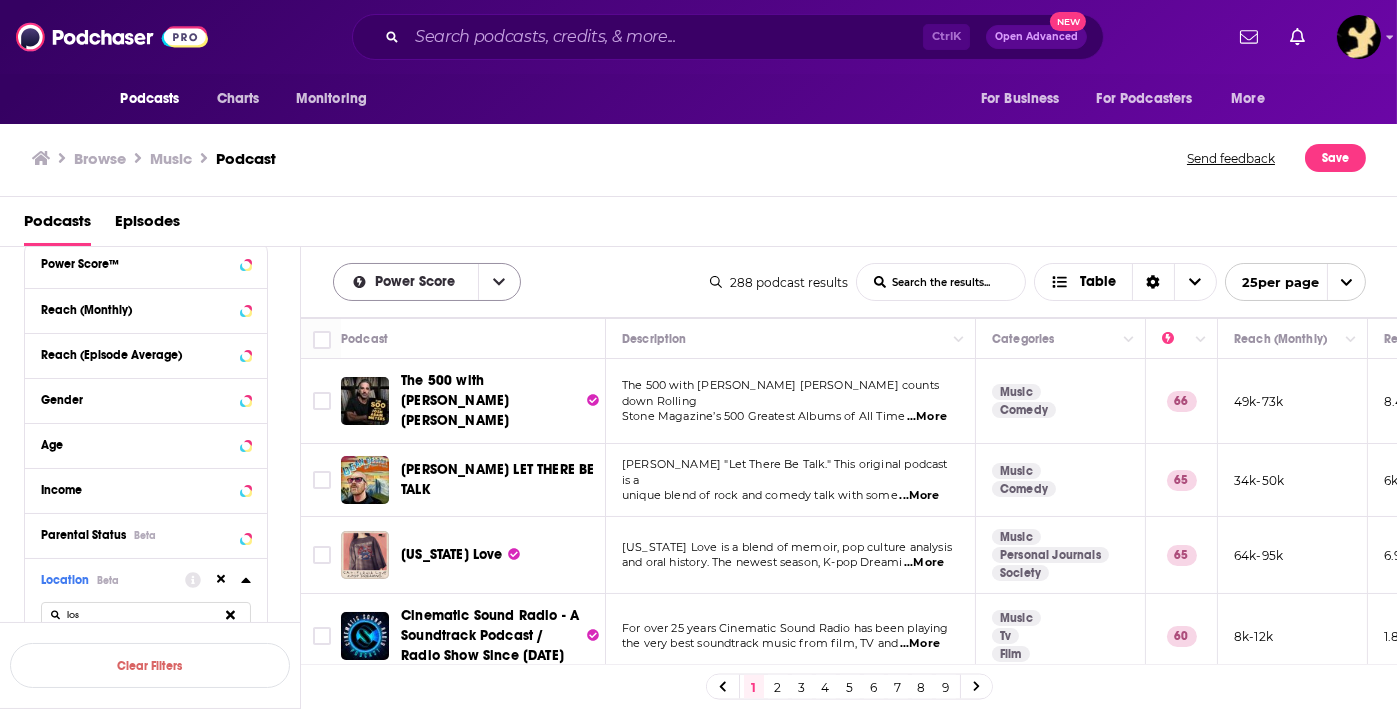 click at bounding box center (499, 282) 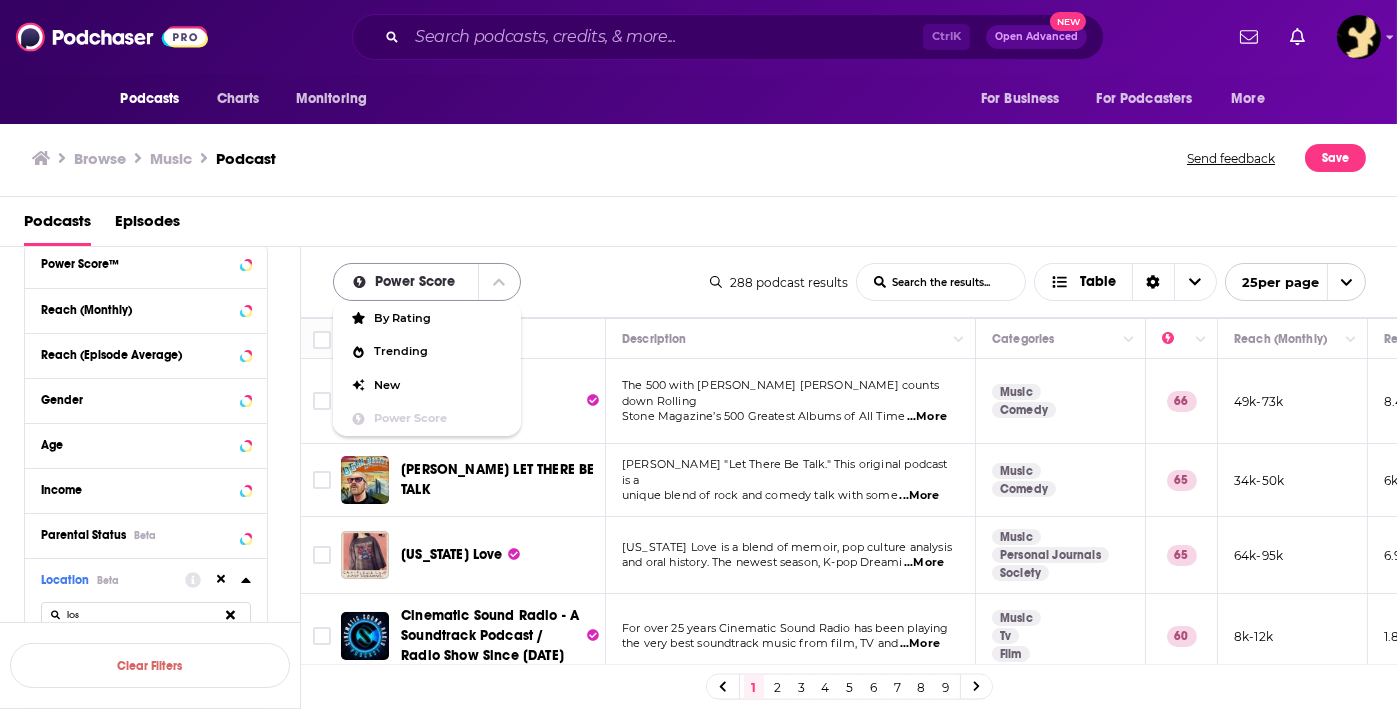 click at bounding box center [499, 282] 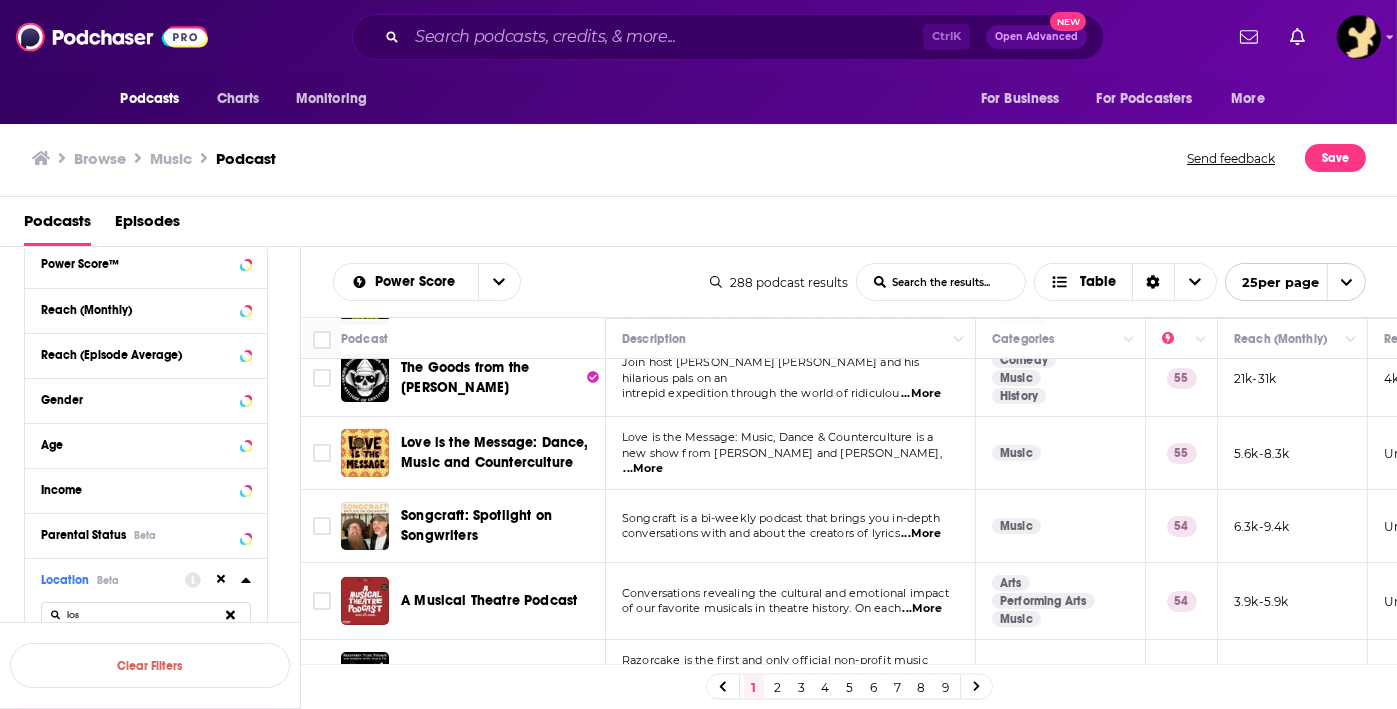 scroll, scrollTop: 600, scrollLeft: 0, axis: vertical 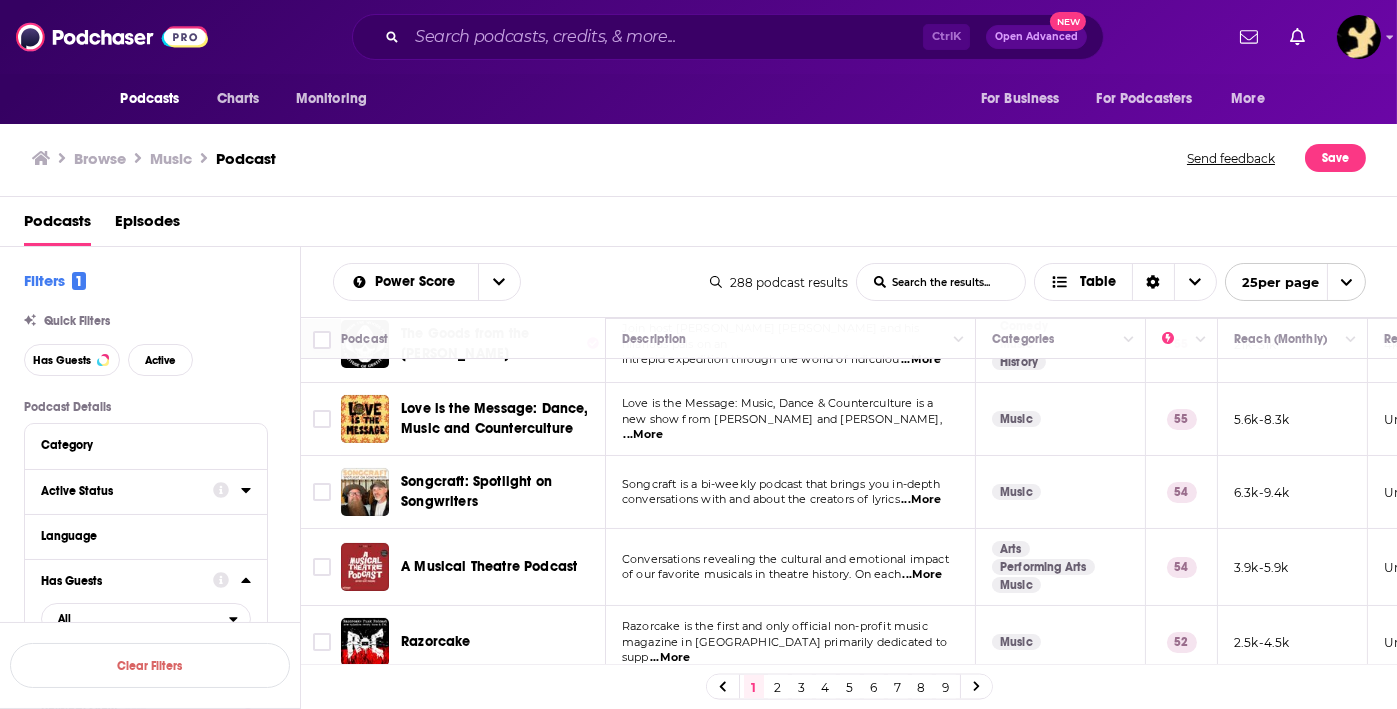click 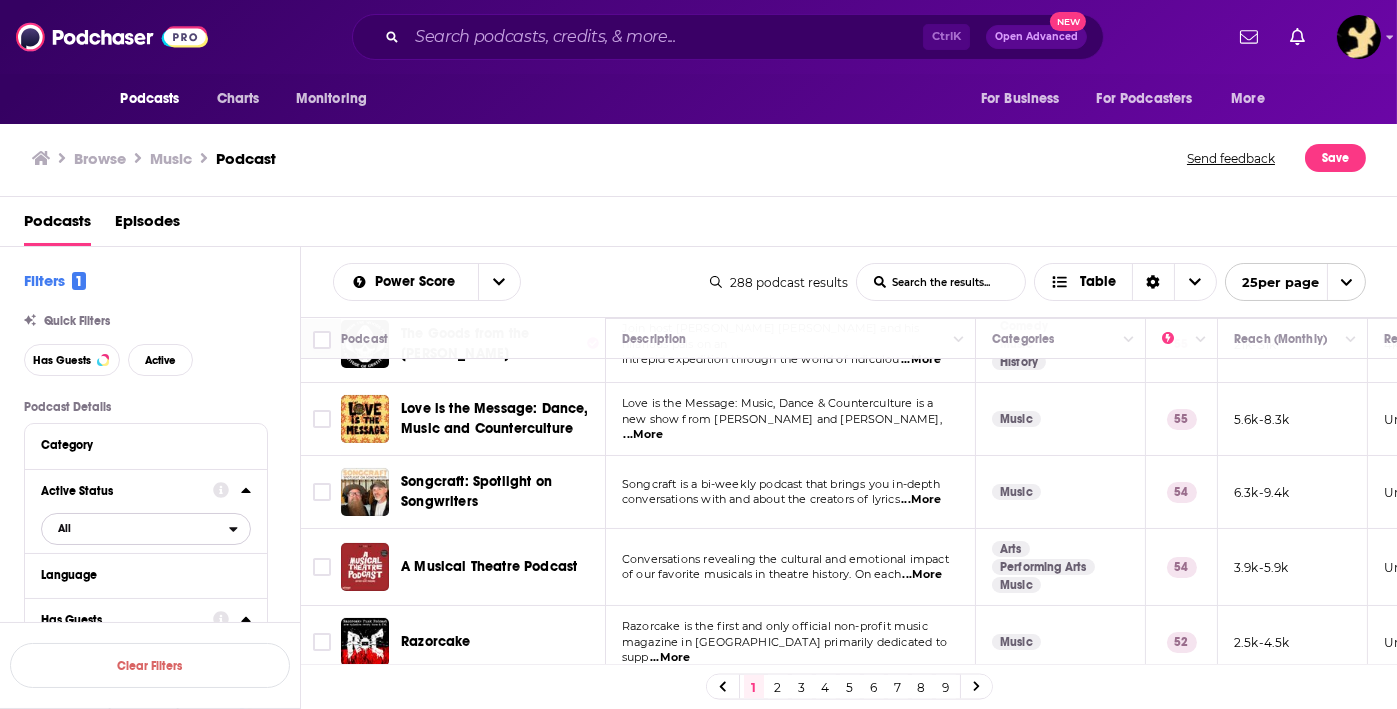 click 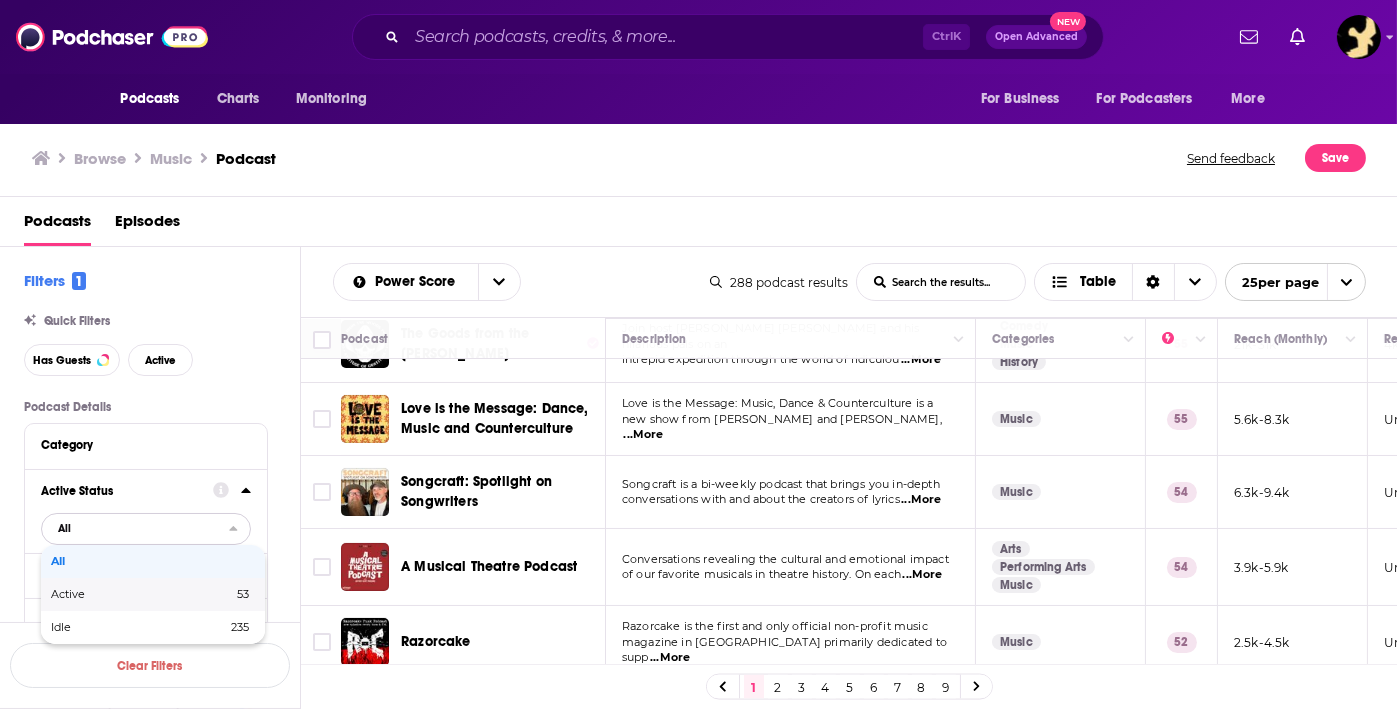 click on "Active" at bounding box center [105, 594] 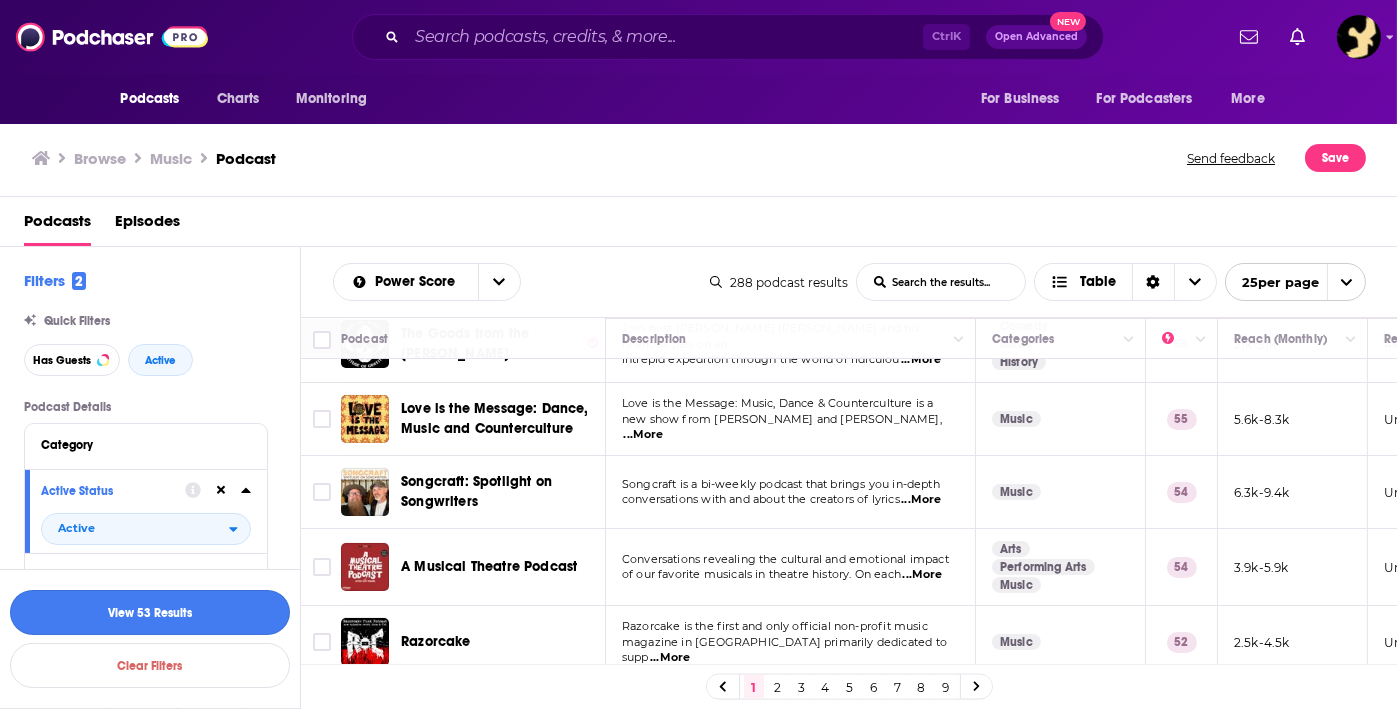 click on "View 53 Results" at bounding box center [150, 612] 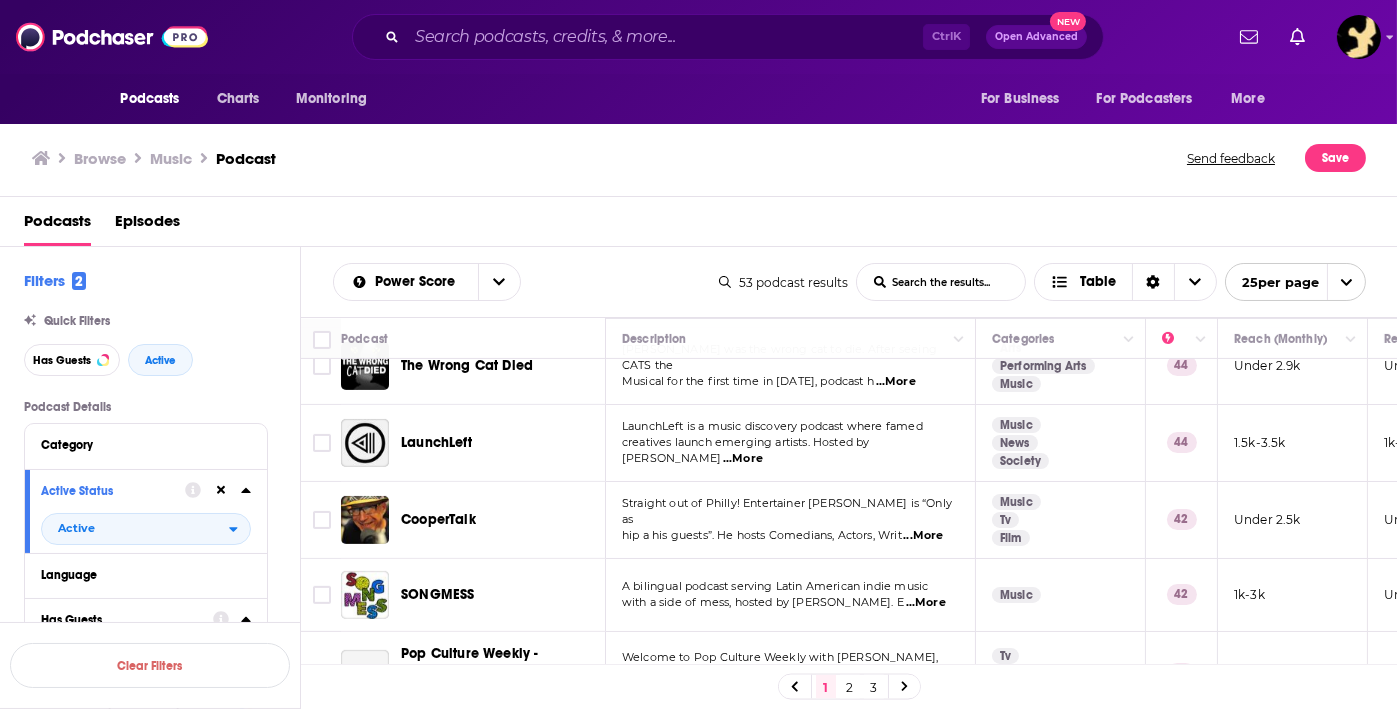 scroll, scrollTop: 1704, scrollLeft: 0, axis: vertical 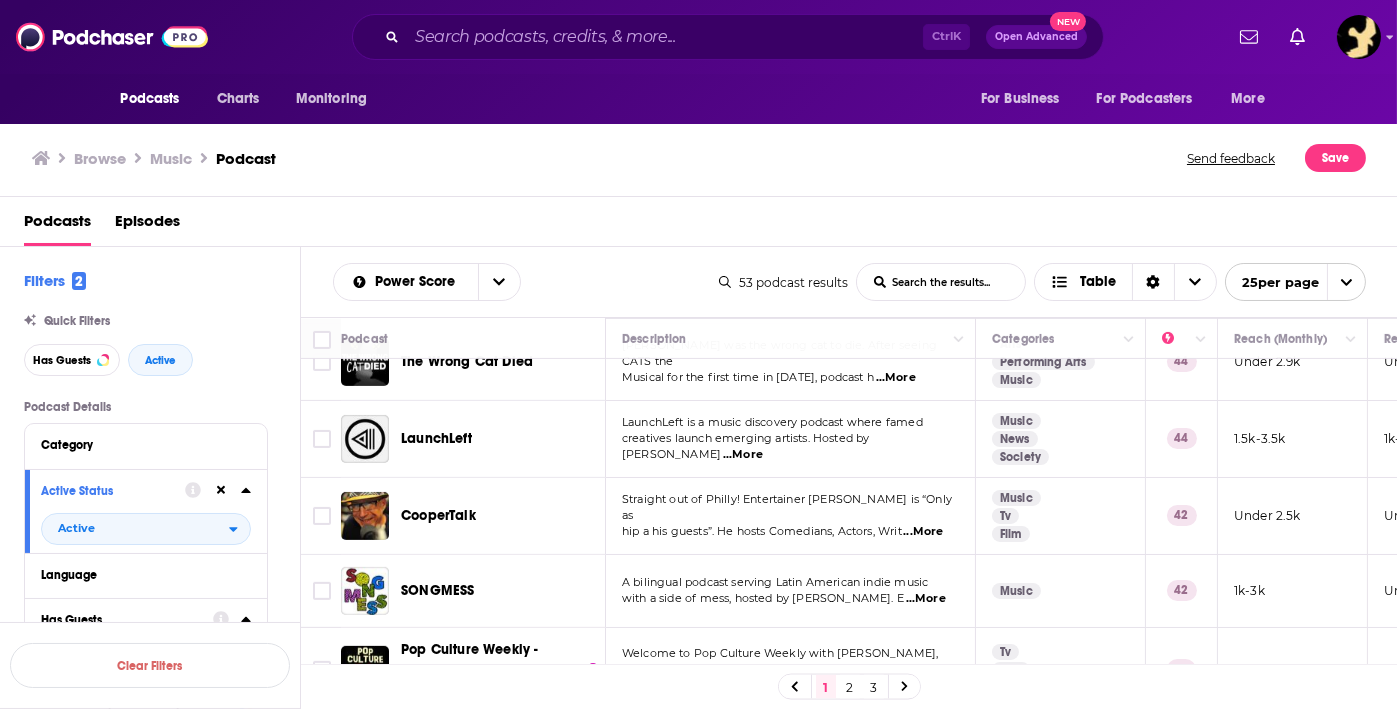 click on "2" at bounding box center (850, 687) 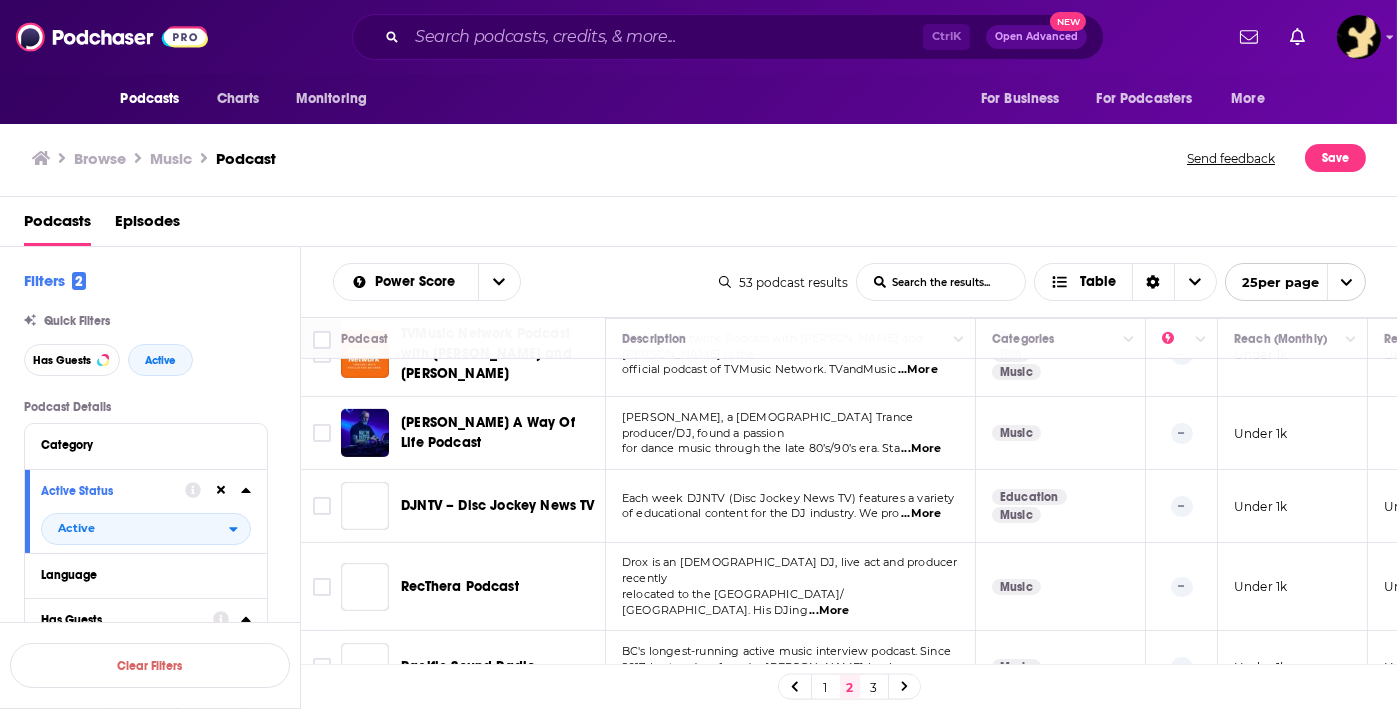 scroll, scrollTop: 1552, scrollLeft: 0, axis: vertical 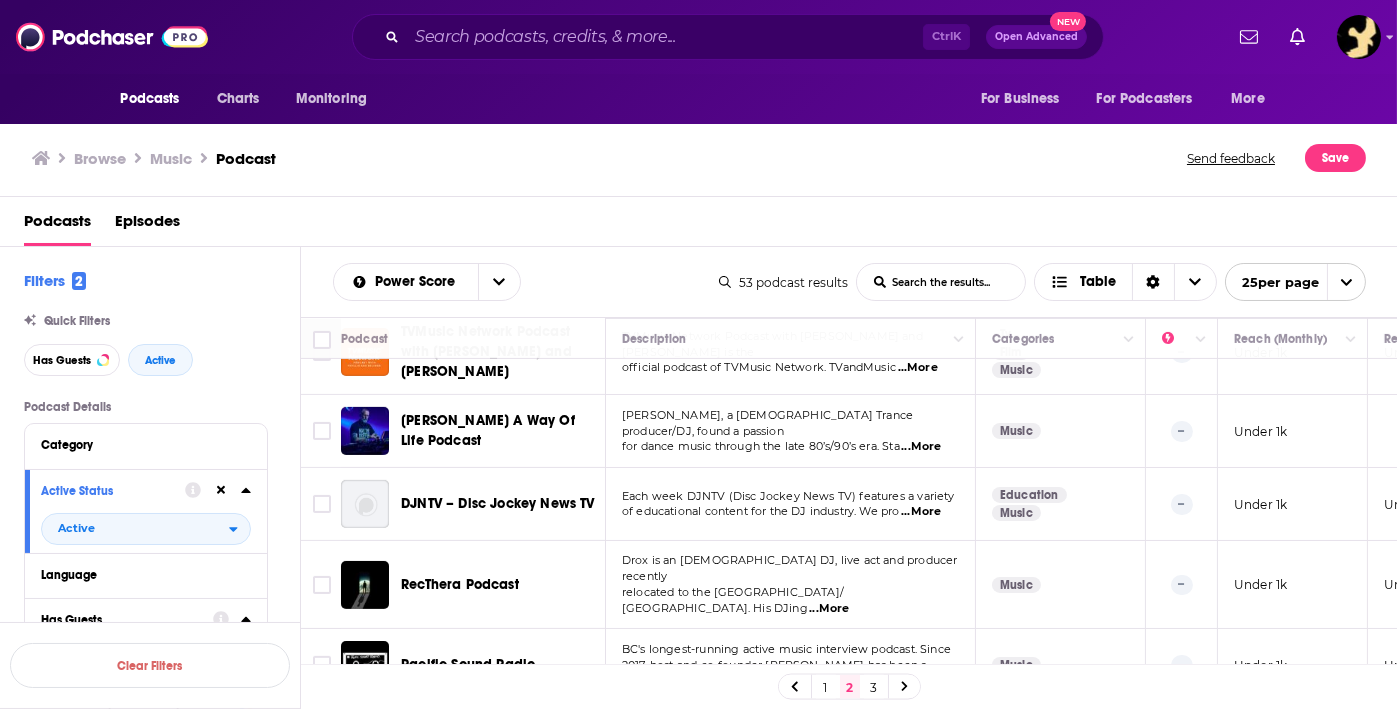 click on "3" at bounding box center [874, 687] 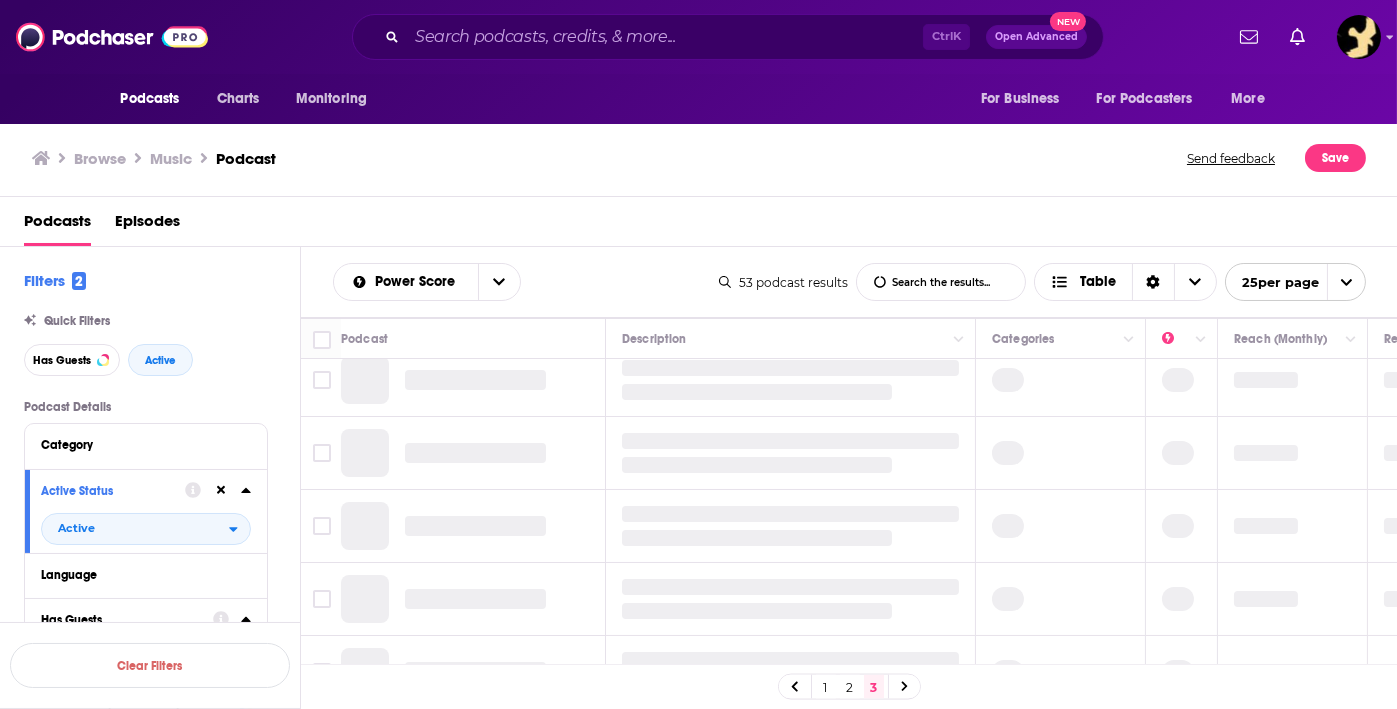 scroll, scrollTop: 0, scrollLeft: 0, axis: both 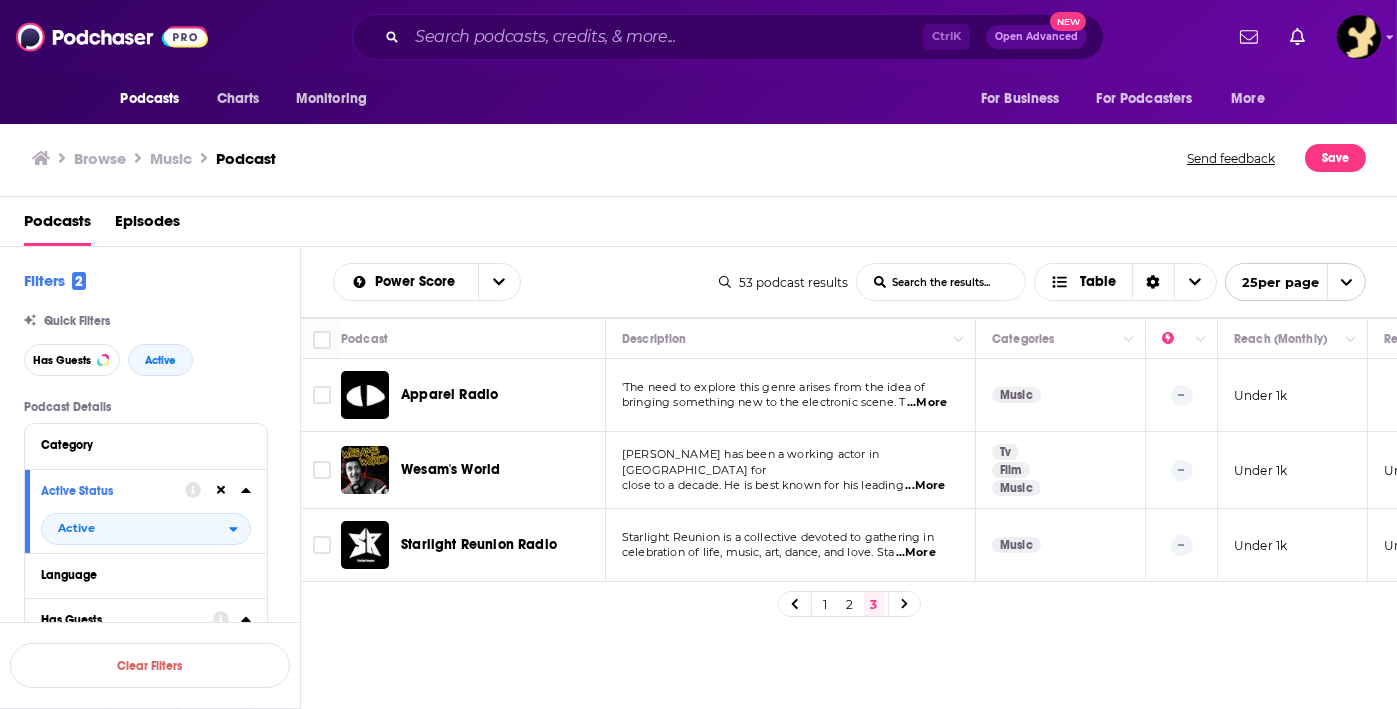 click on "1" at bounding box center [826, 604] 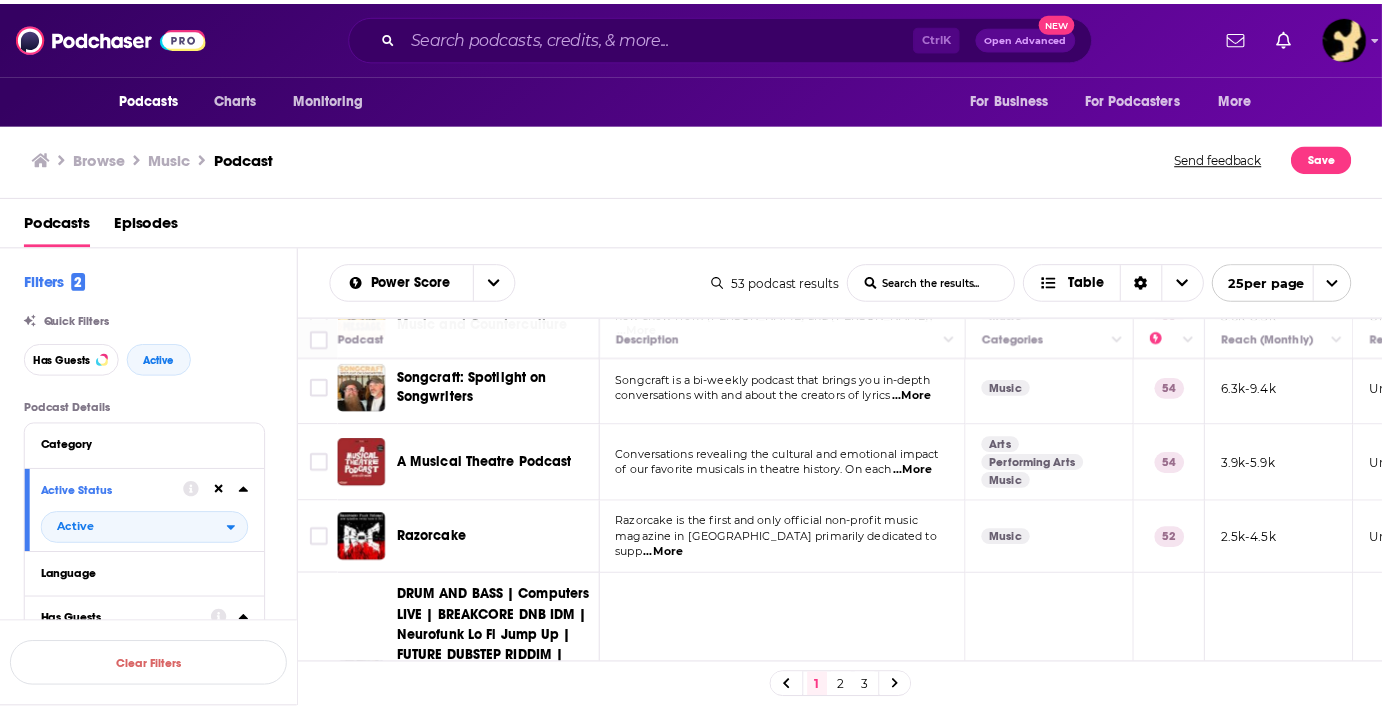 scroll, scrollTop: 0, scrollLeft: 0, axis: both 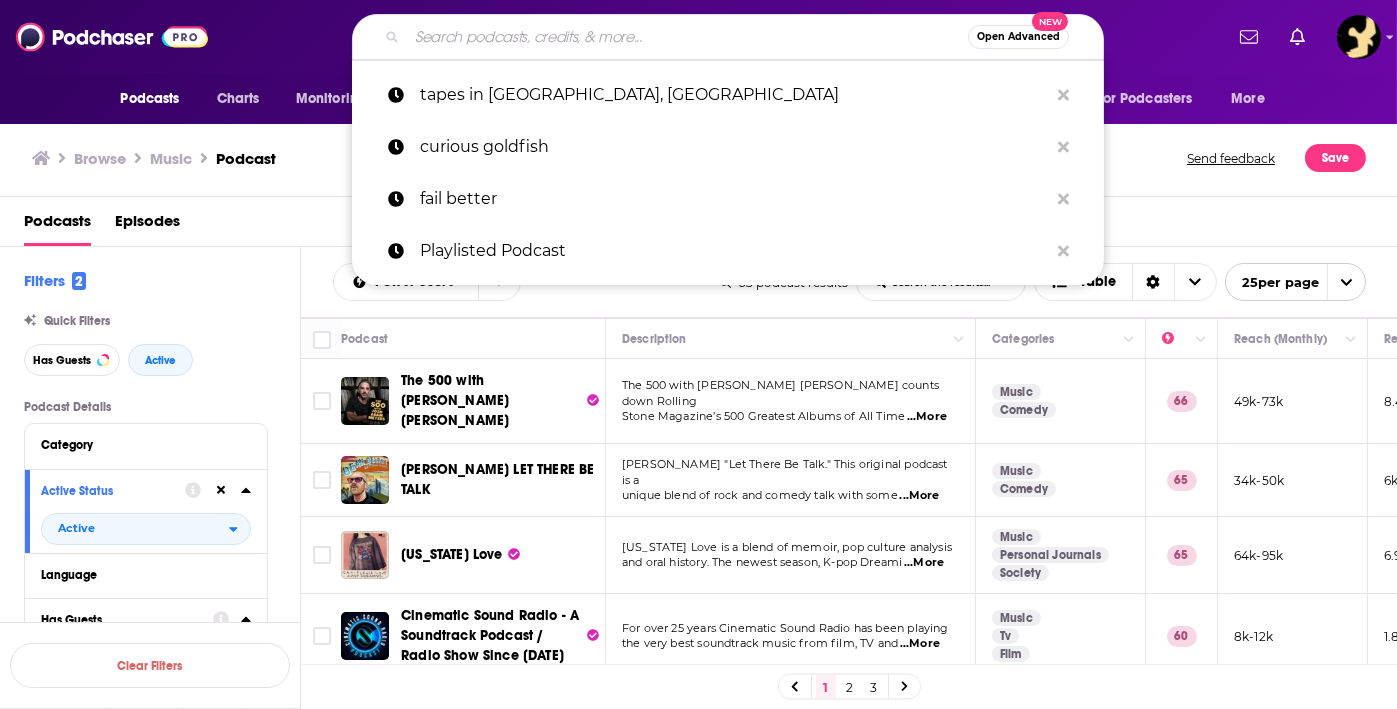 click at bounding box center [687, 37] 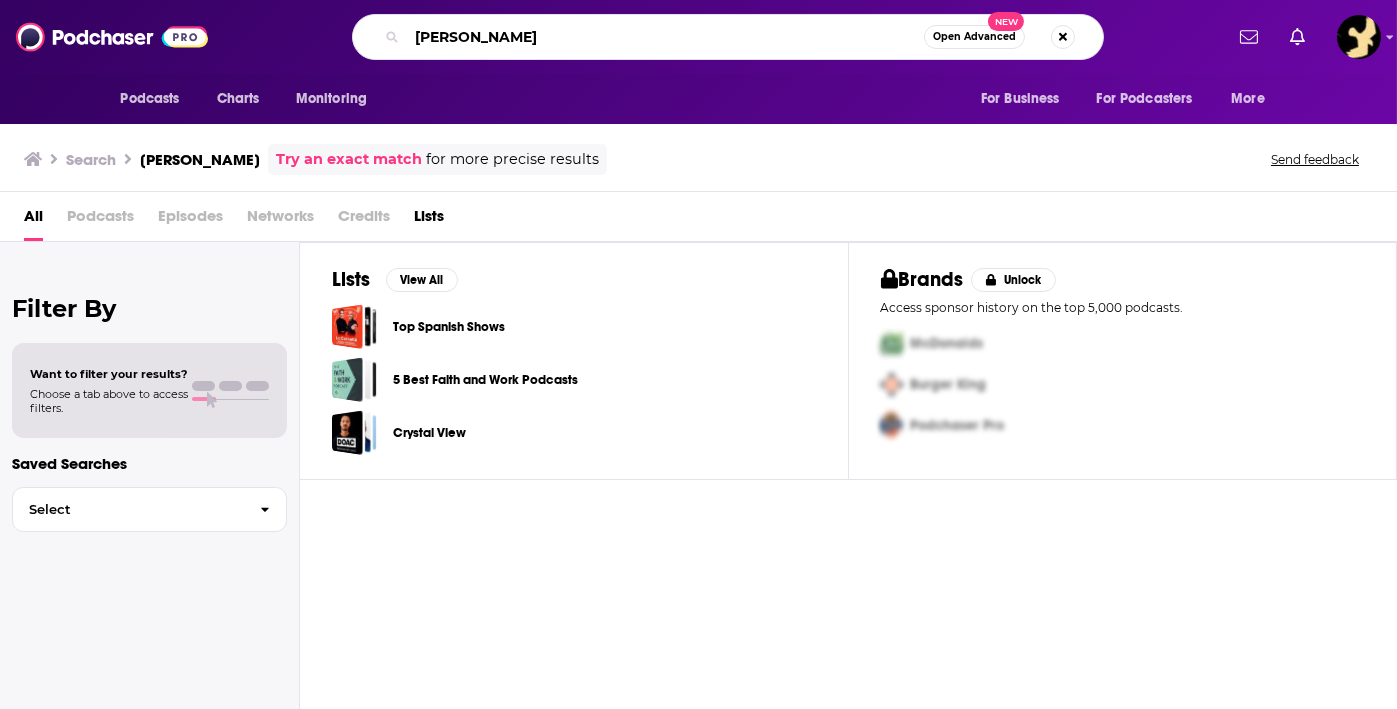 drag, startPoint x: 497, startPoint y: 38, endPoint x: 477, endPoint y: 36, distance: 20.09975 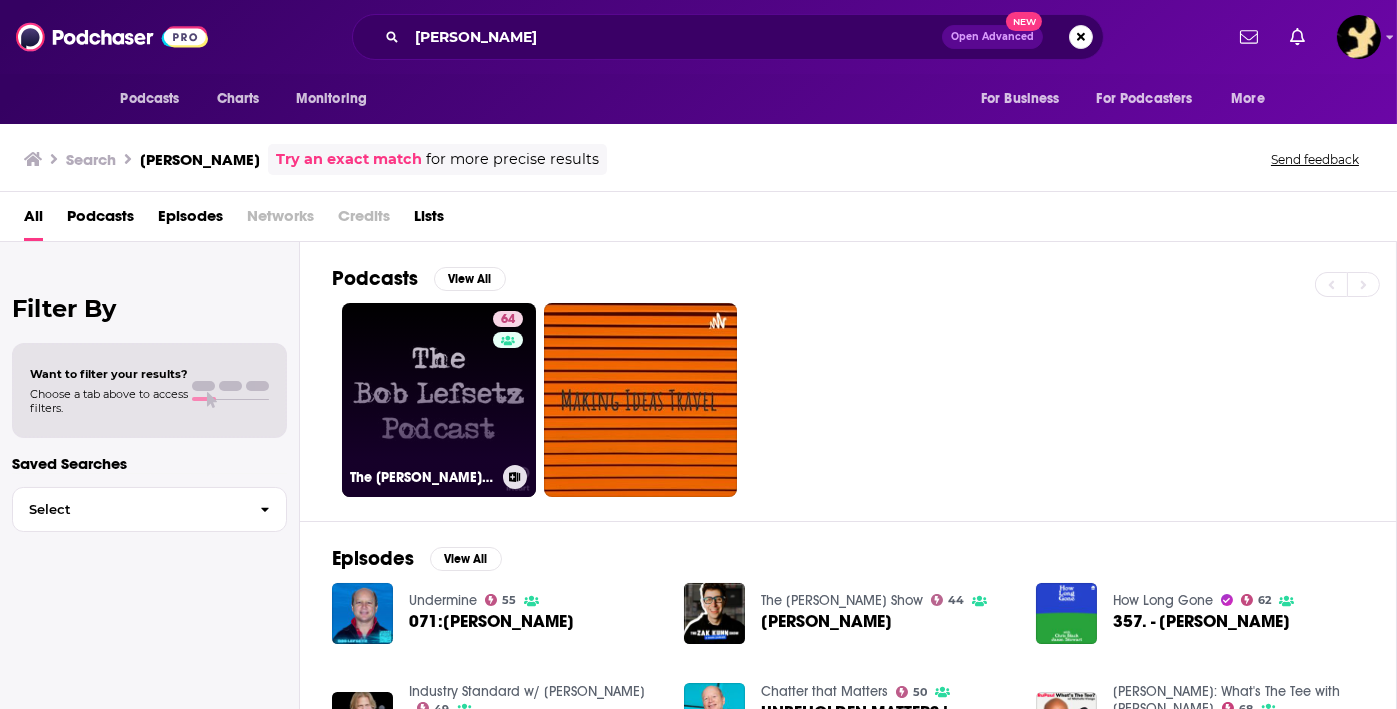 click on "64 The [PERSON_NAME] Podcast" at bounding box center [439, 400] 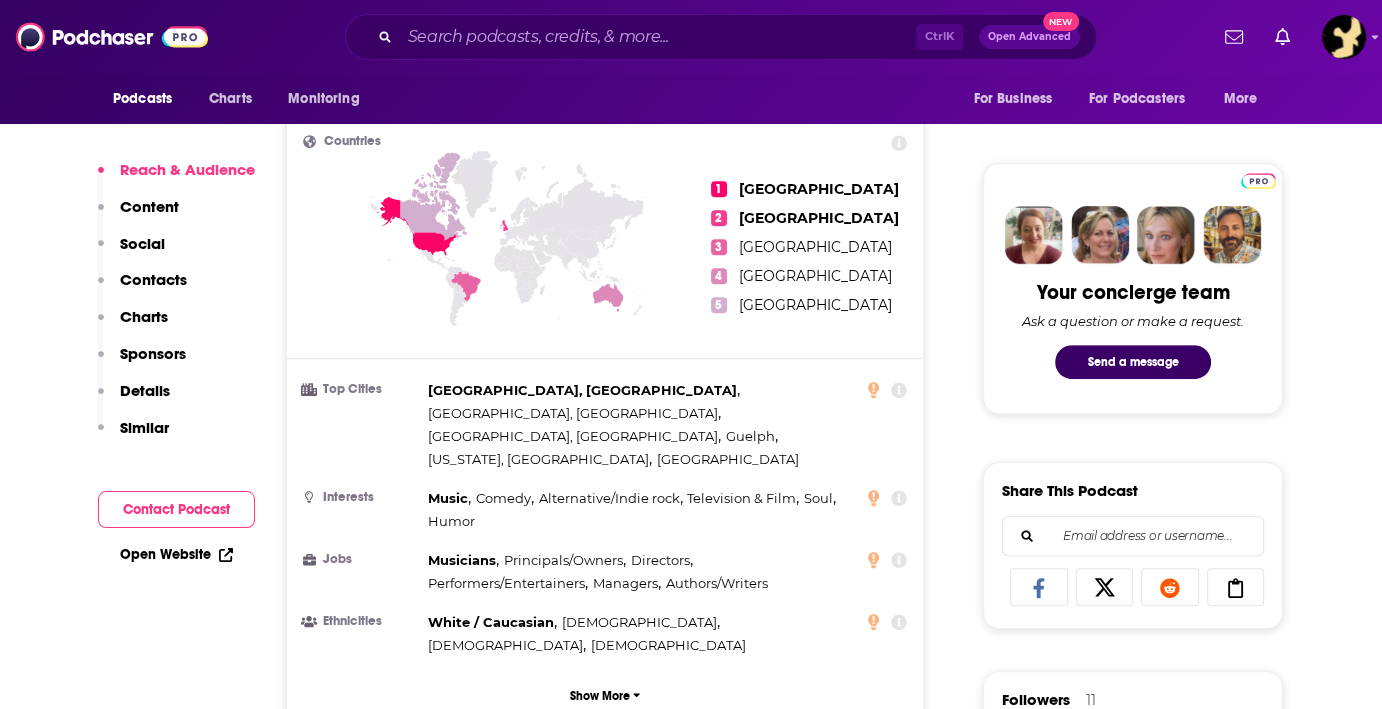 scroll, scrollTop: 900, scrollLeft: 0, axis: vertical 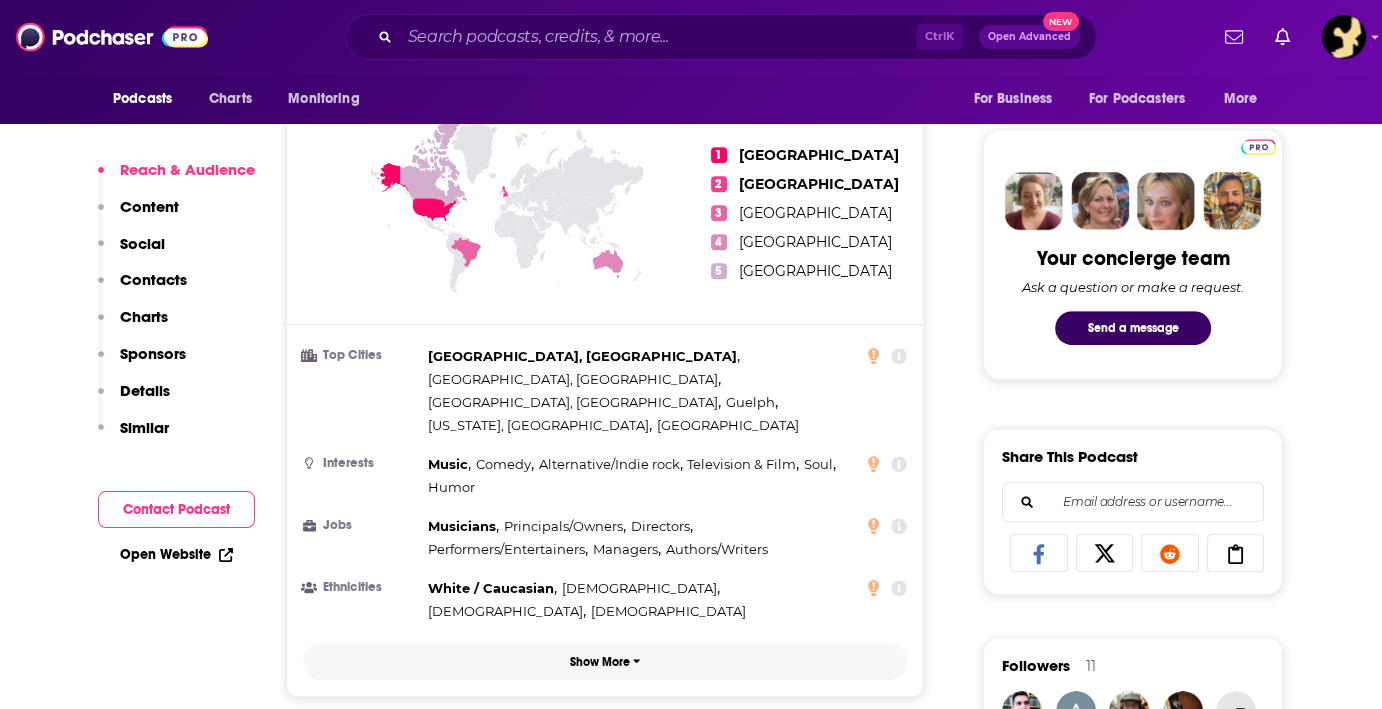 click on "Show More" at bounding box center [600, 662] 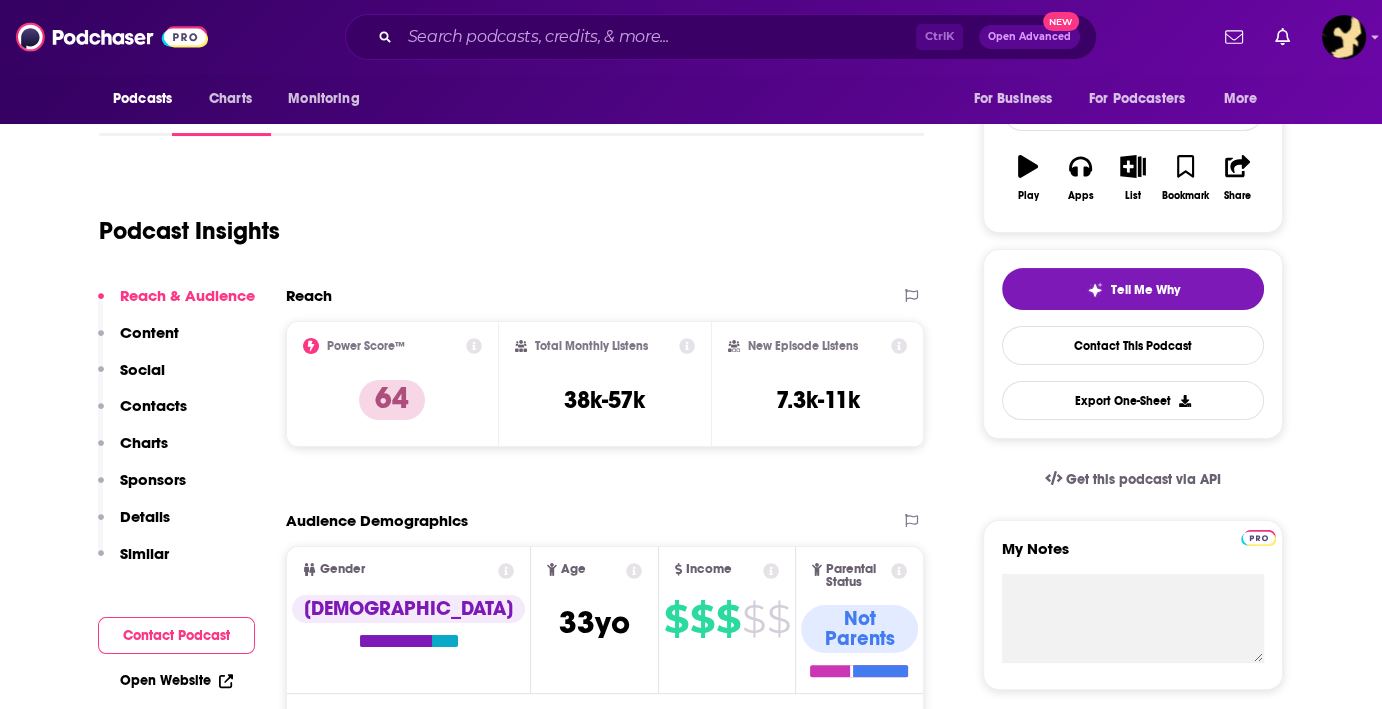 scroll, scrollTop: 0, scrollLeft: 0, axis: both 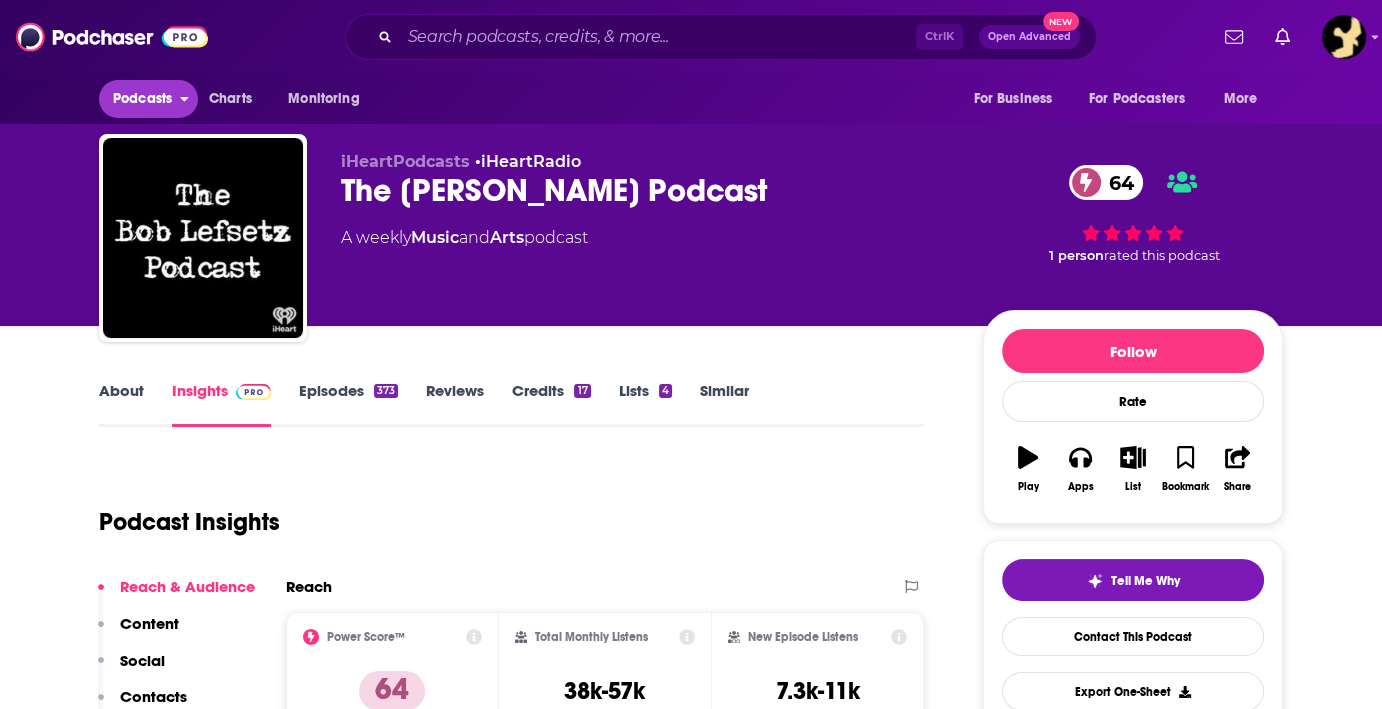 click on "Podcasts" at bounding box center [142, 99] 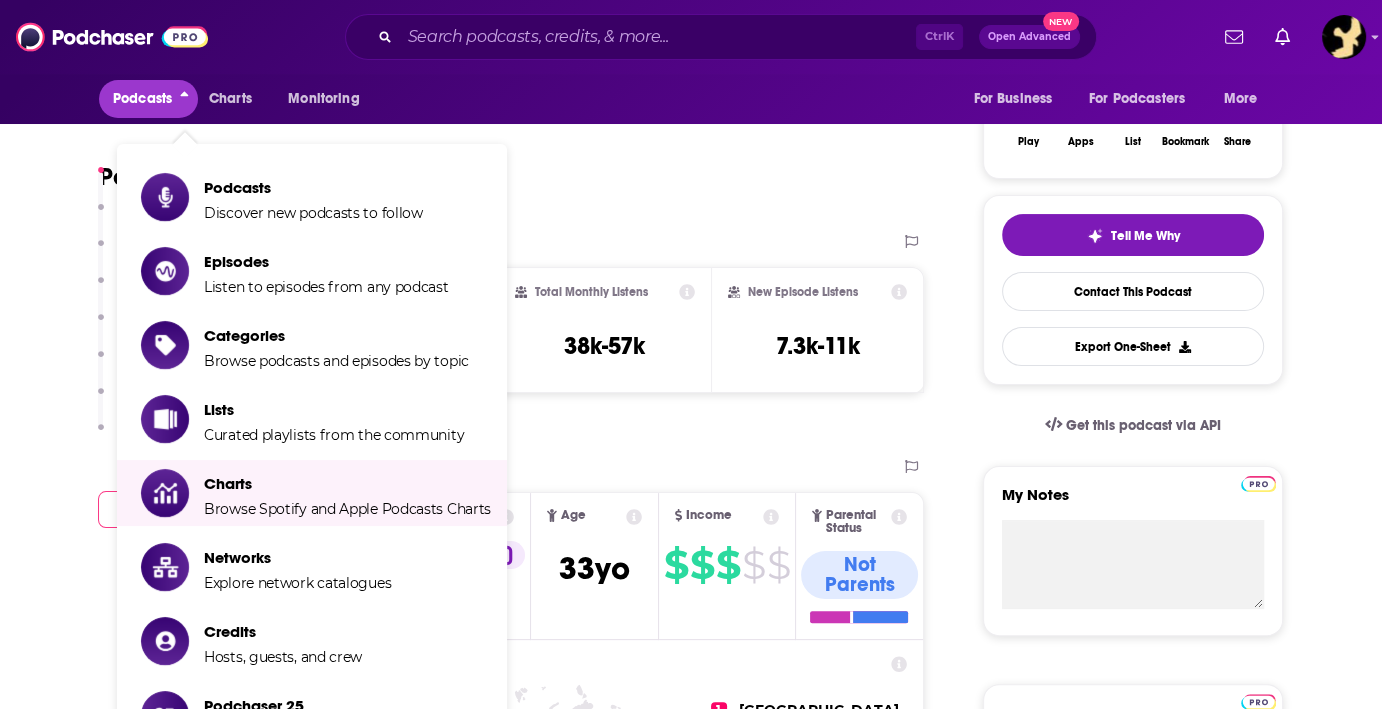 scroll, scrollTop: 300, scrollLeft: 0, axis: vertical 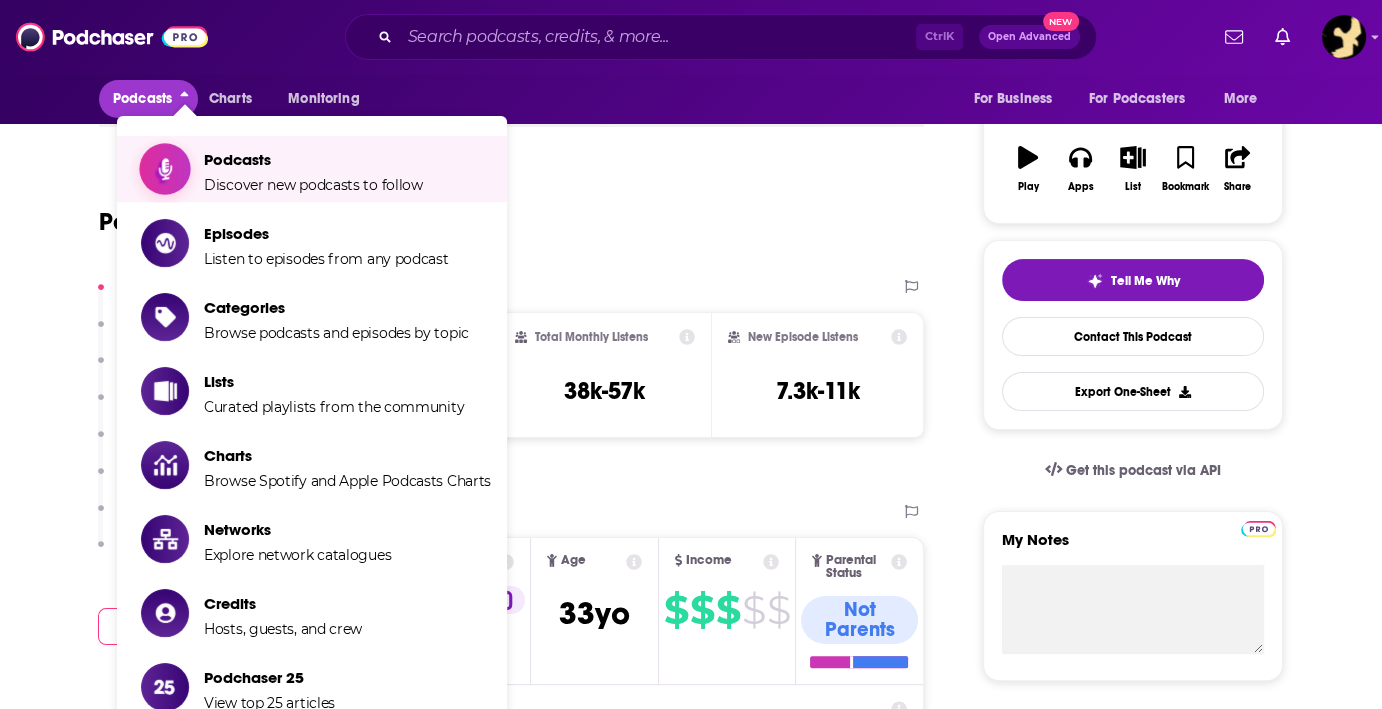 click on "Discover new podcasts to follow" at bounding box center (313, 185) 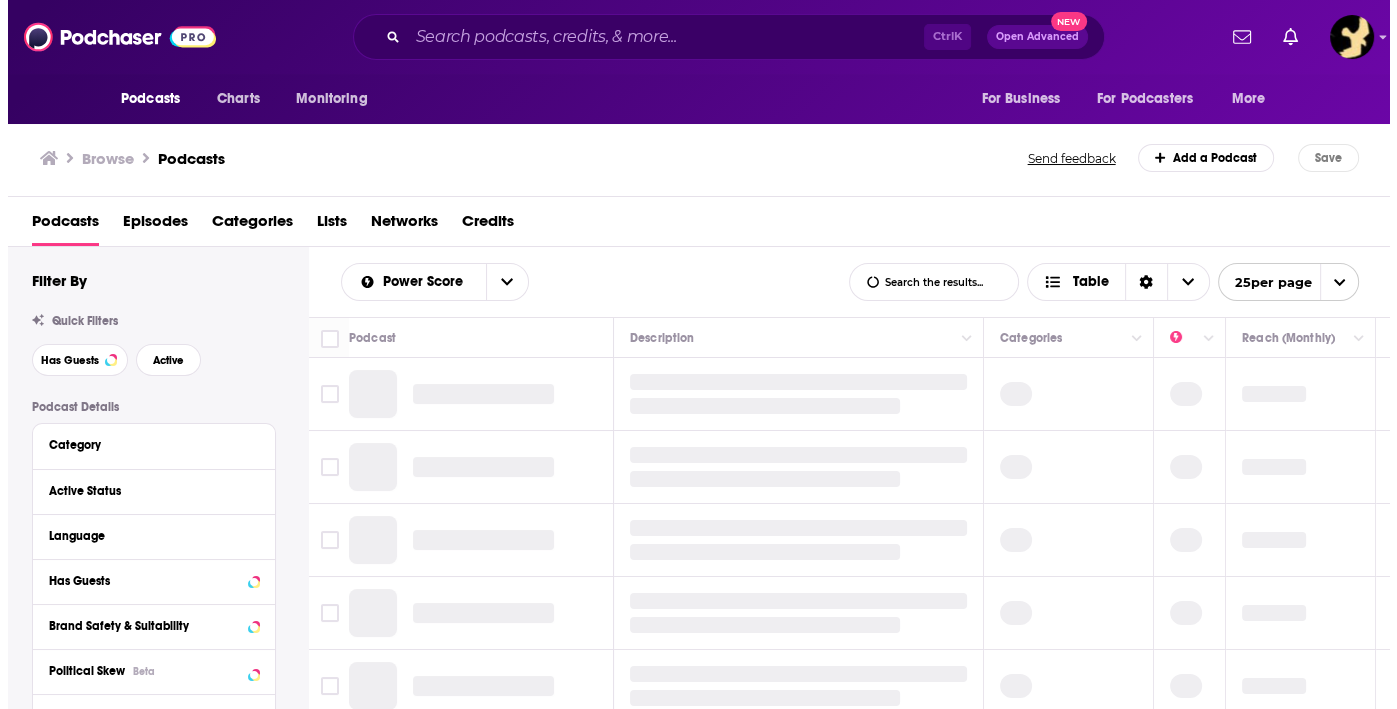 scroll, scrollTop: 0, scrollLeft: 0, axis: both 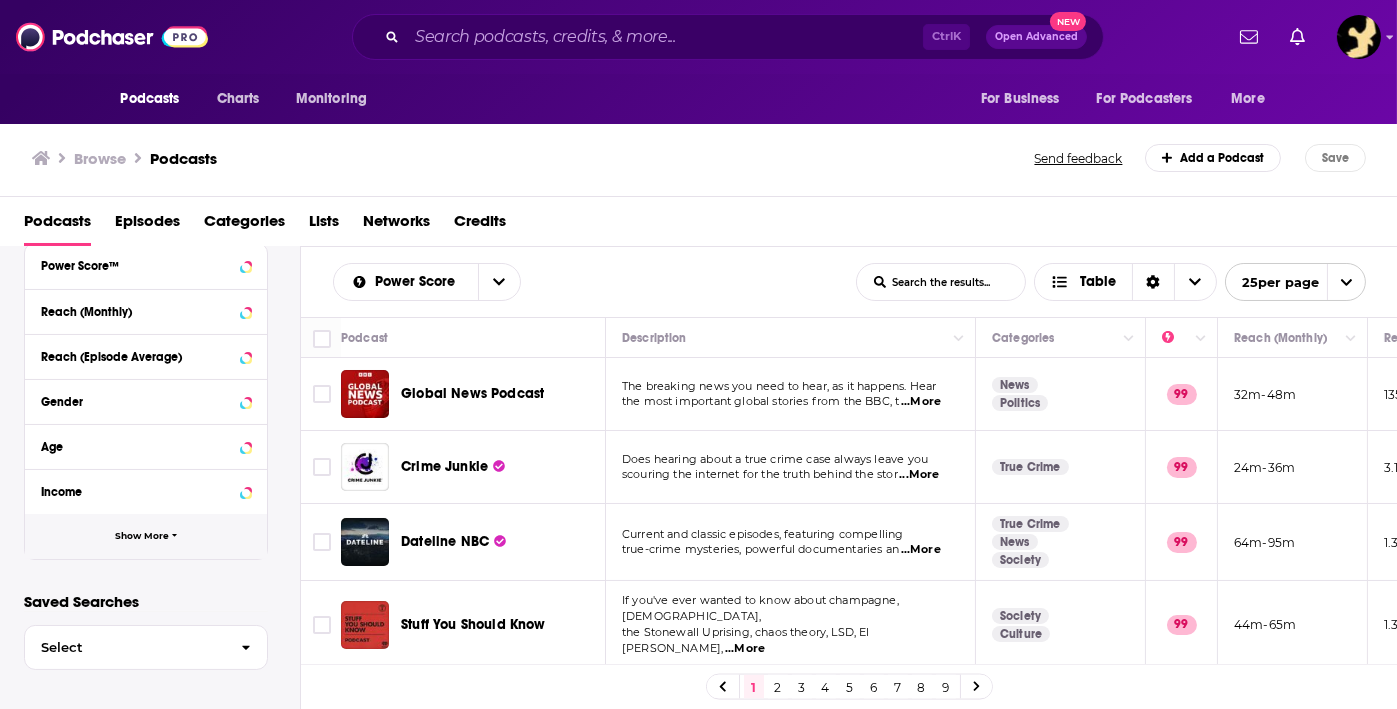 click on "Show More" at bounding box center [142, 536] 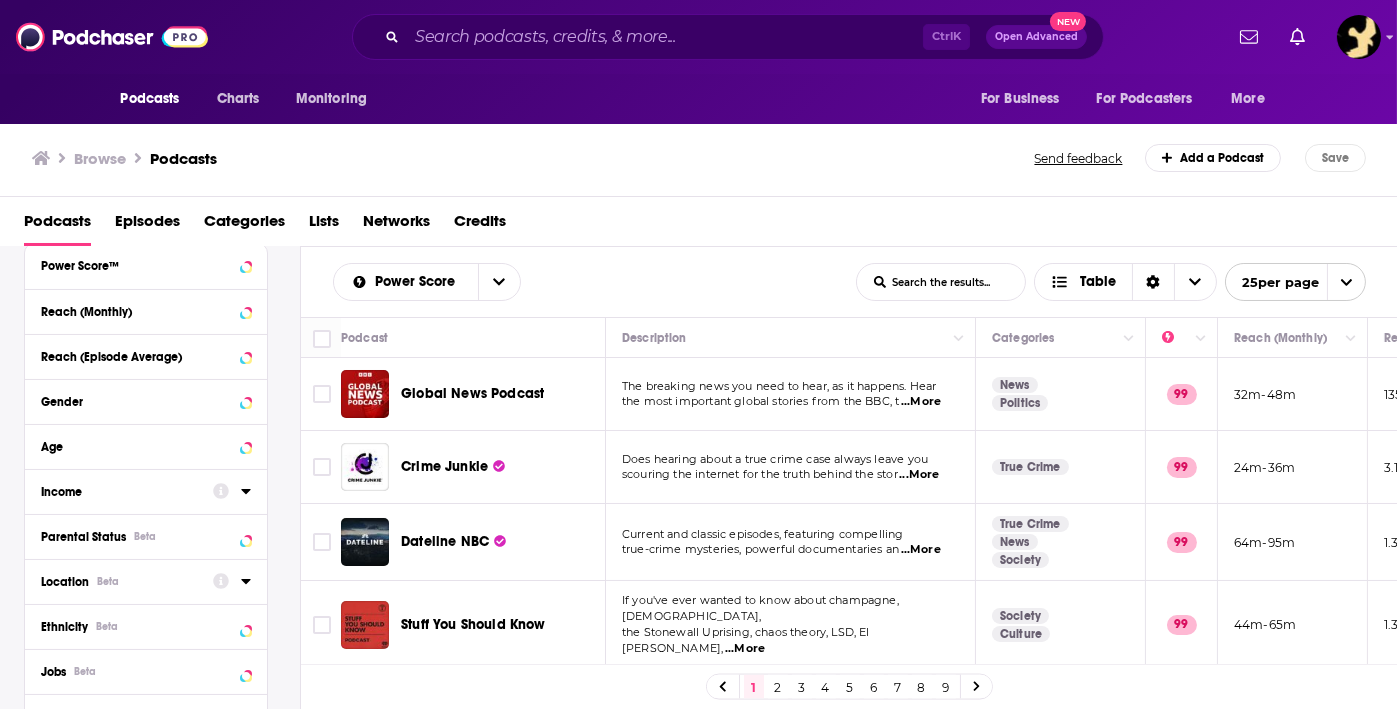 click 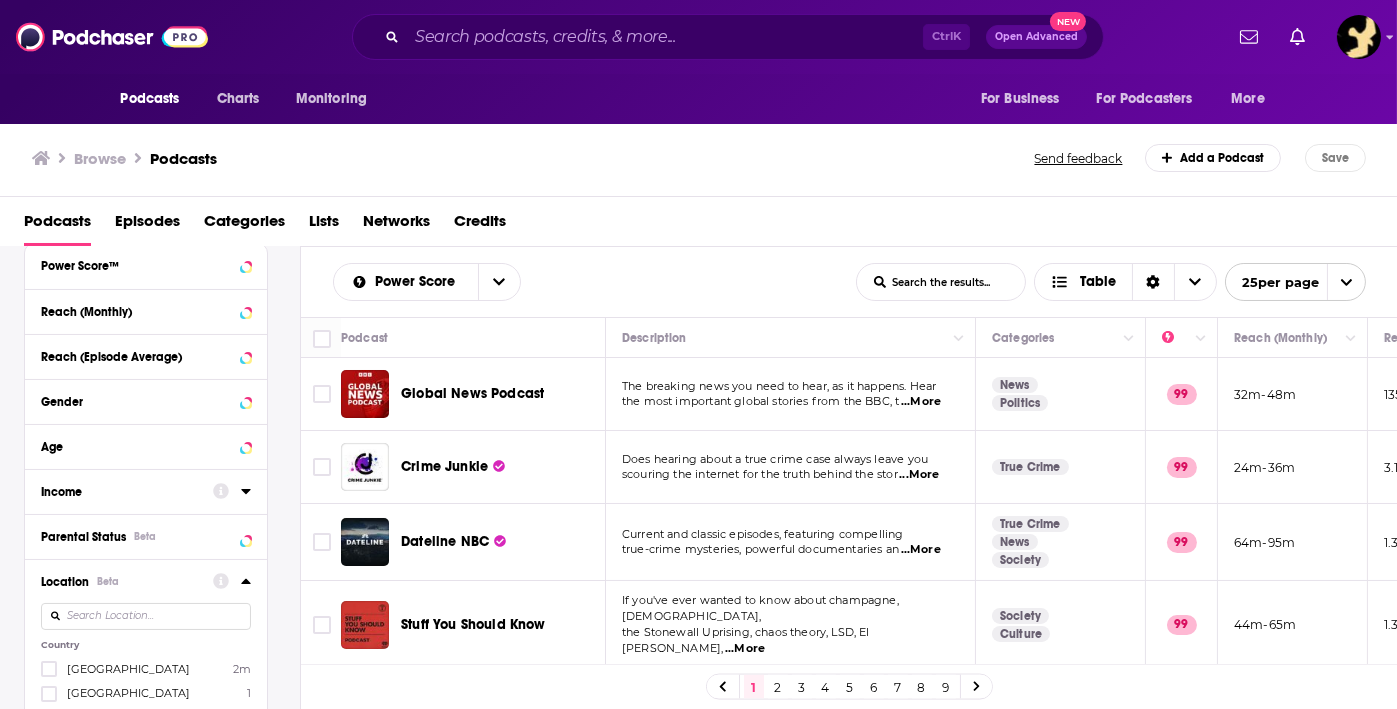 click at bounding box center [146, 616] 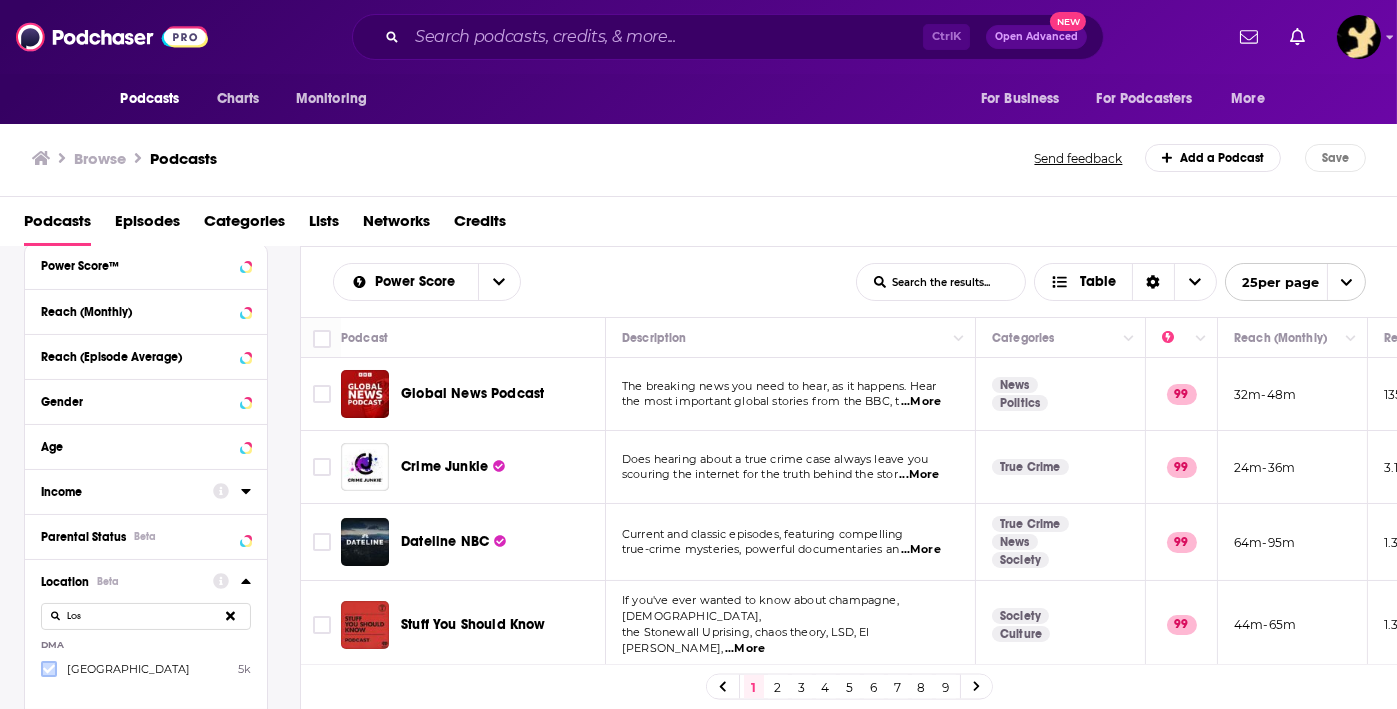type on "Los" 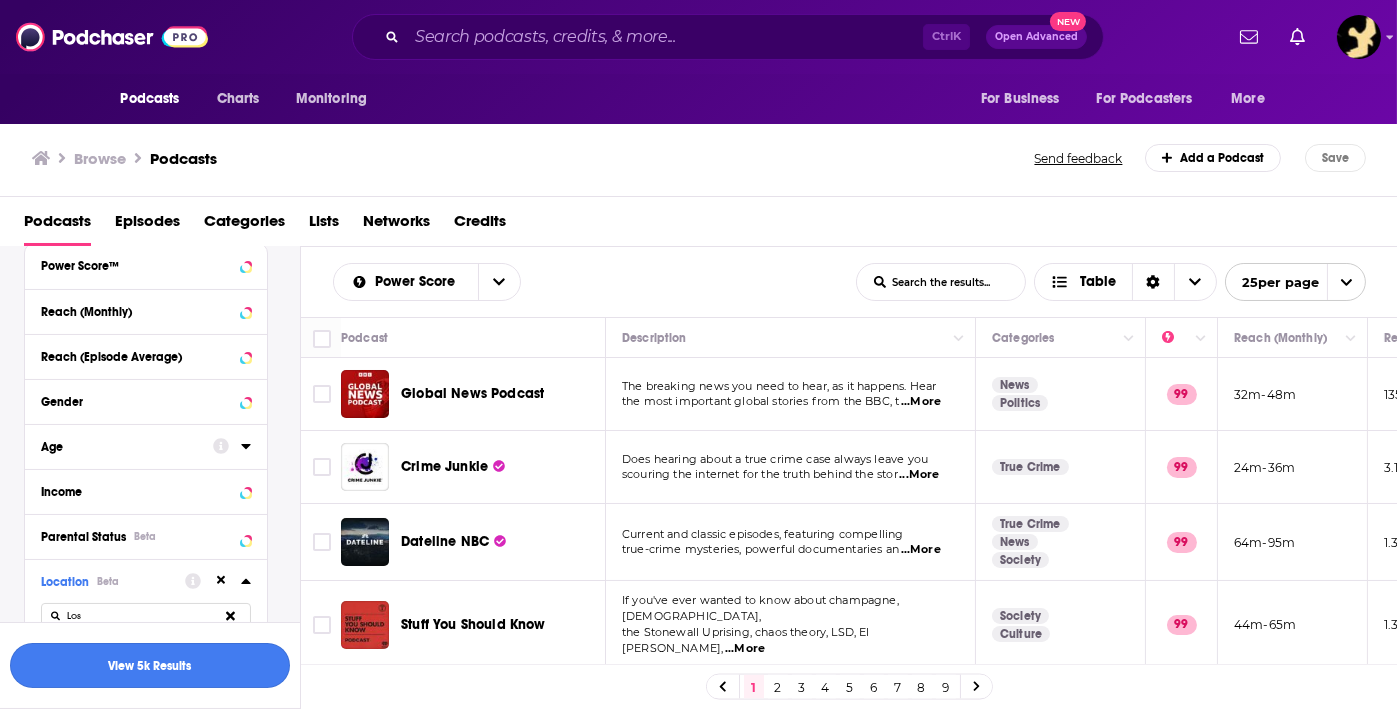 click on "View 5k Results" at bounding box center [150, 665] 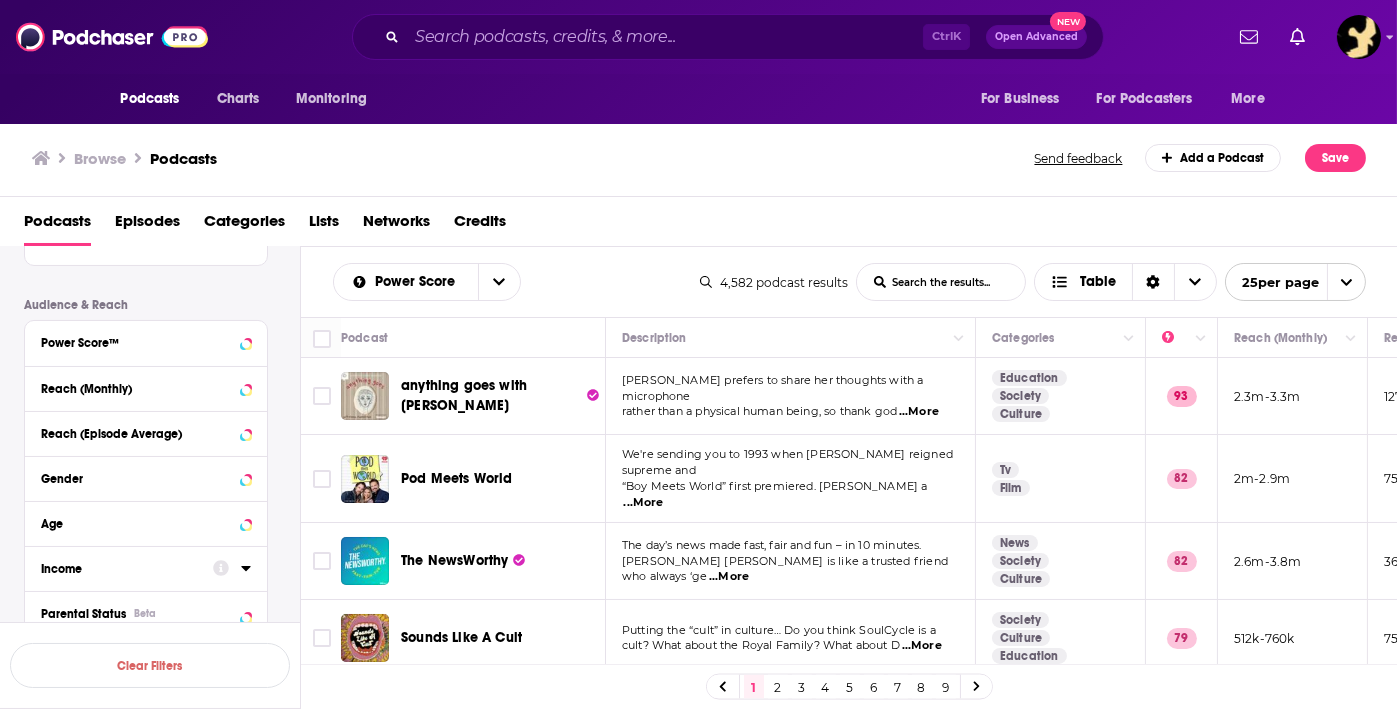 scroll, scrollTop: 172, scrollLeft: 0, axis: vertical 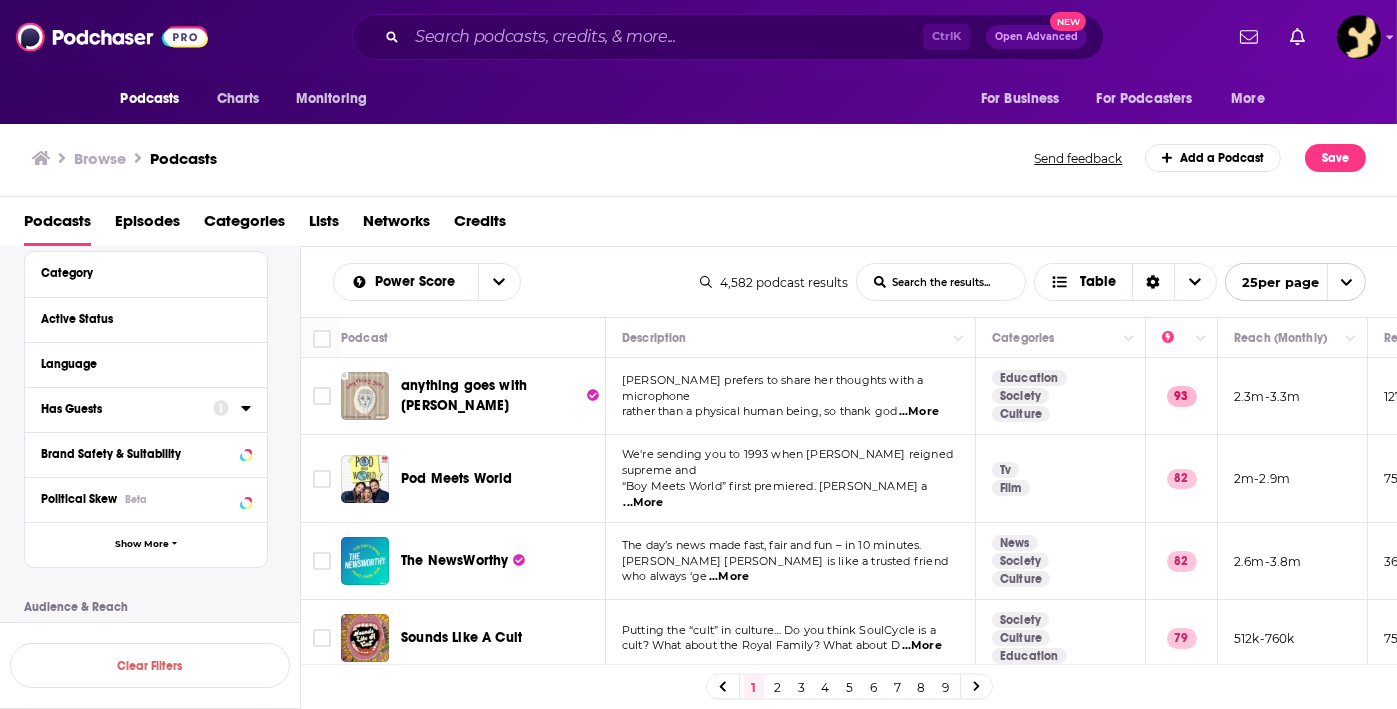 click 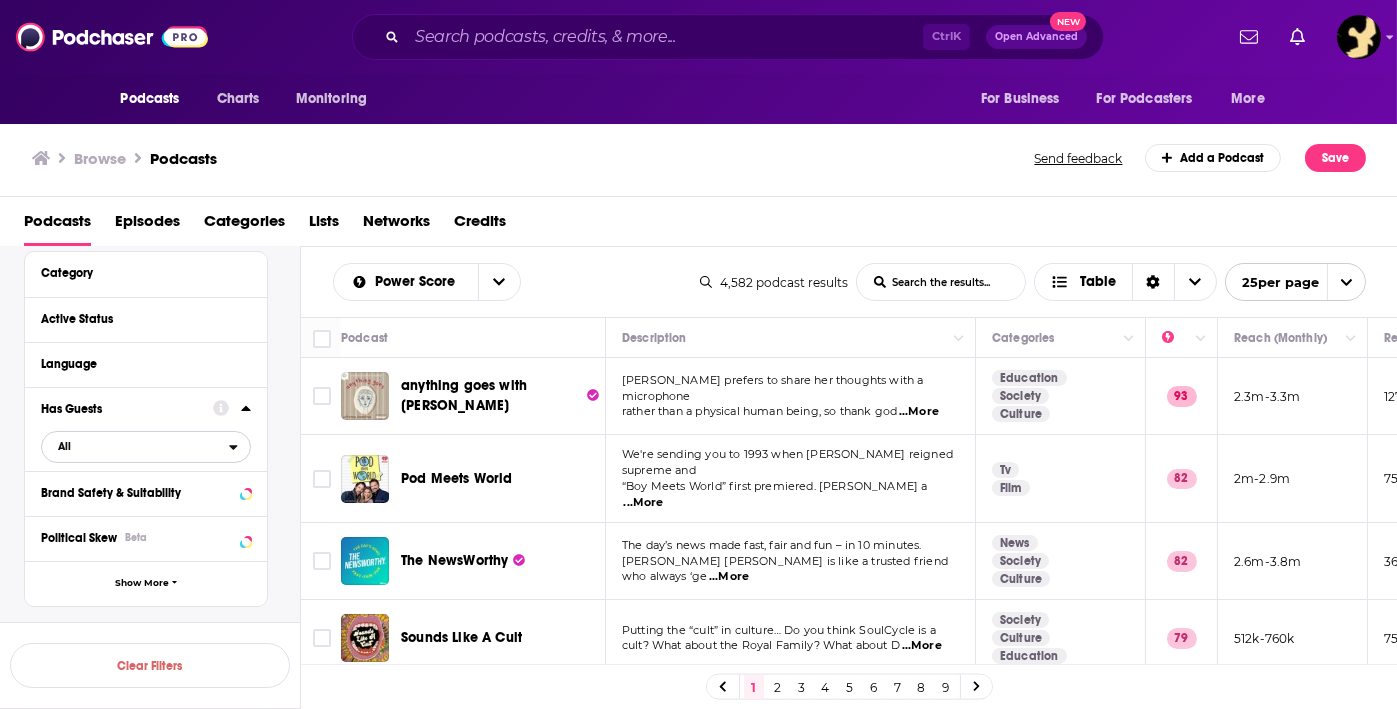 click 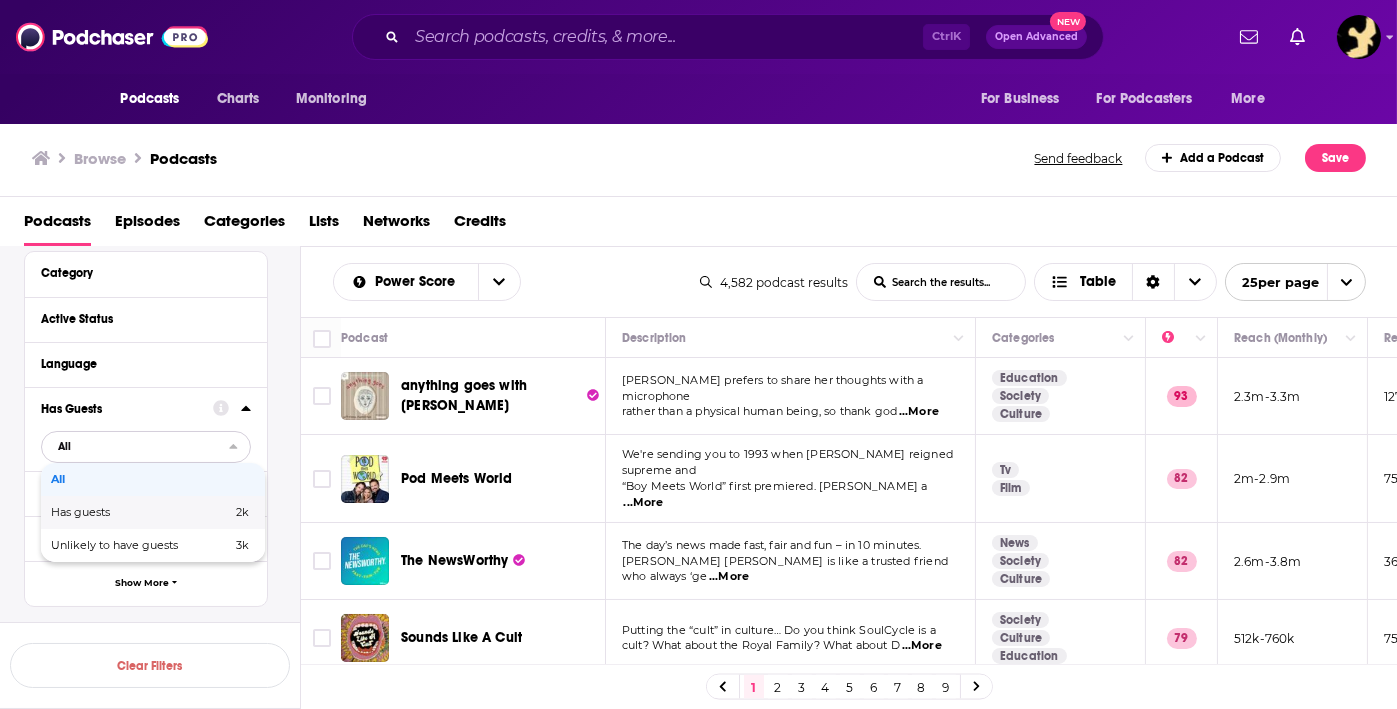click on "Has guests" at bounding box center [111, 512] 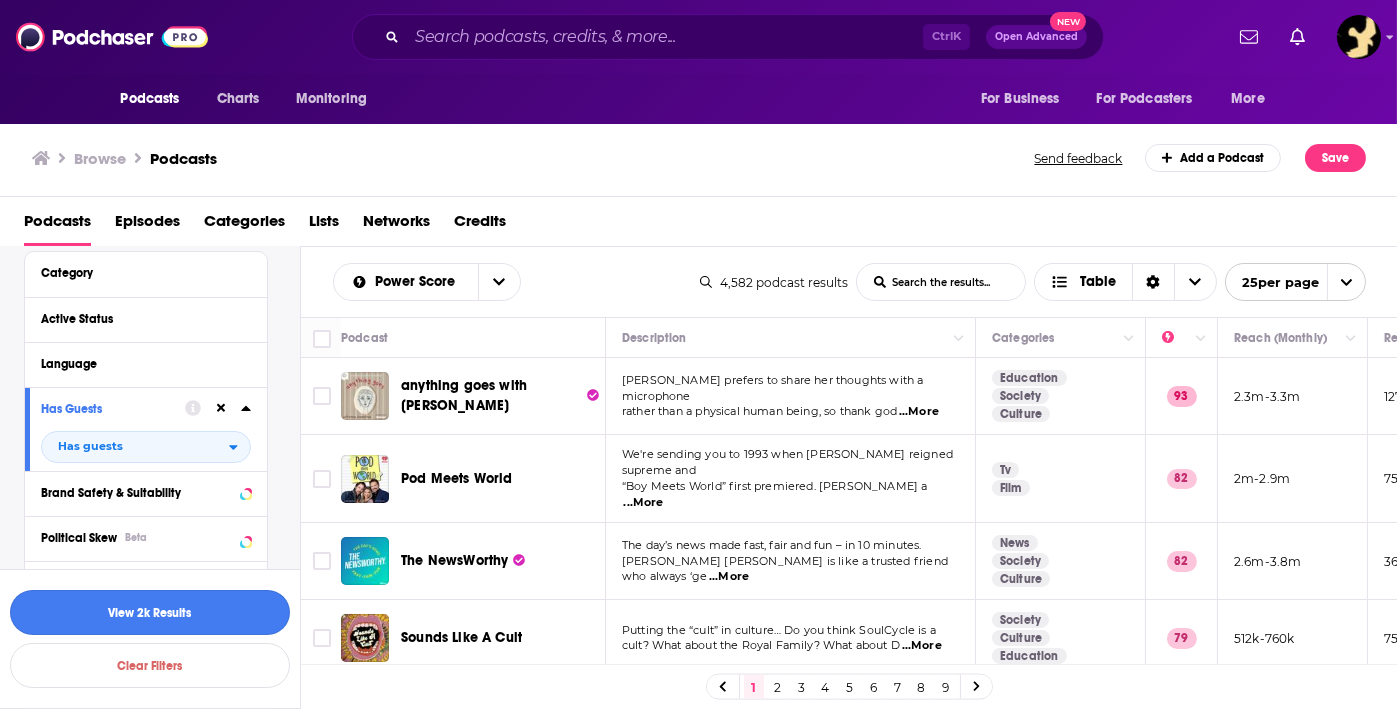 click on "View 2k Results" at bounding box center [150, 612] 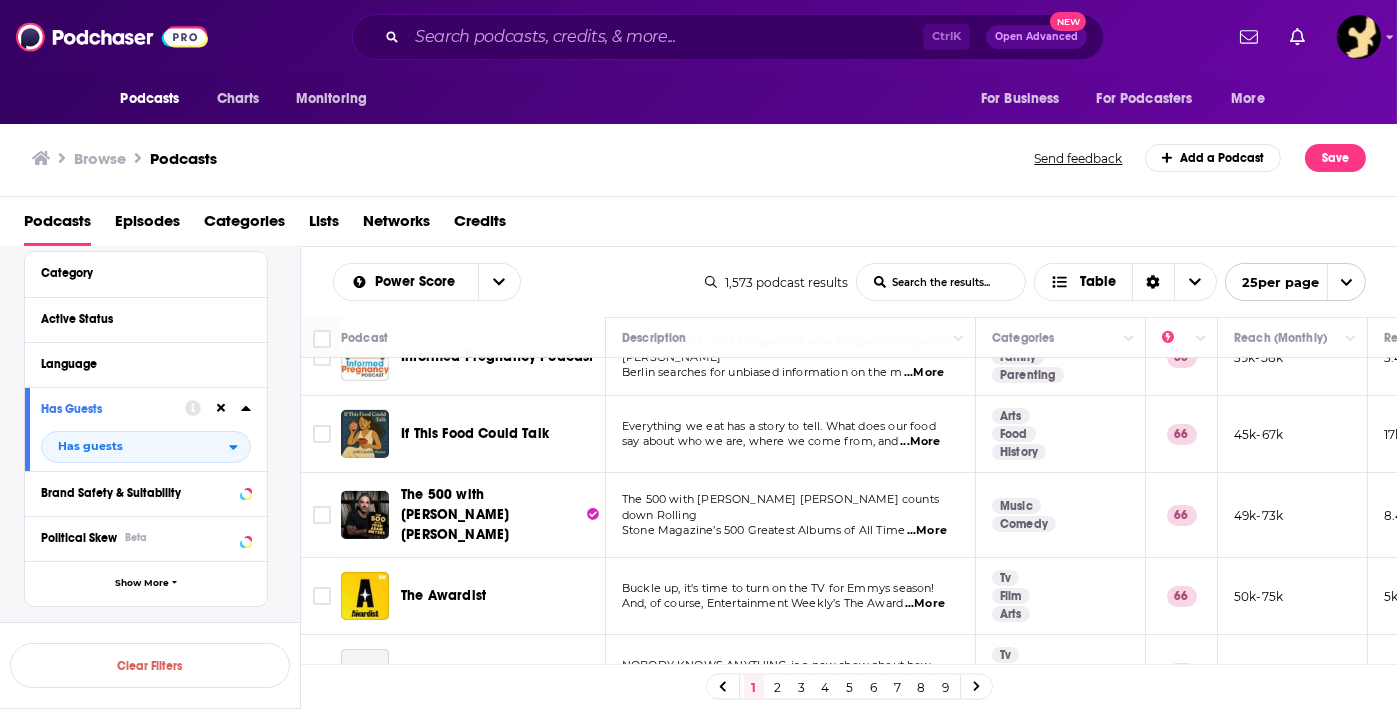 scroll, scrollTop: 1589, scrollLeft: 0, axis: vertical 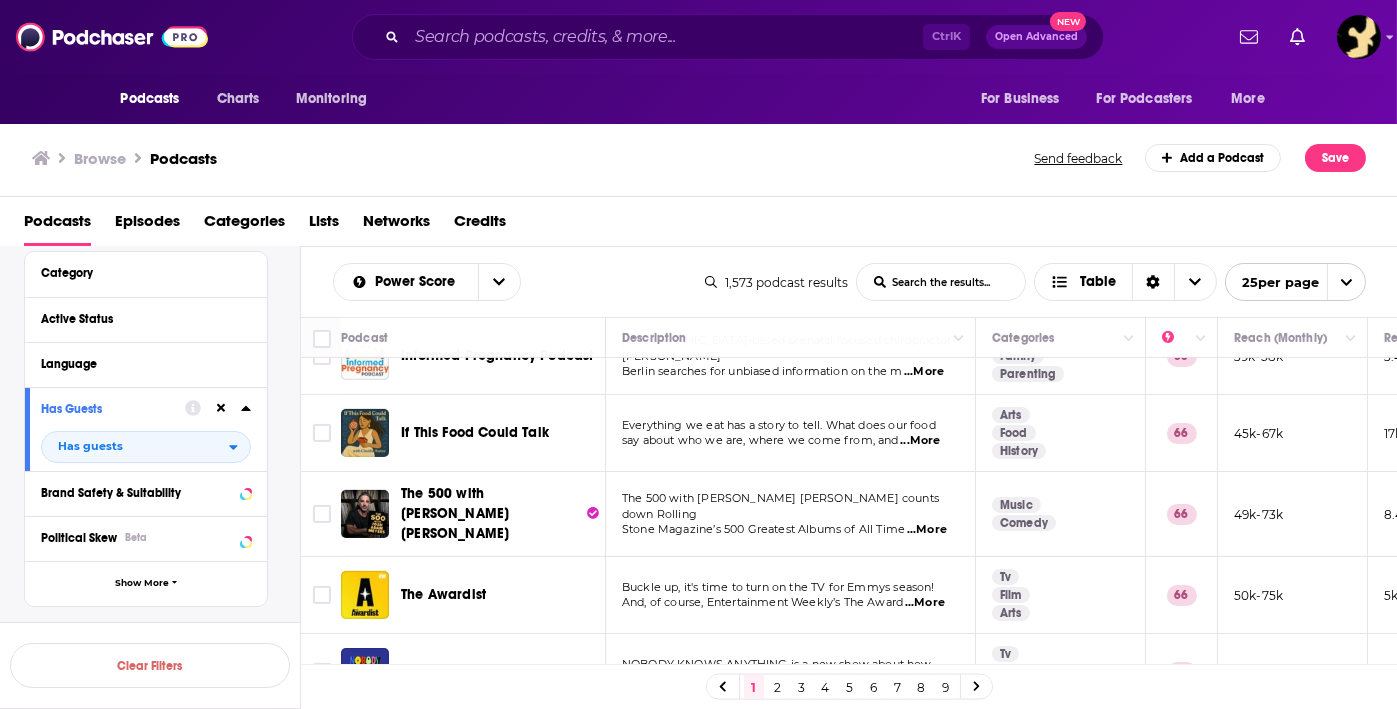 click on "2" at bounding box center (778, 687) 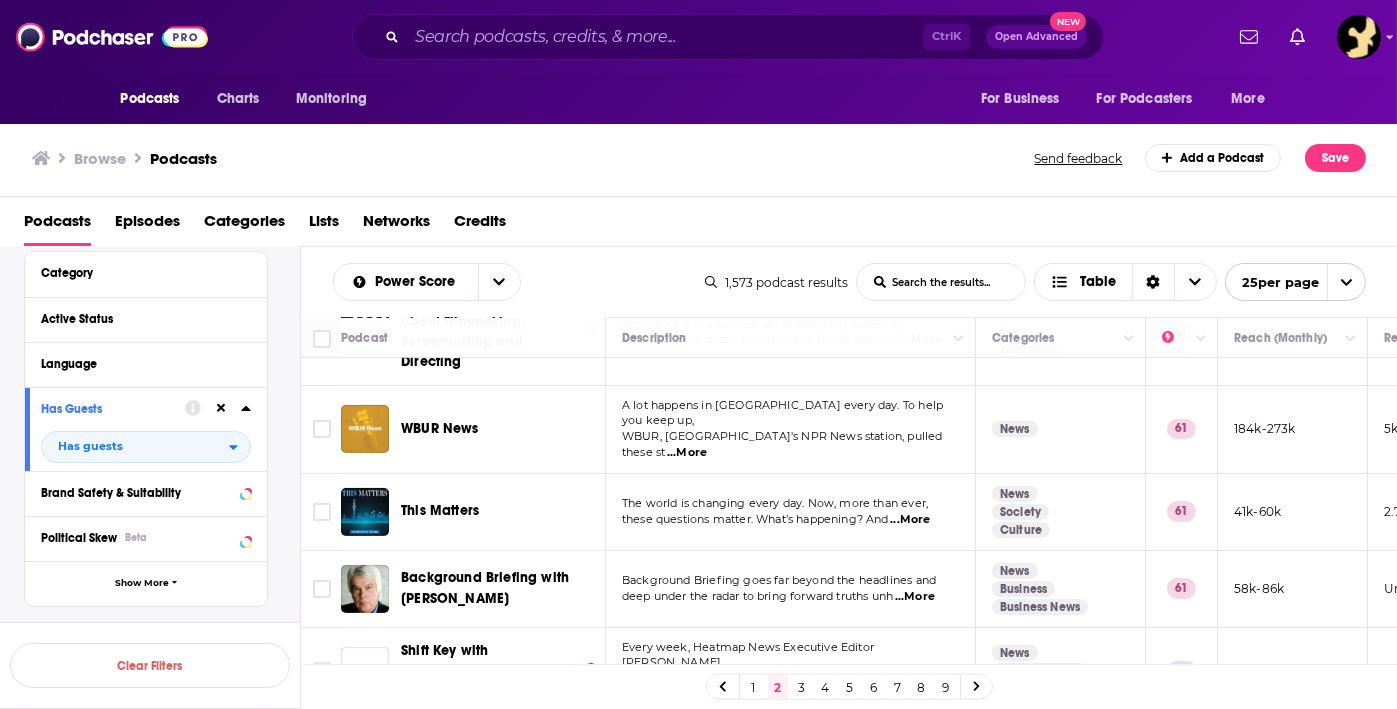 scroll, scrollTop: 1632, scrollLeft: 0, axis: vertical 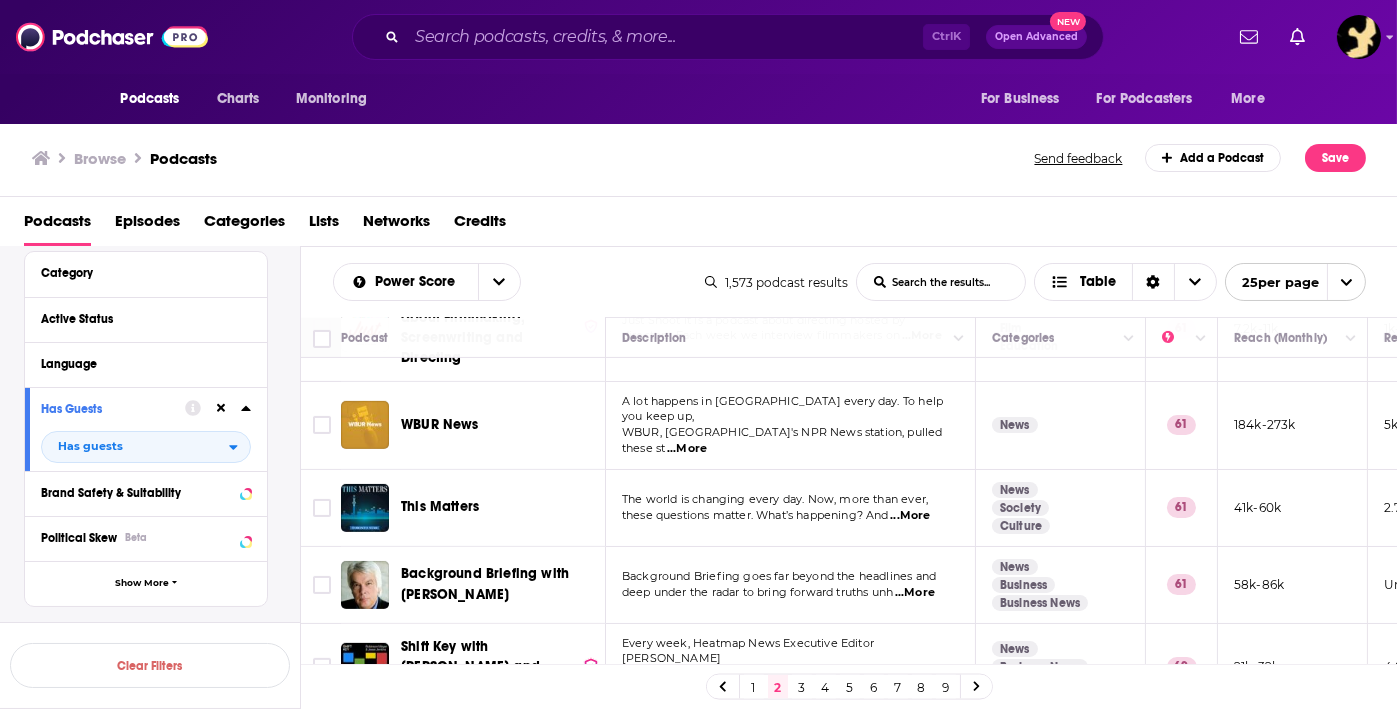 click on "3" at bounding box center (802, 687) 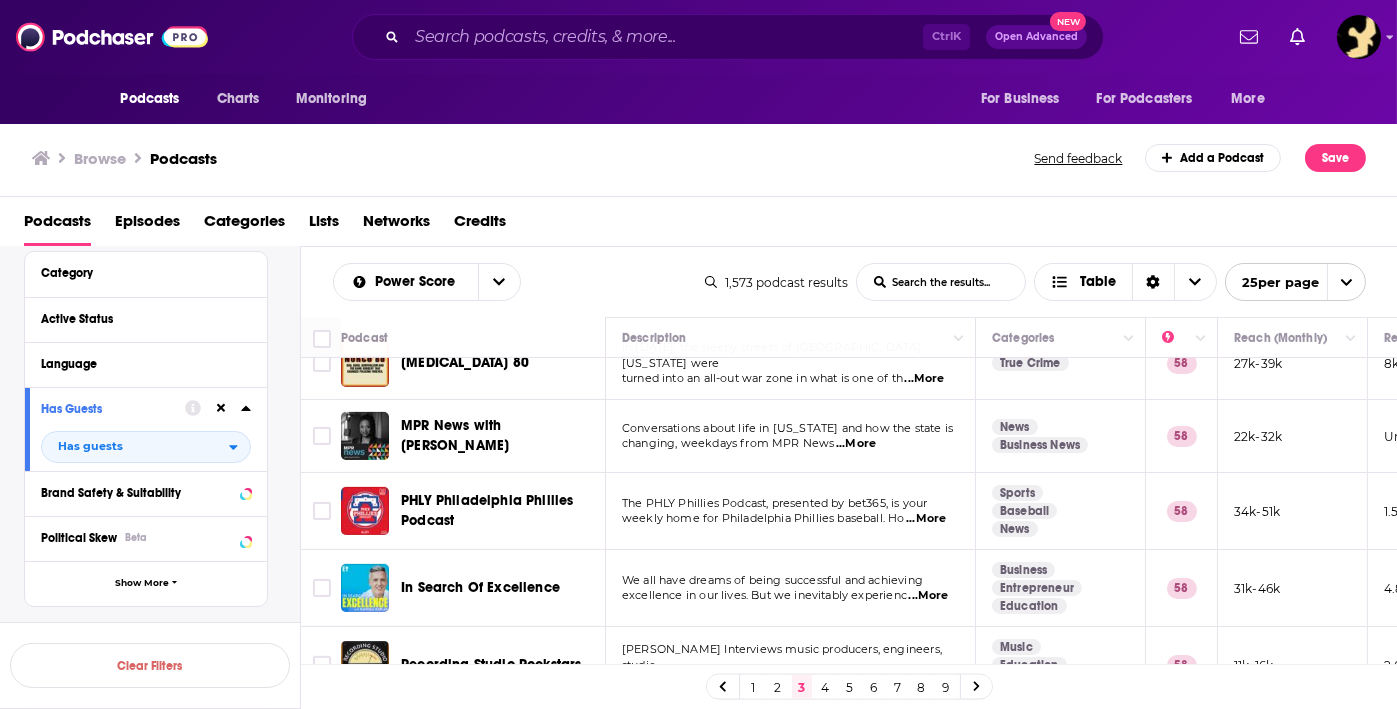 scroll, scrollTop: 1608, scrollLeft: 0, axis: vertical 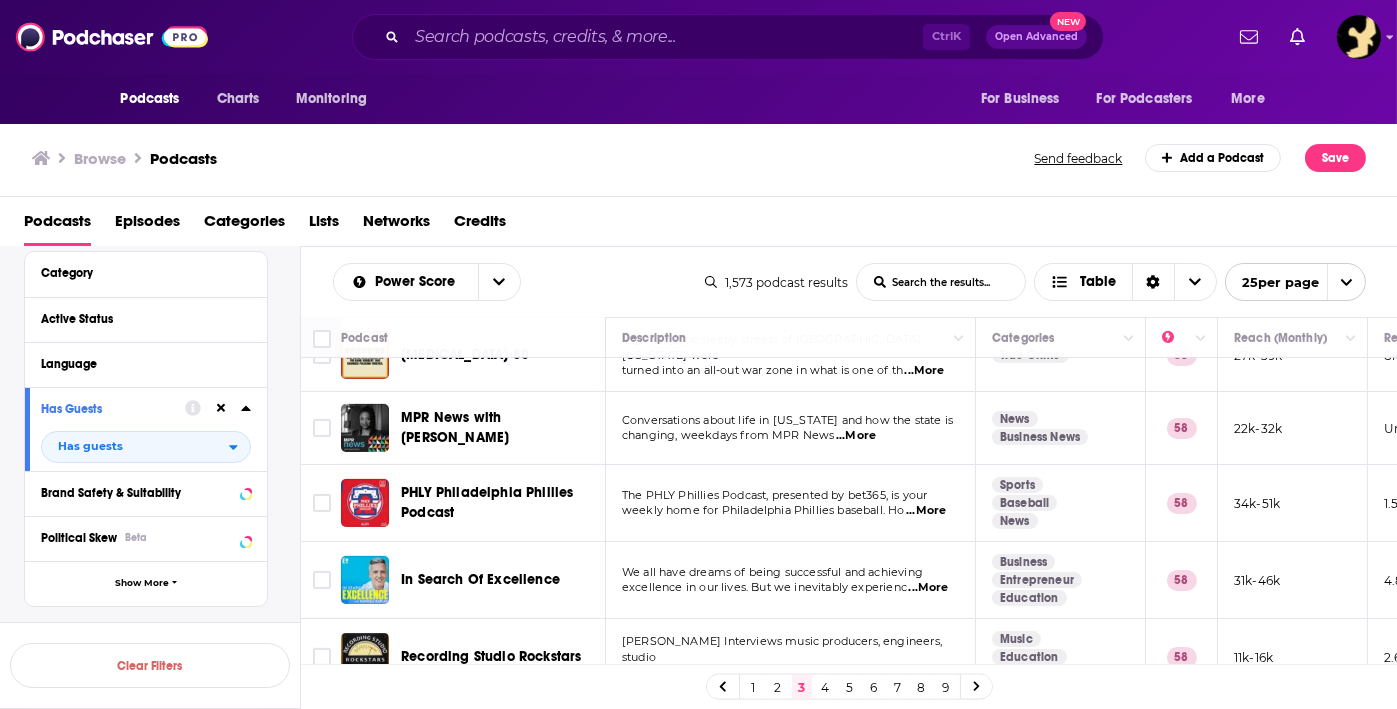 click on "4" at bounding box center (826, 687) 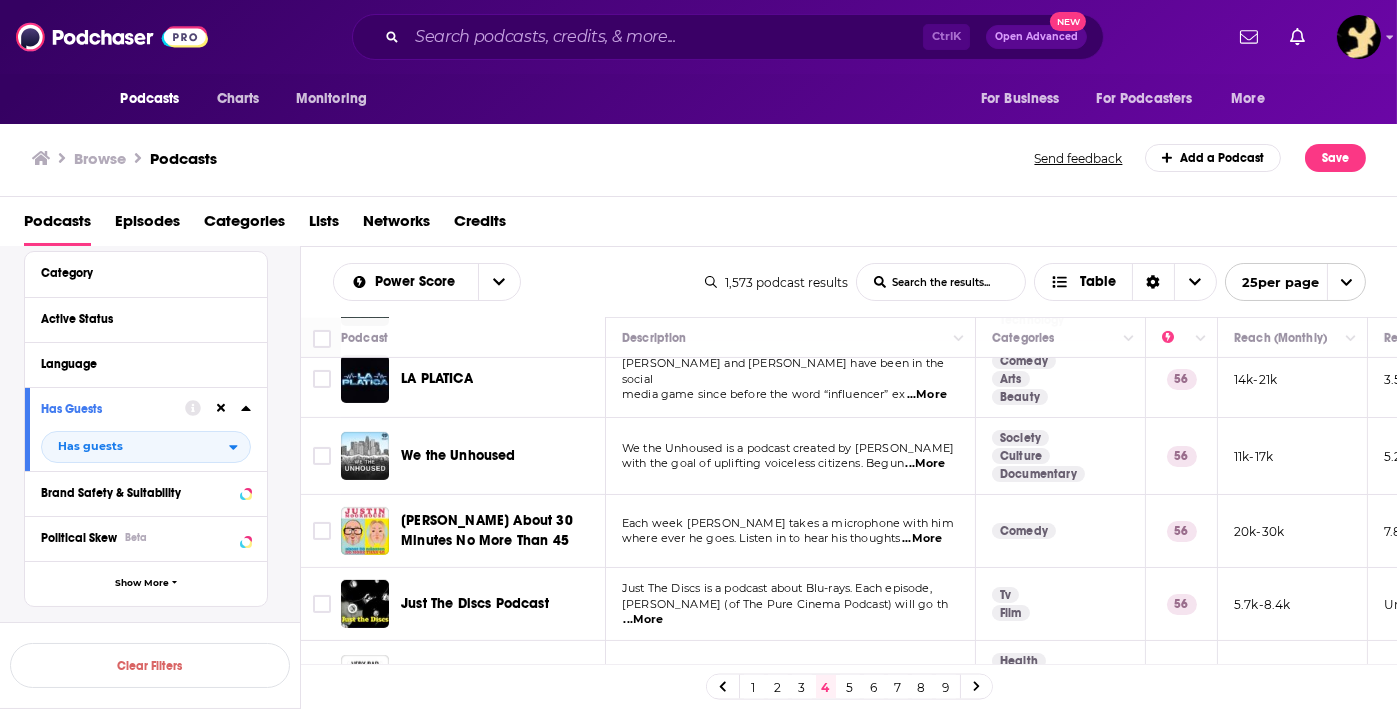 scroll, scrollTop: 1605, scrollLeft: 0, axis: vertical 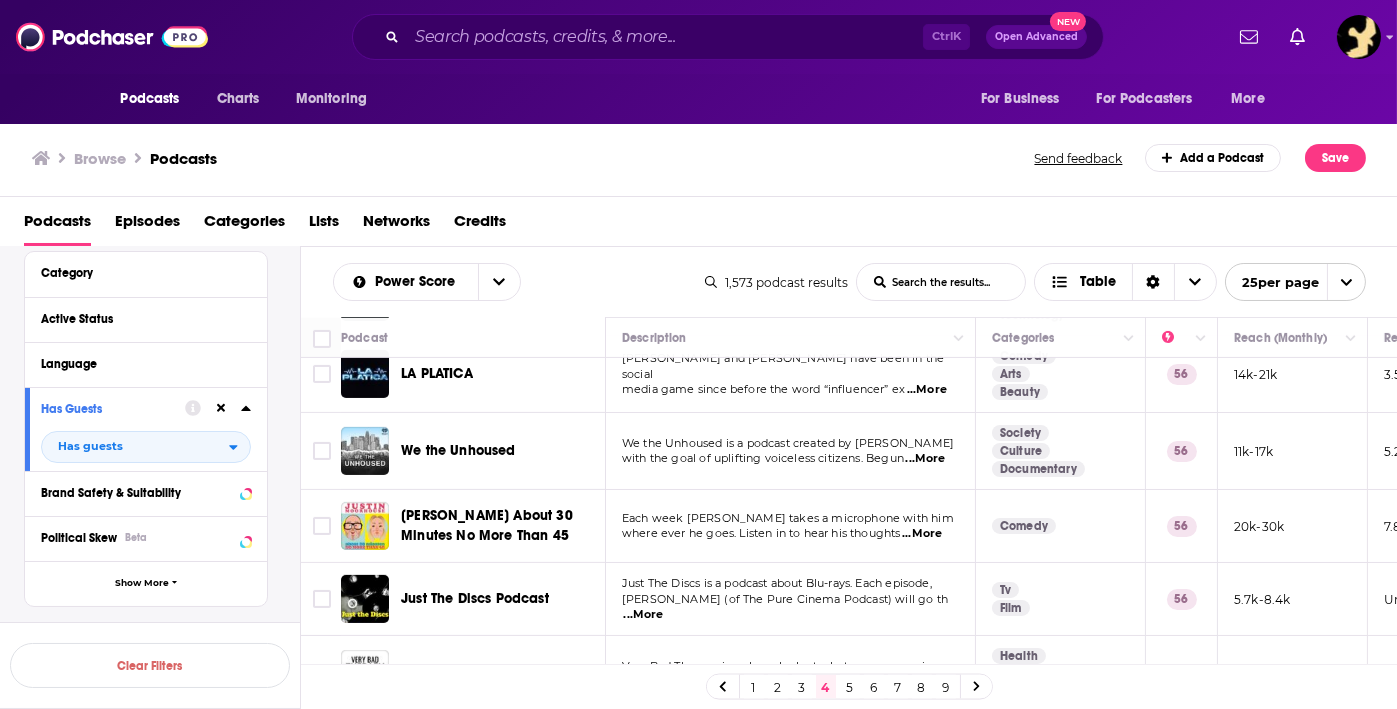 click on "5" at bounding box center [850, 687] 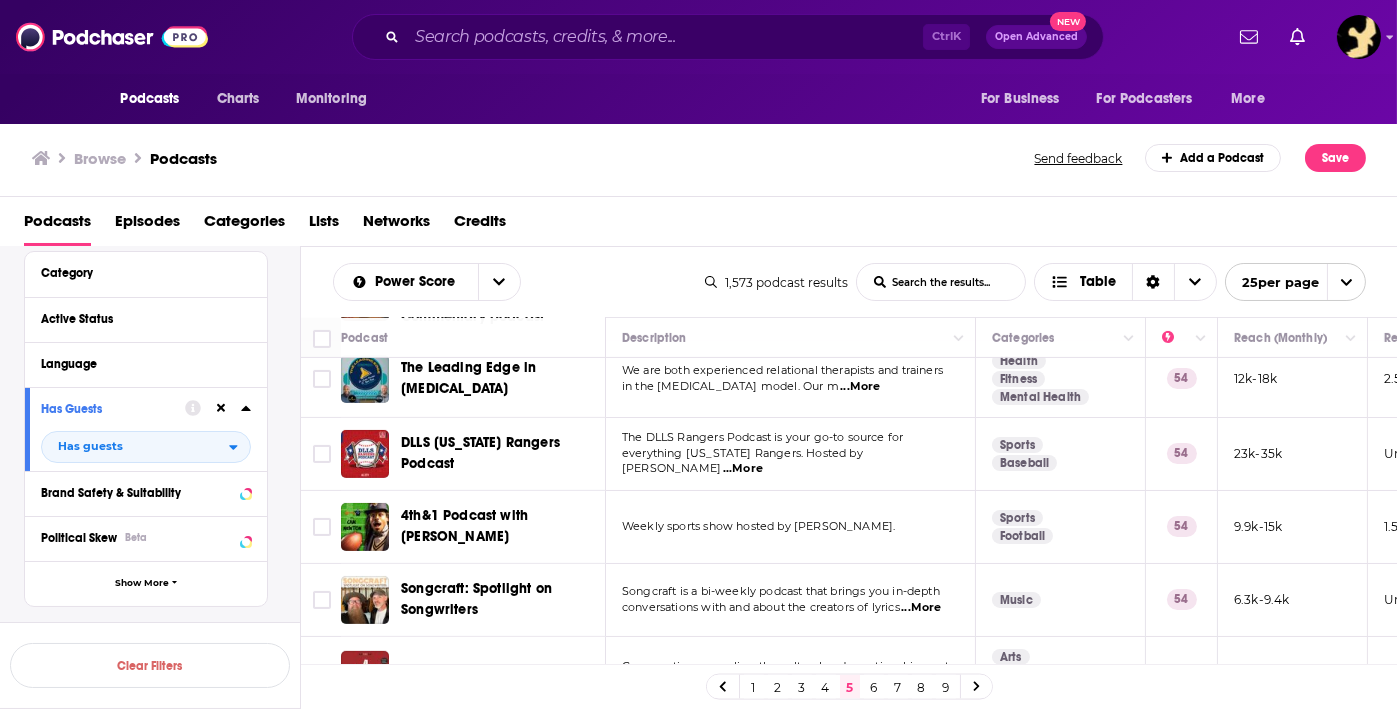 scroll, scrollTop: 1629, scrollLeft: 0, axis: vertical 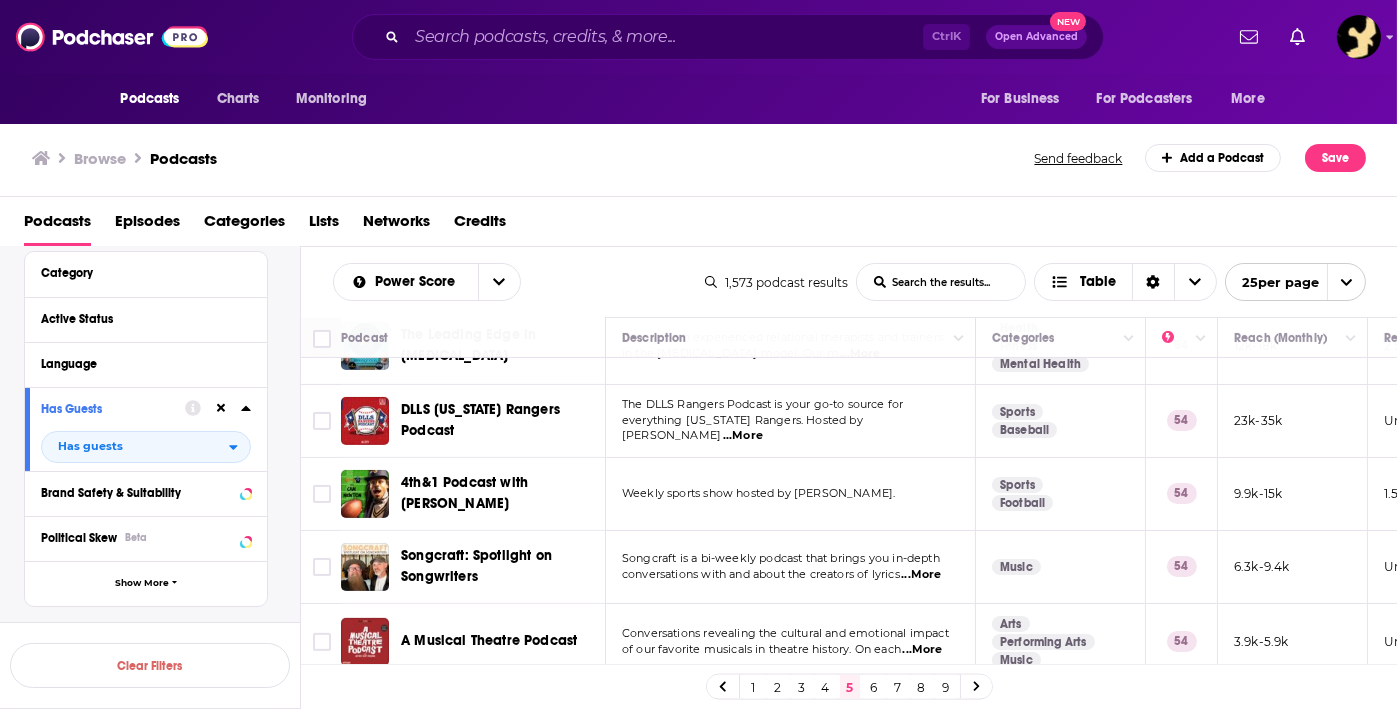 click on "6" at bounding box center (874, 687) 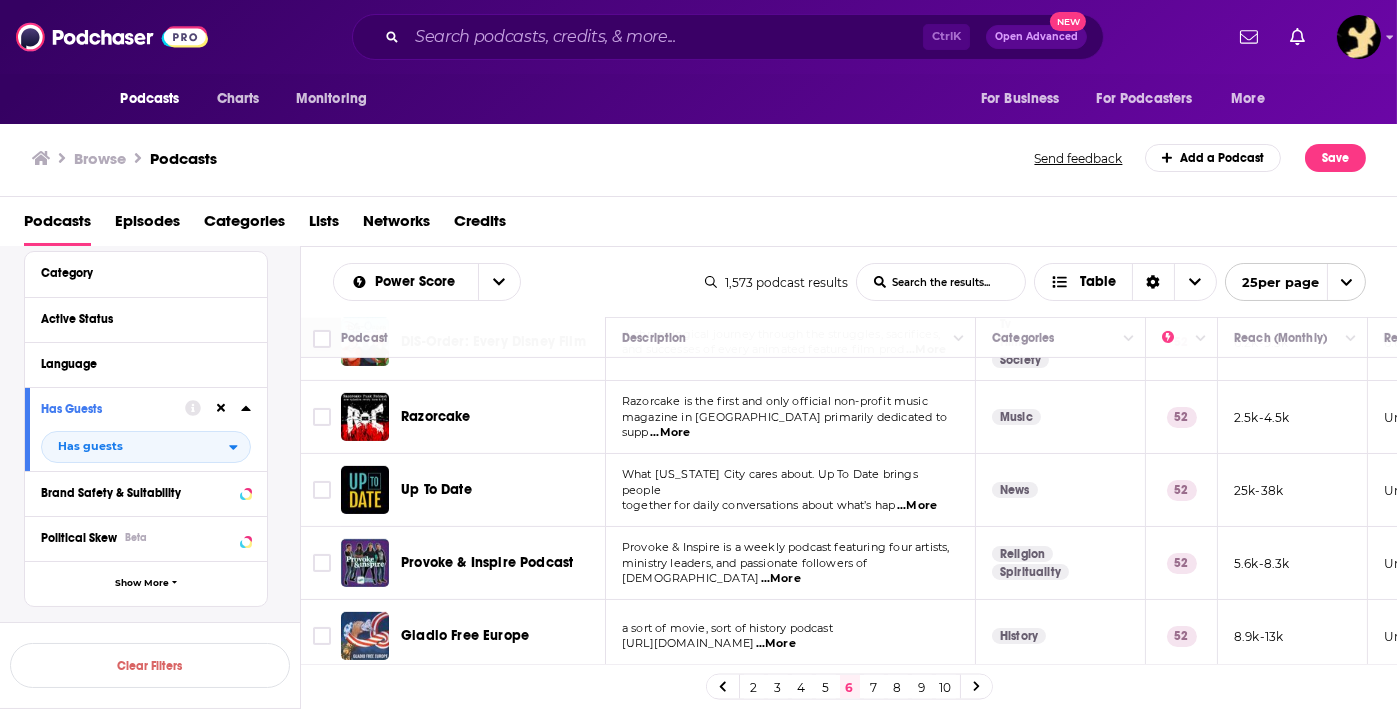 scroll, scrollTop: 1581, scrollLeft: 0, axis: vertical 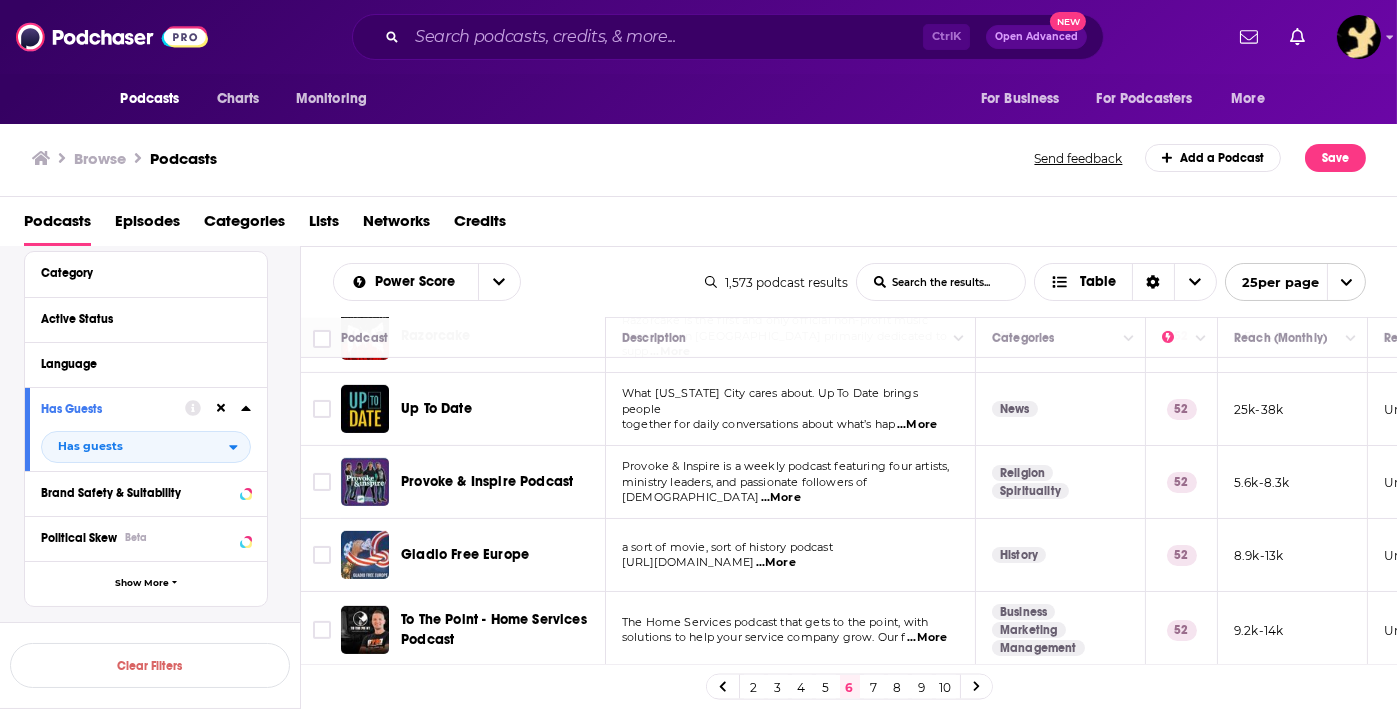 click on "7" at bounding box center [874, 687] 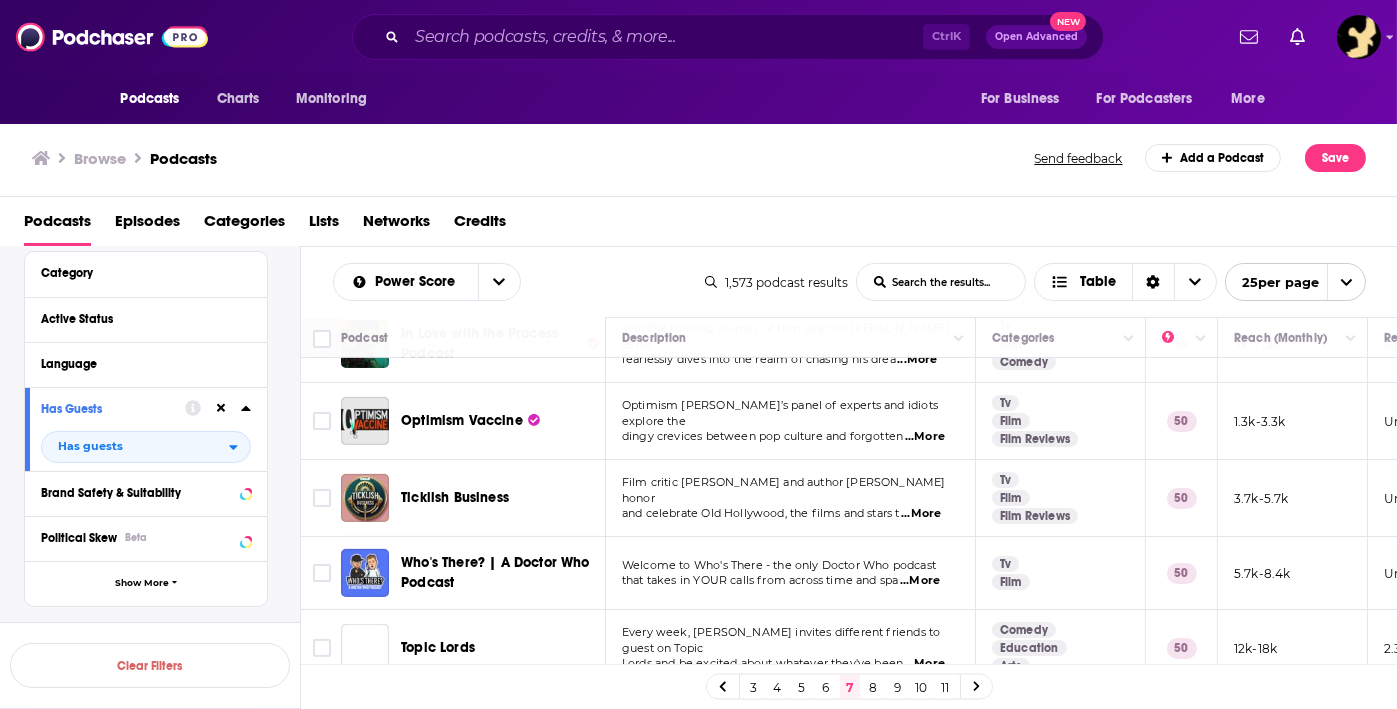 scroll, scrollTop: 1629, scrollLeft: 0, axis: vertical 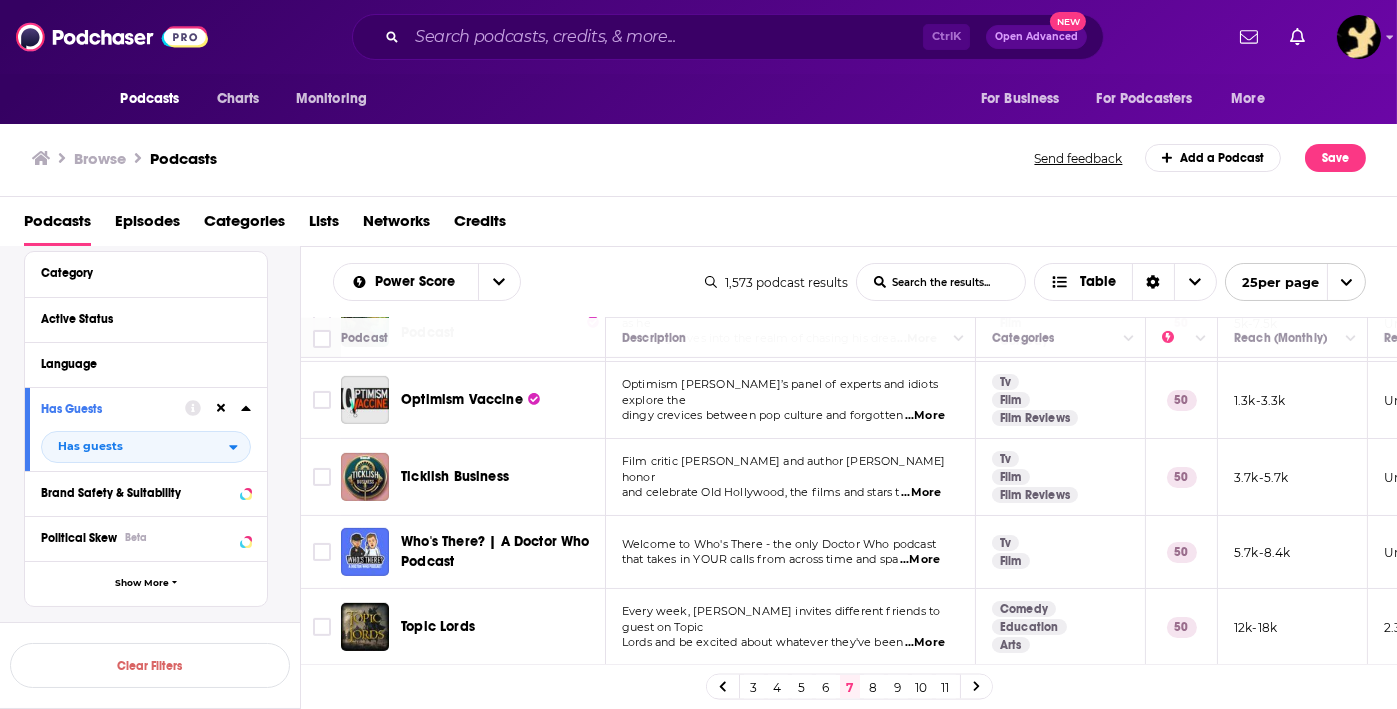 click on "8" at bounding box center (874, 687) 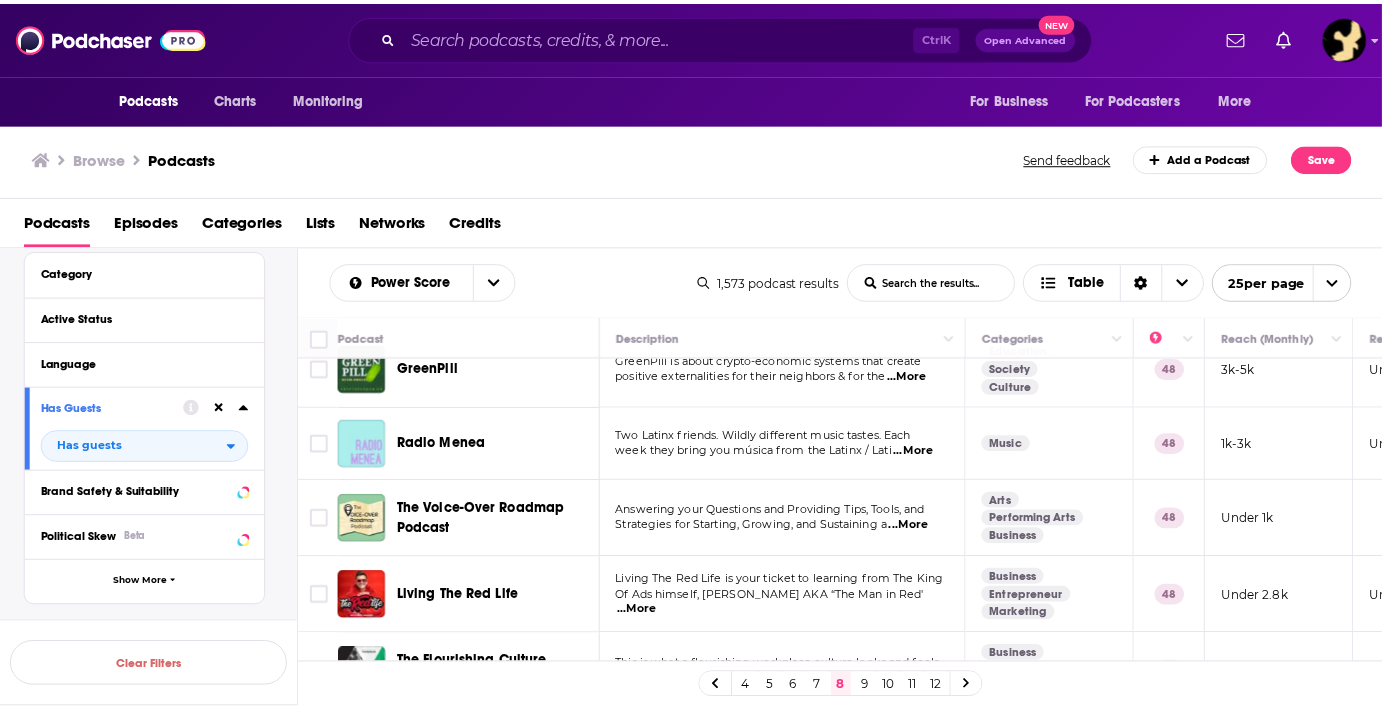 scroll, scrollTop: 1592, scrollLeft: 0, axis: vertical 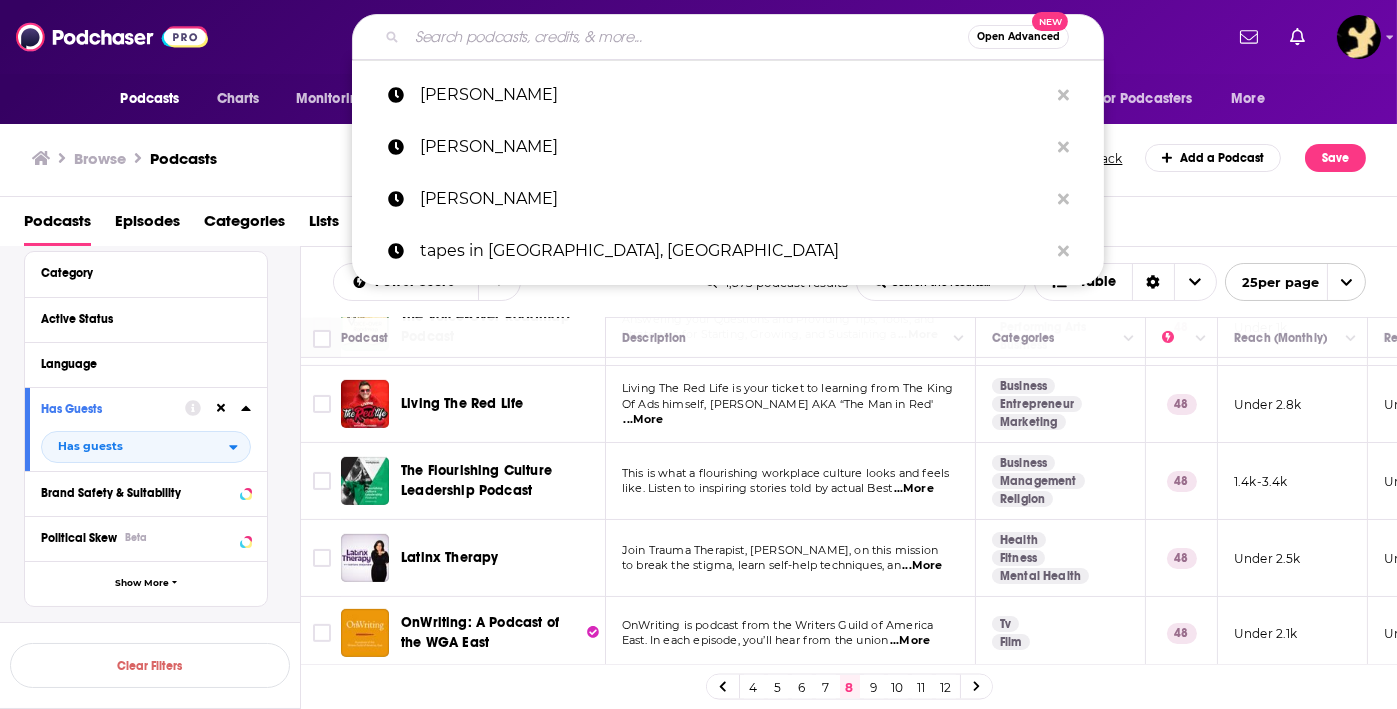 click at bounding box center [687, 37] 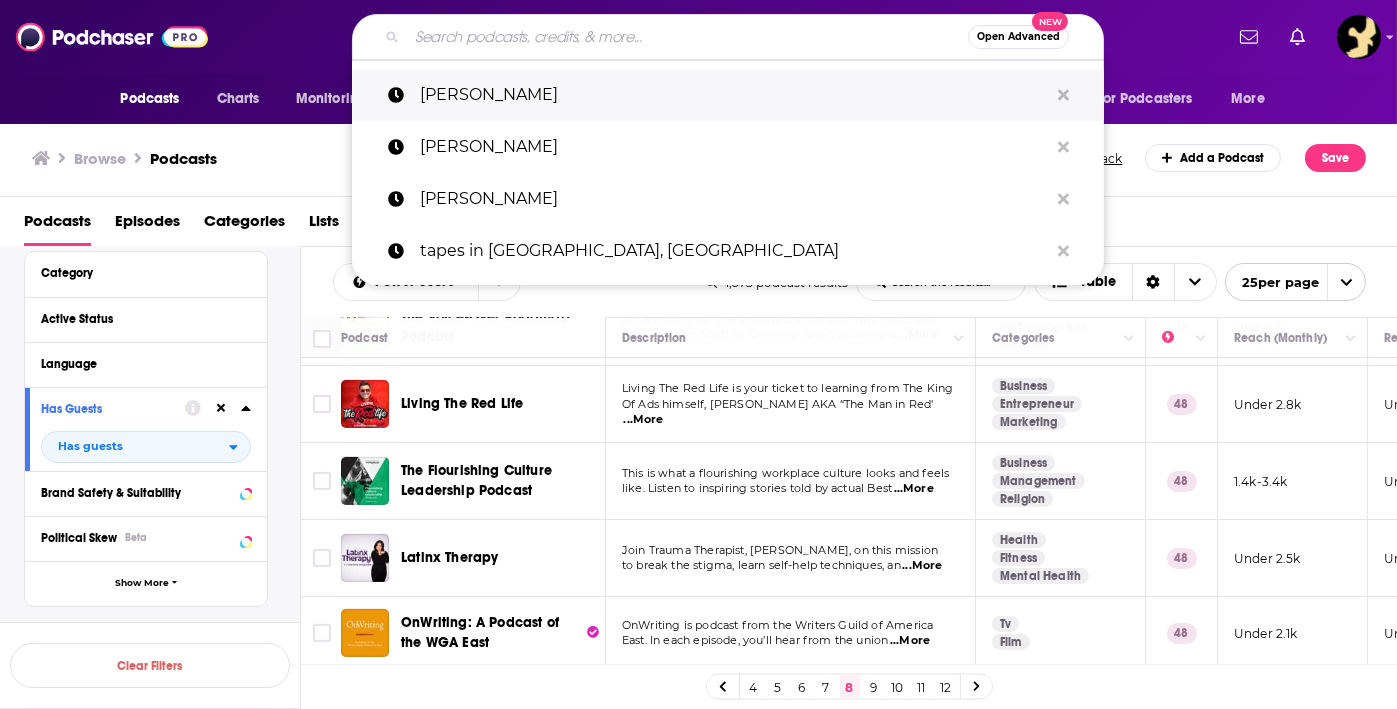 click on "[PERSON_NAME]" at bounding box center (734, 95) 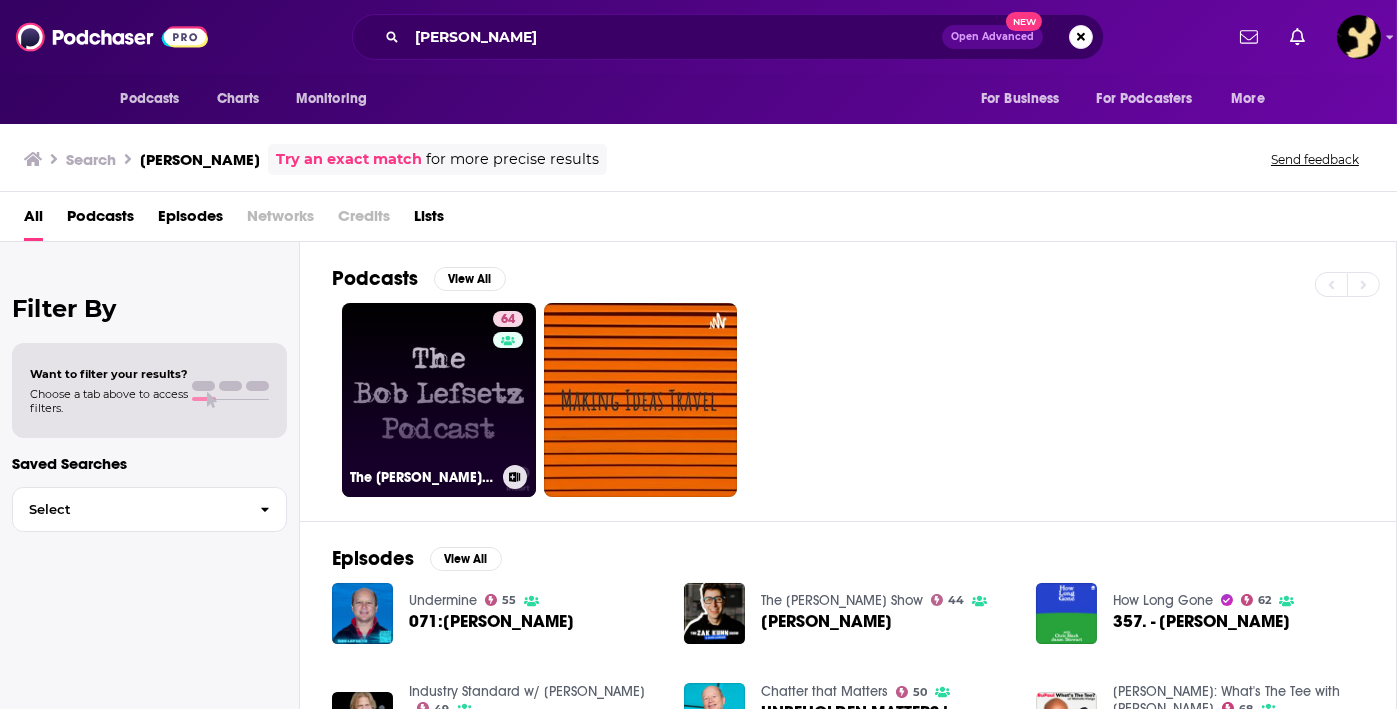 click on "64 The [PERSON_NAME] Podcast" at bounding box center [439, 400] 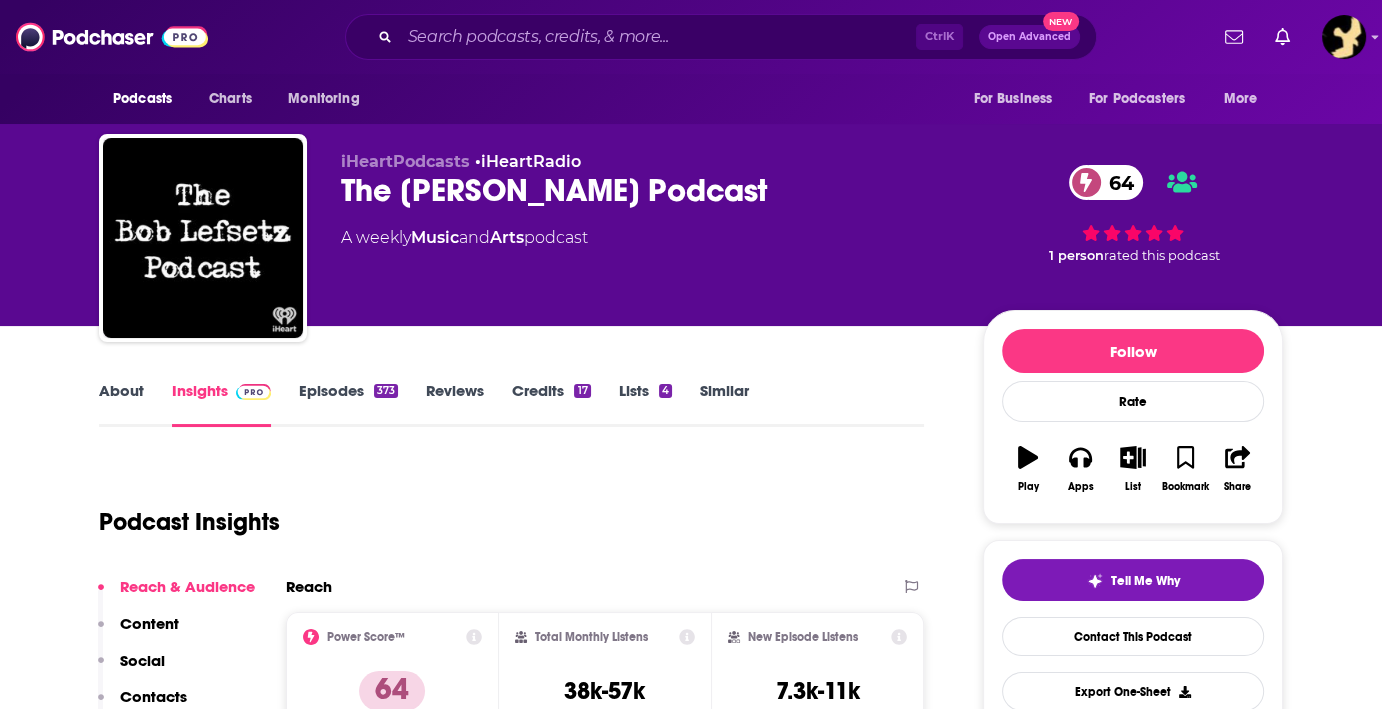 click on "About" at bounding box center (121, 404) 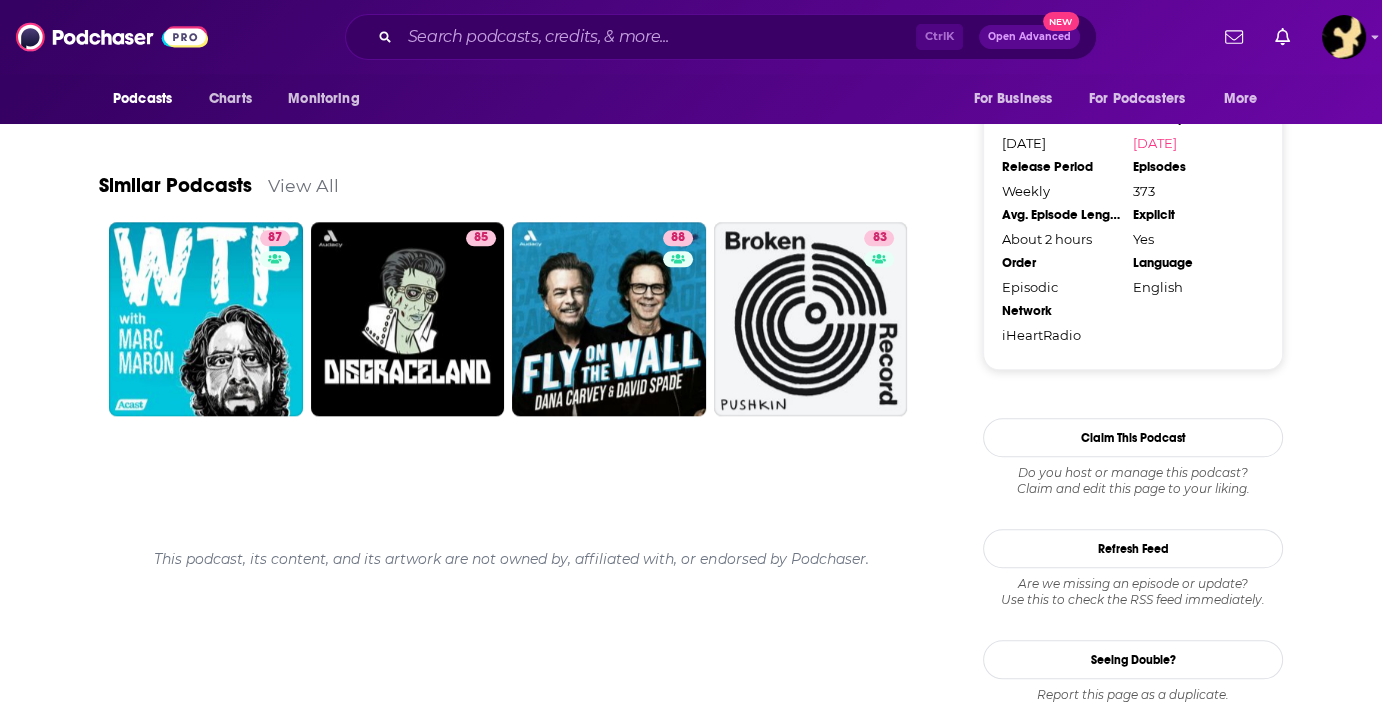 scroll, scrollTop: 1815, scrollLeft: 0, axis: vertical 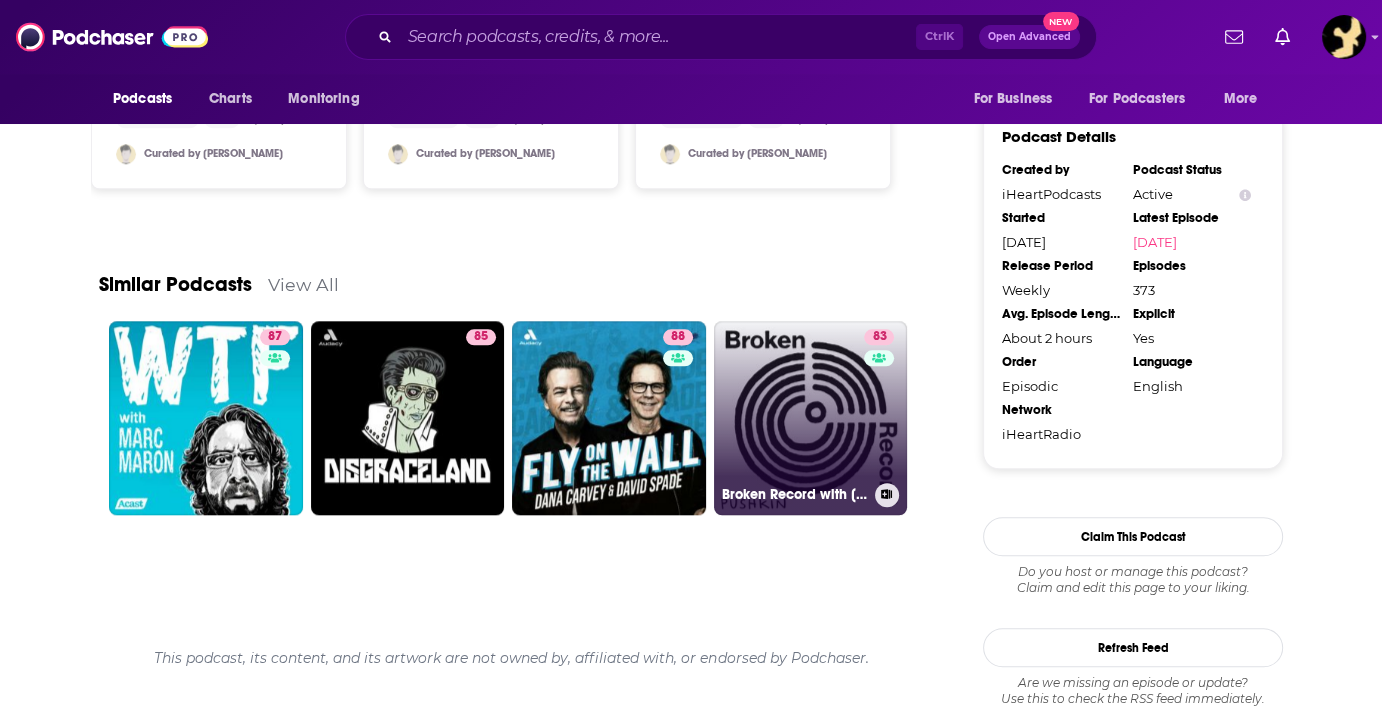 click on "83 Broken Record with [PERSON_NAME], [PERSON_NAME], [PERSON_NAME] and [PERSON_NAME]" at bounding box center (811, 418) 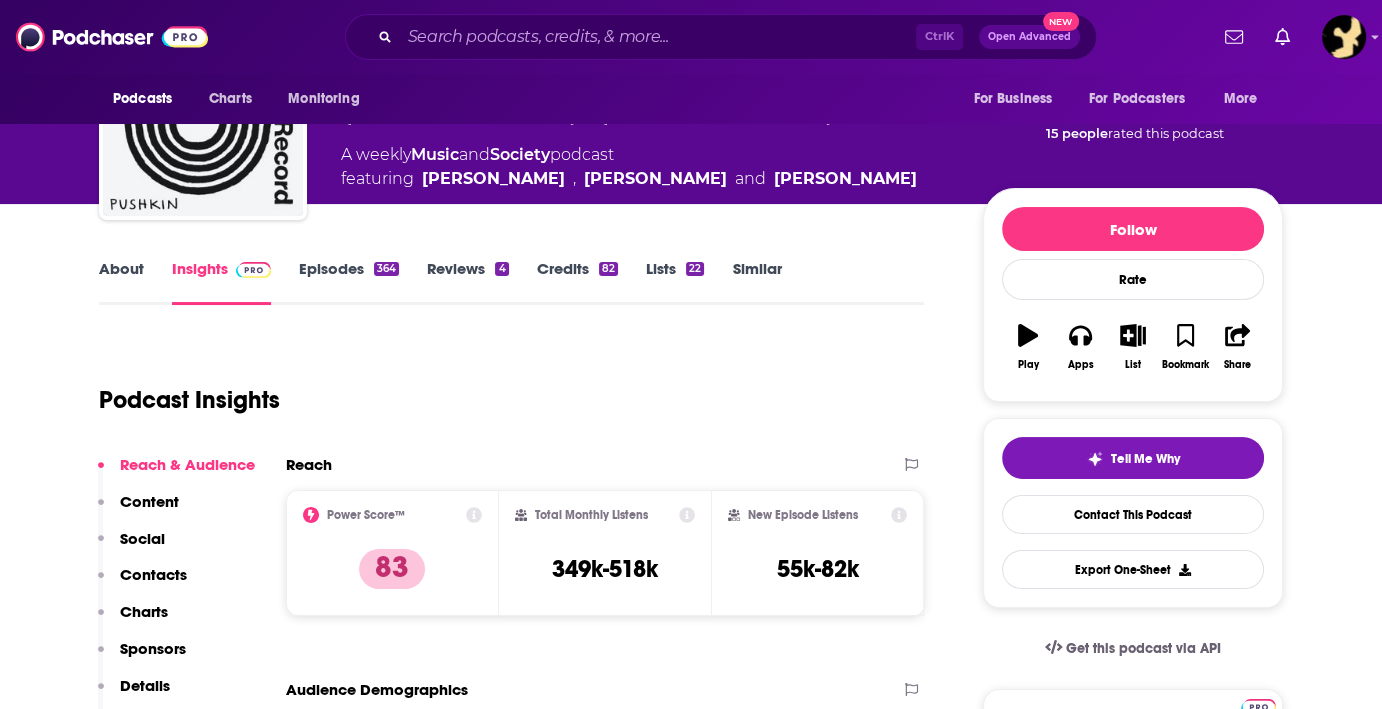 scroll, scrollTop: 0, scrollLeft: 0, axis: both 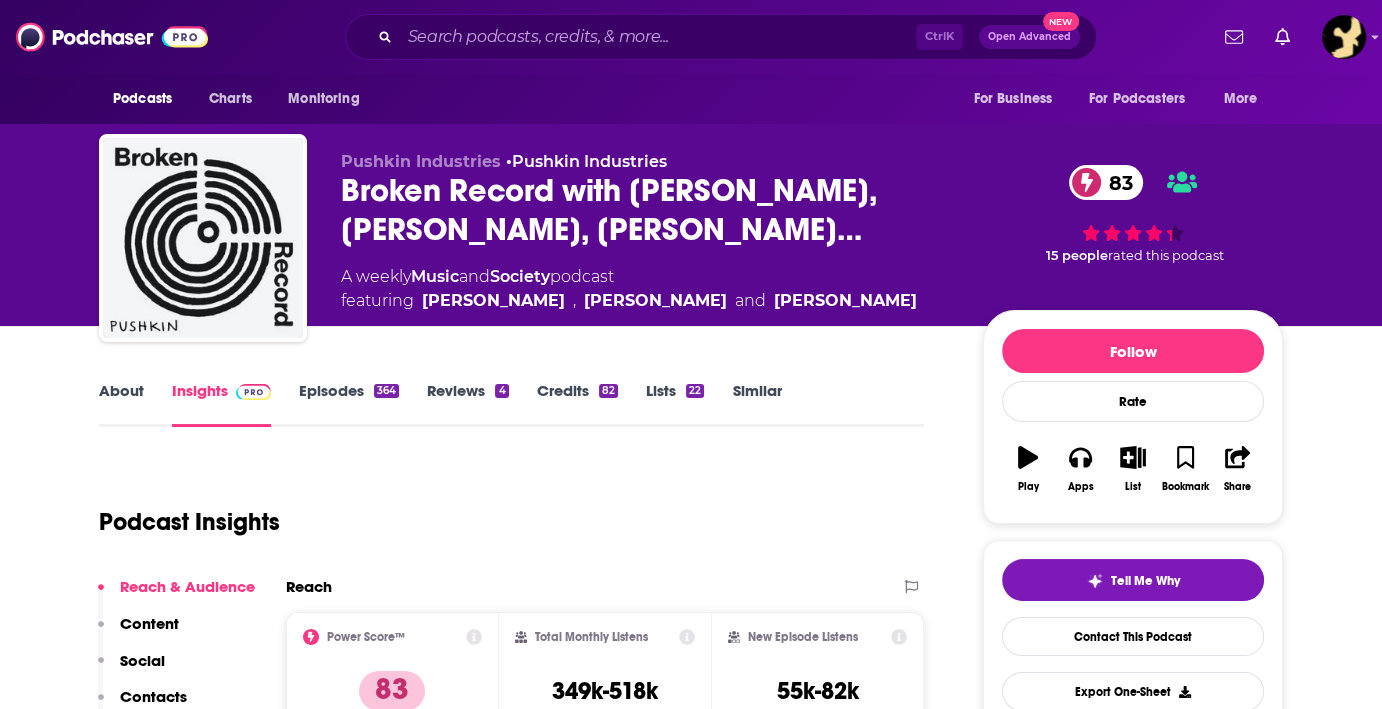 click on "About" at bounding box center (121, 404) 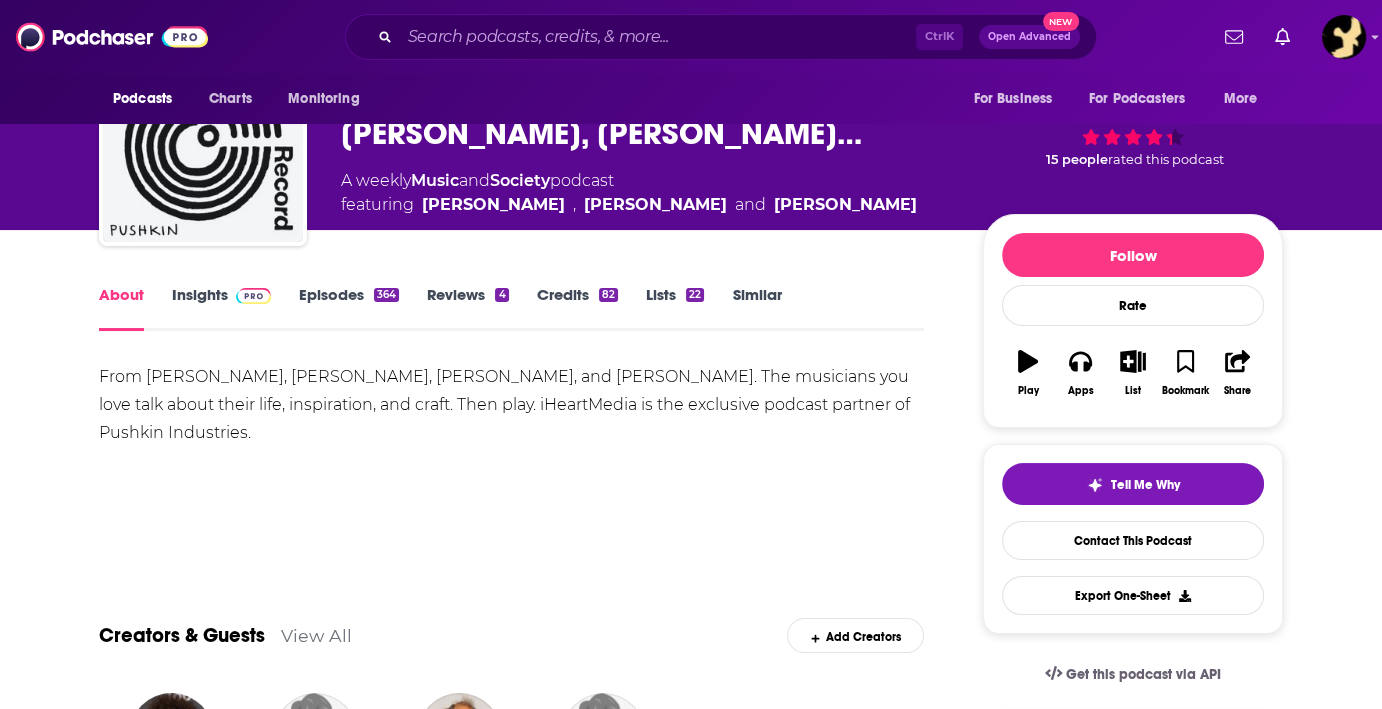 scroll, scrollTop: 0, scrollLeft: 0, axis: both 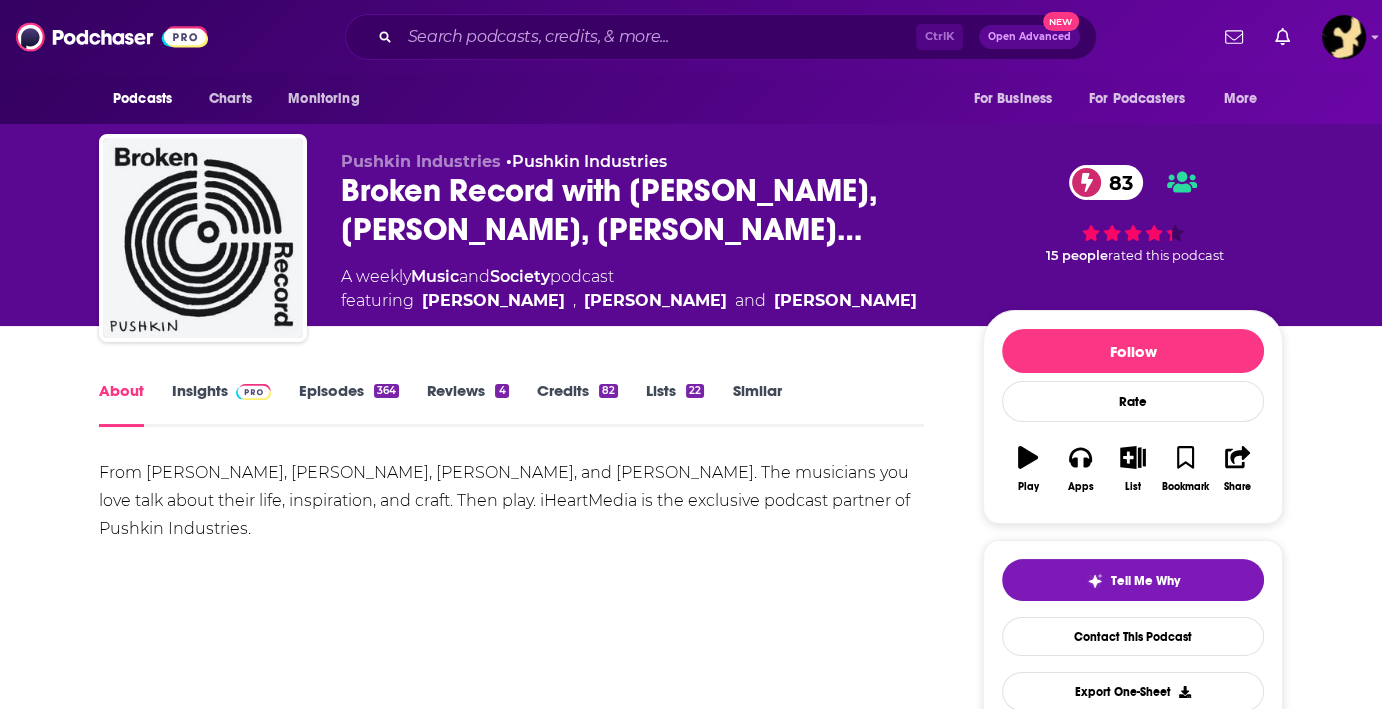 click on "Insights" at bounding box center (221, 404) 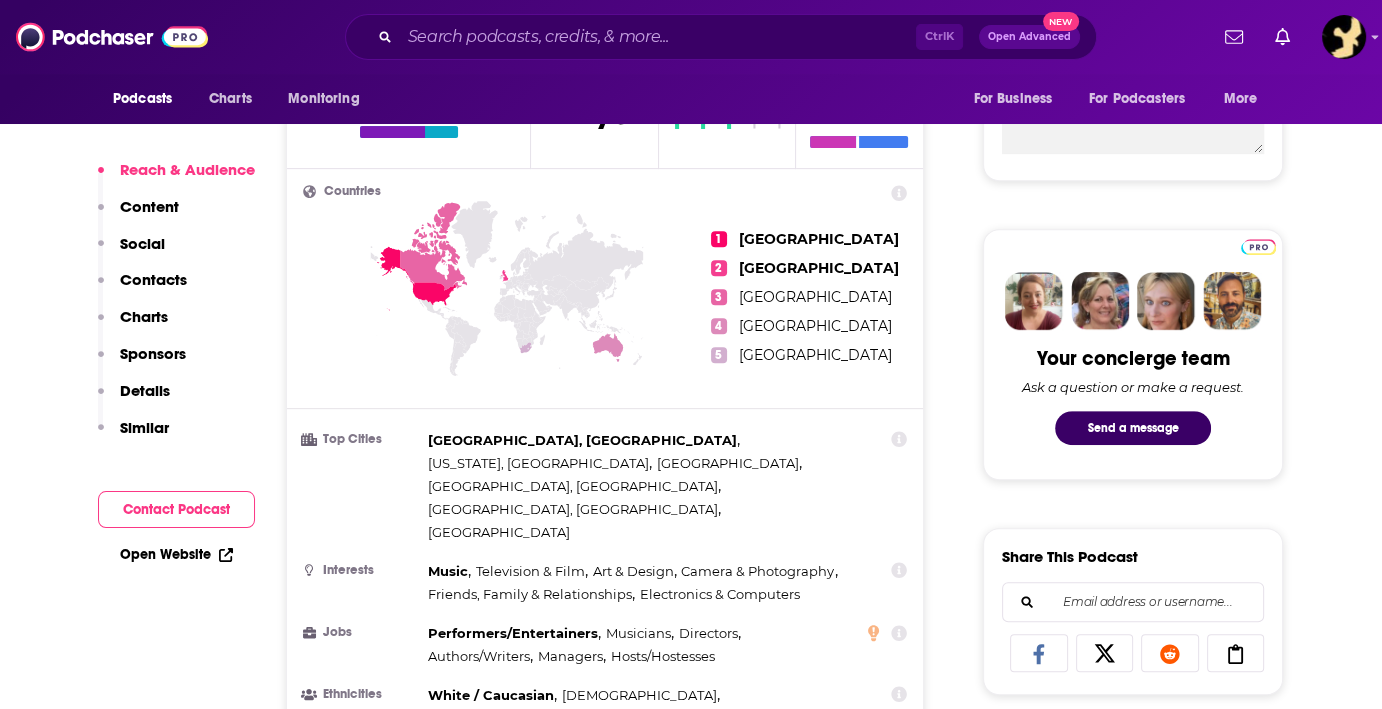 scroll, scrollTop: 1100, scrollLeft: 0, axis: vertical 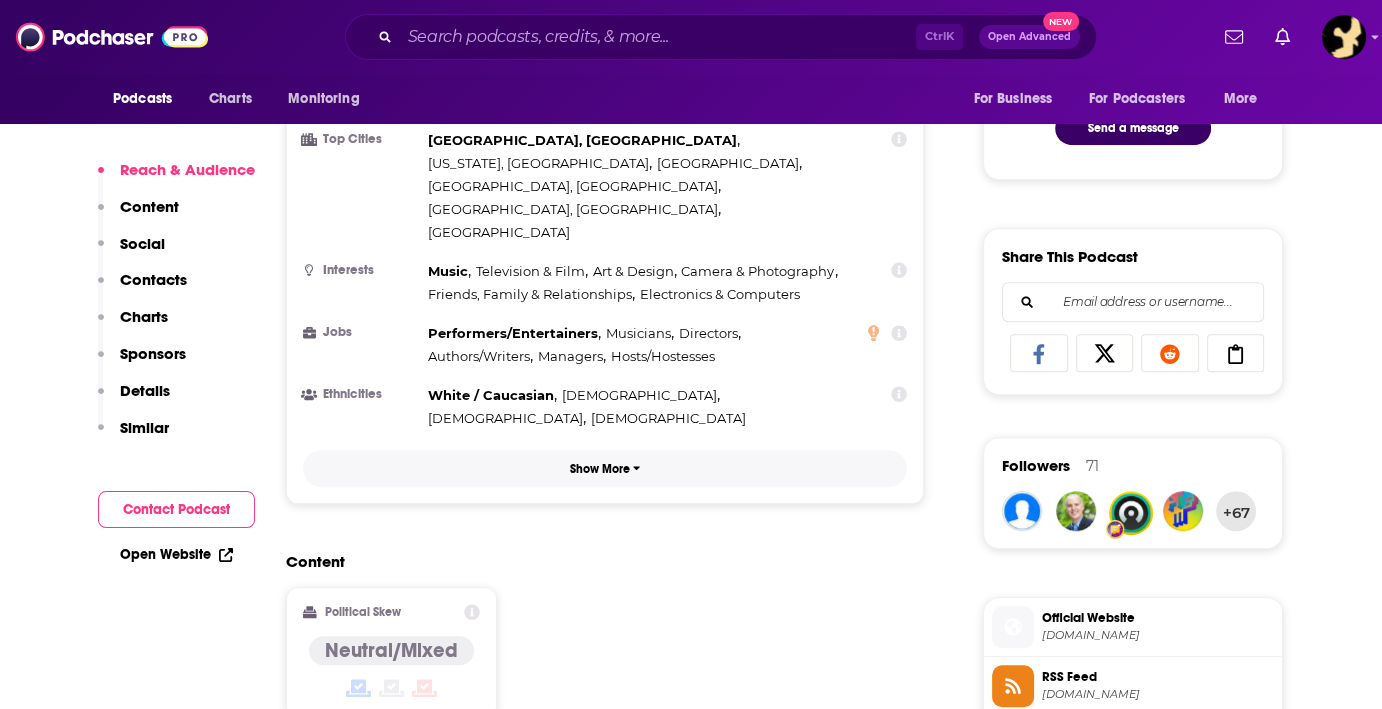 click on "Show More" at bounding box center (600, 469) 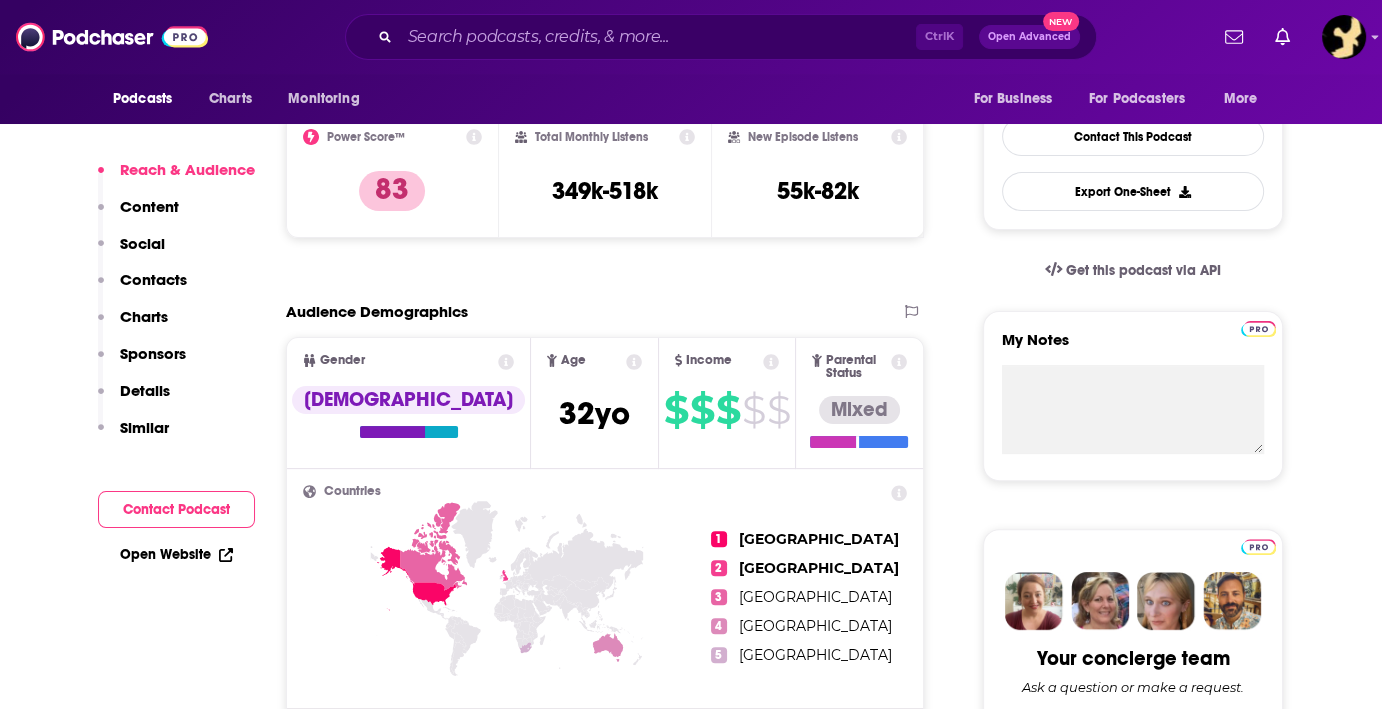 scroll, scrollTop: 300, scrollLeft: 0, axis: vertical 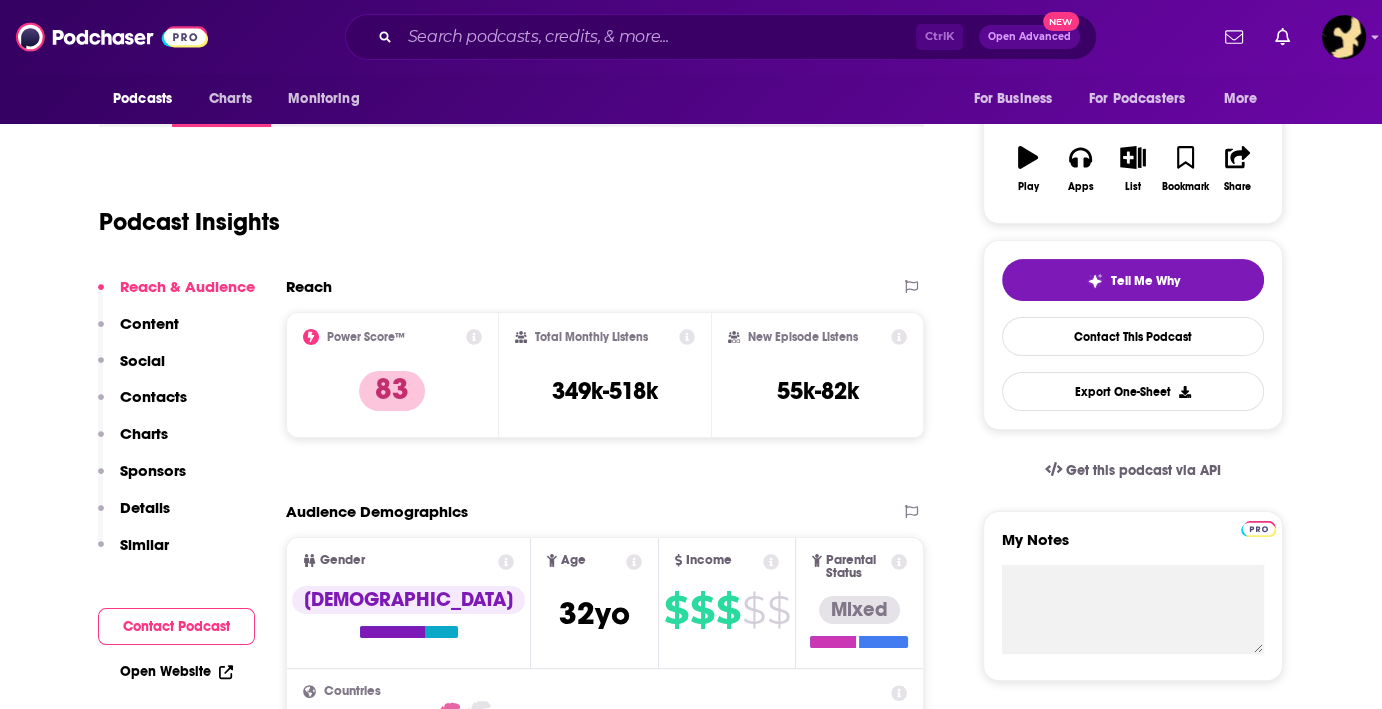 click on "Content" at bounding box center (149, 323) 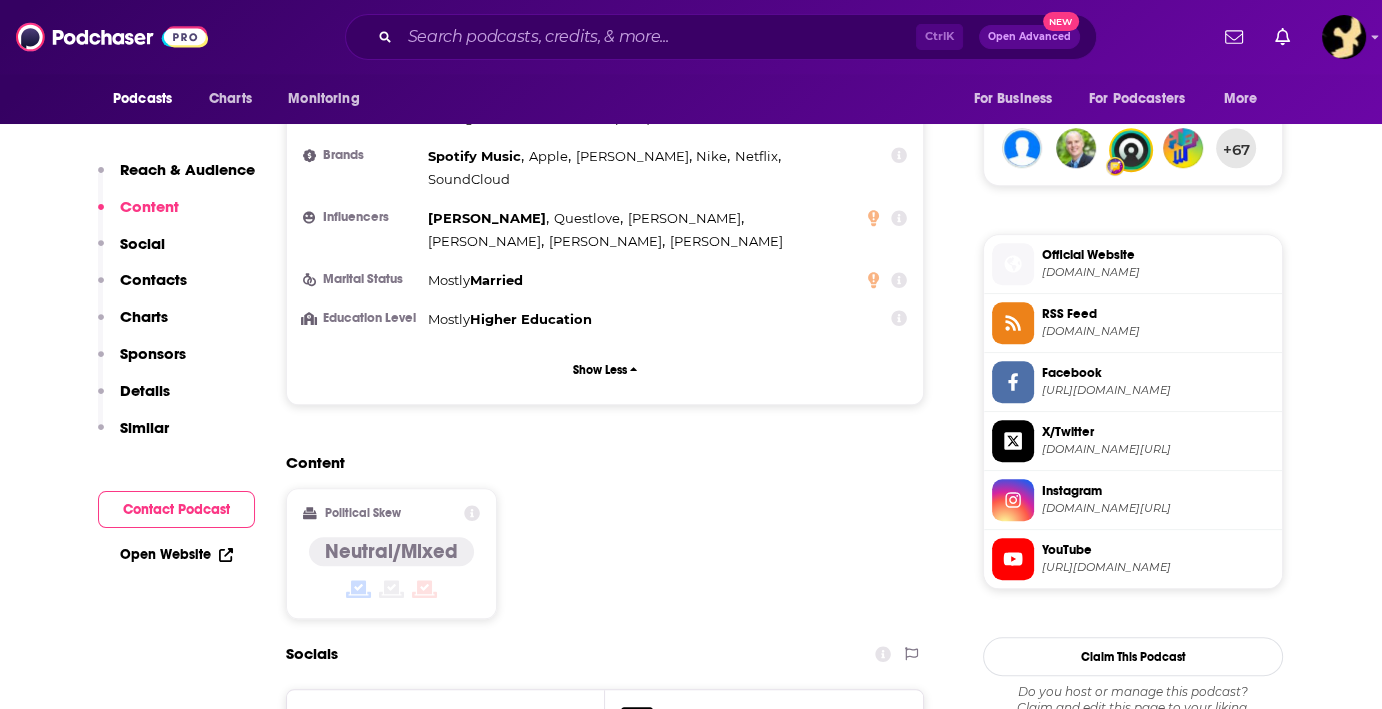 scroll, scrollTop: 1512, scrollLeft: 0, axis: vertical 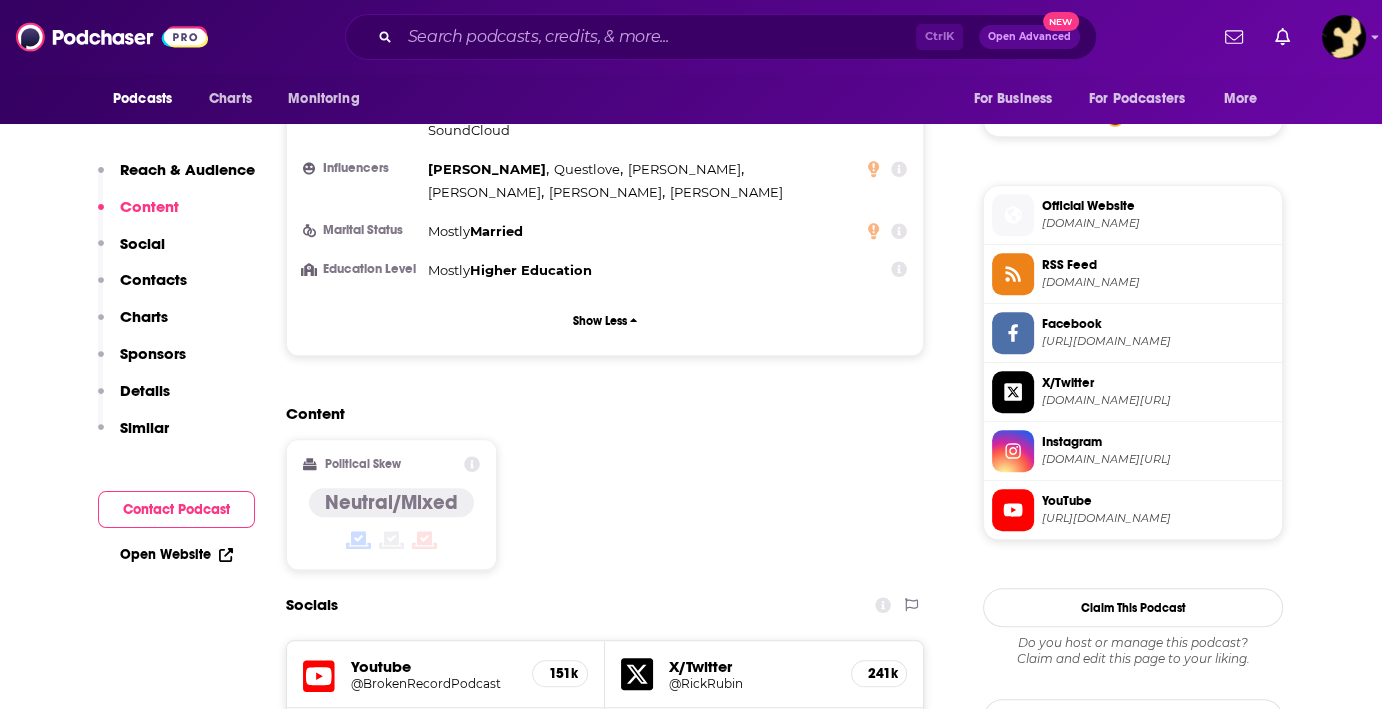 click on "Social" at bounding box center (142, 243) 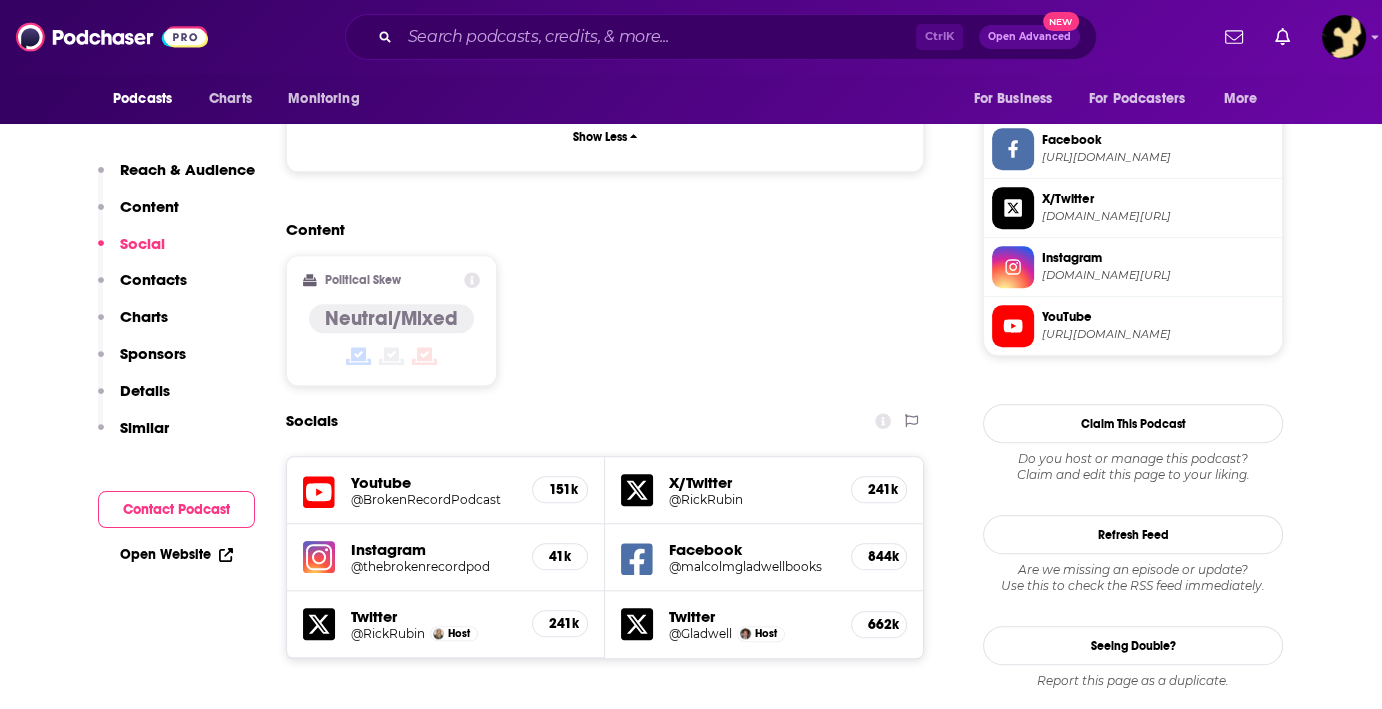 click on "Contacts" at bounding box center (153, 279) 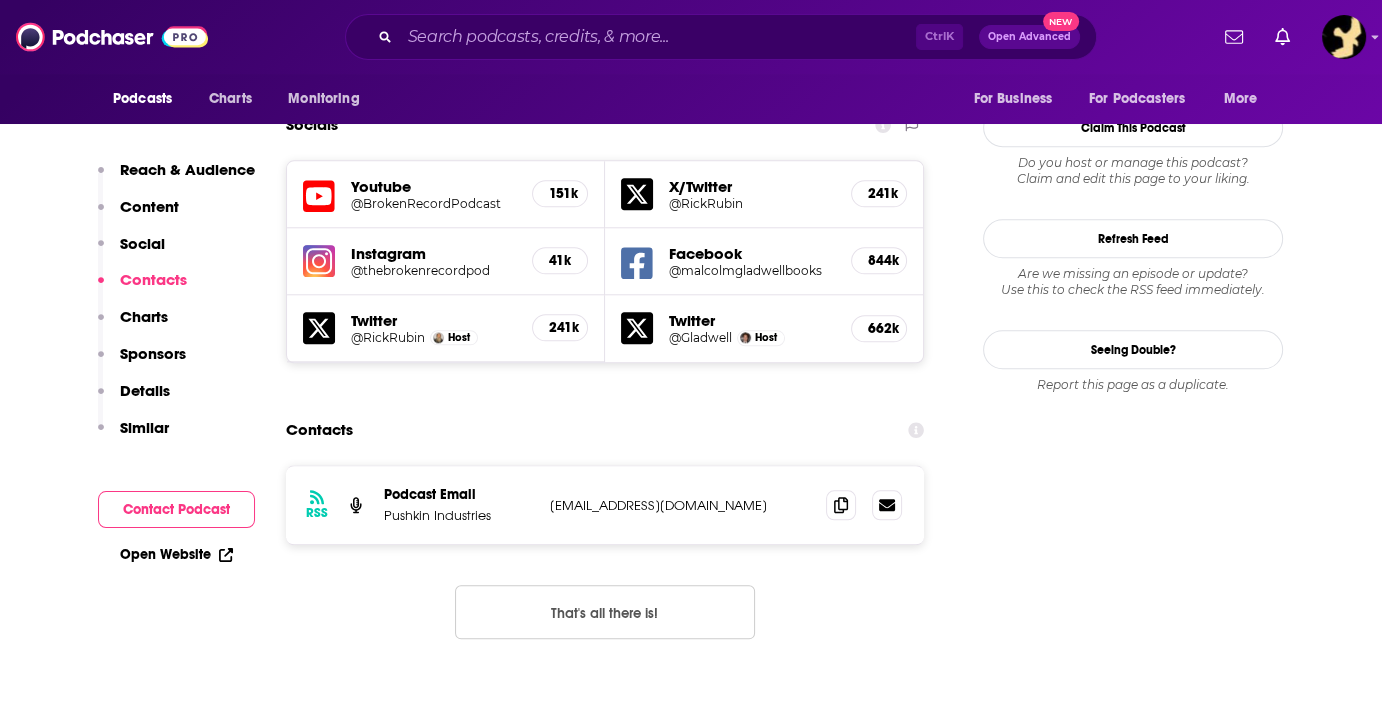 scroll, scrollTop: 2002, scrollLeft: 0, axis: vertical 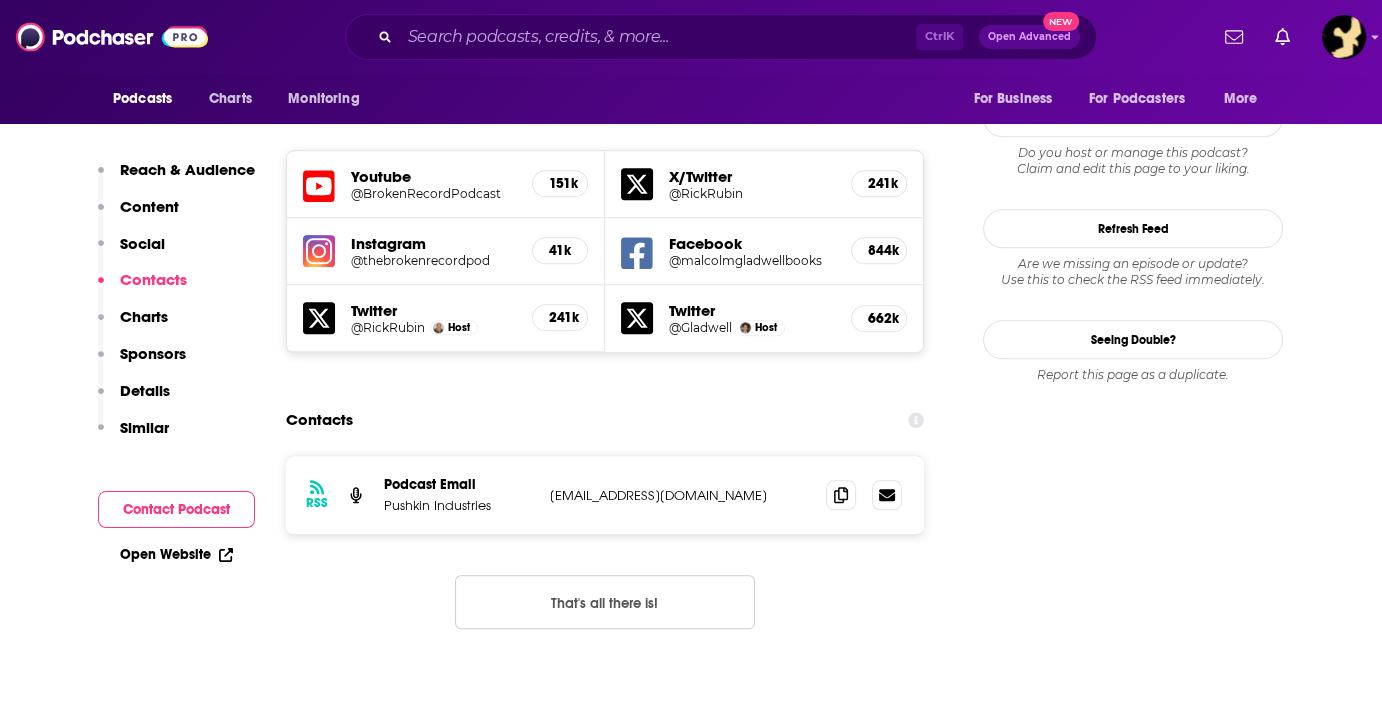 click on "Charts" at bounding box center [144, 316] 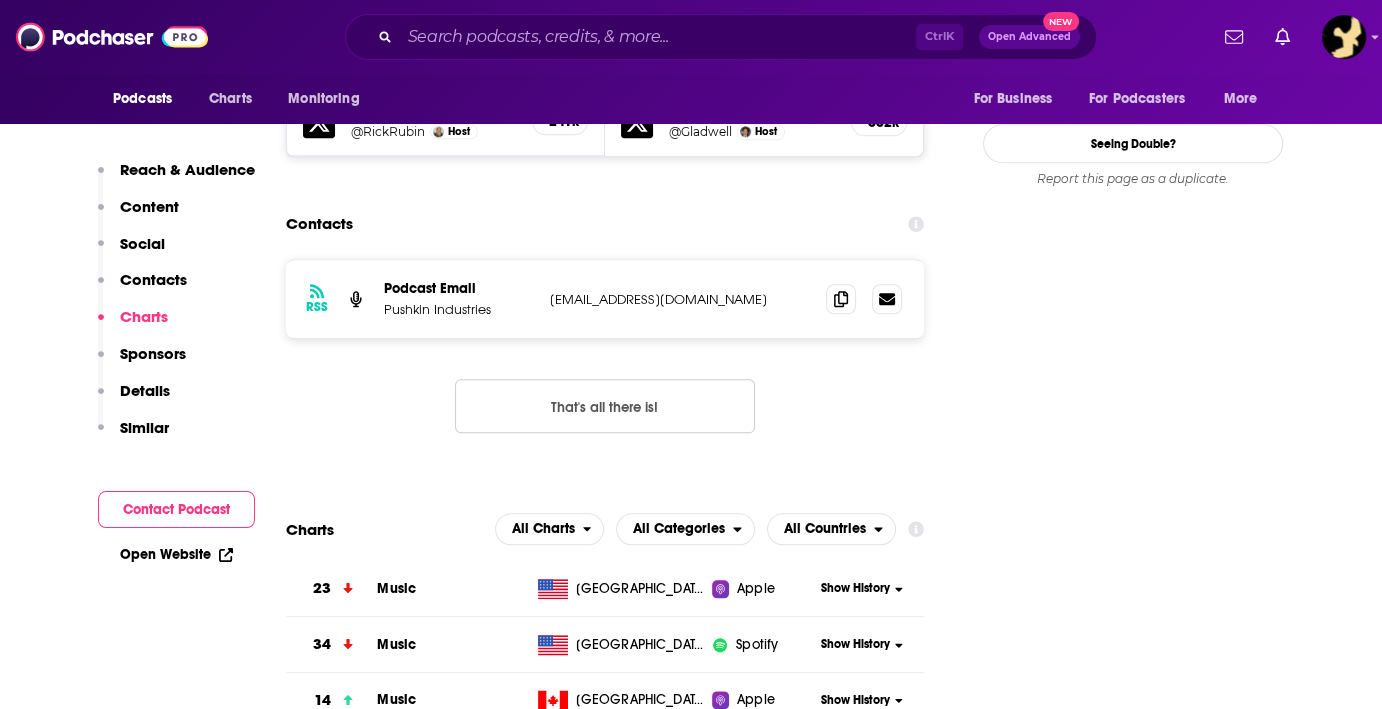 scroll, scrollTop: 2309, scrollLeft: 0, axis: vertical 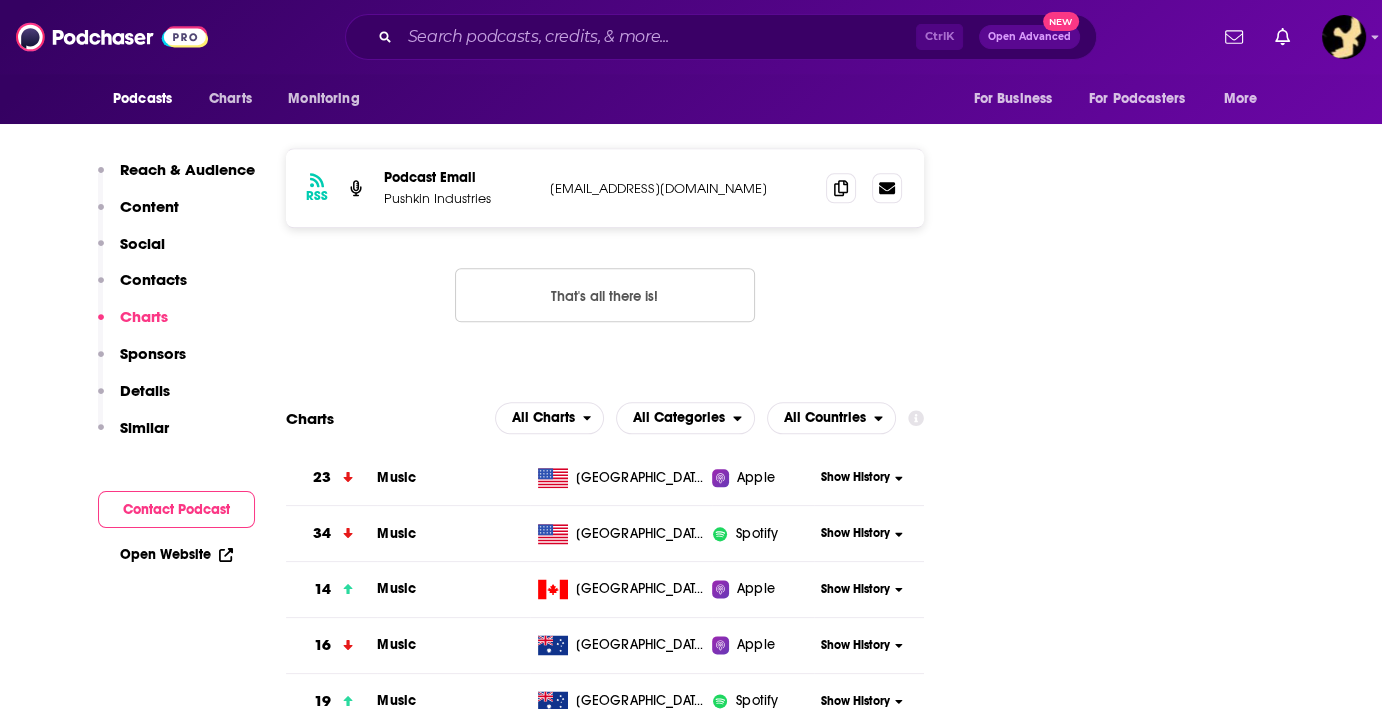 click on "Sponsors" at bounding box center (153, 353) 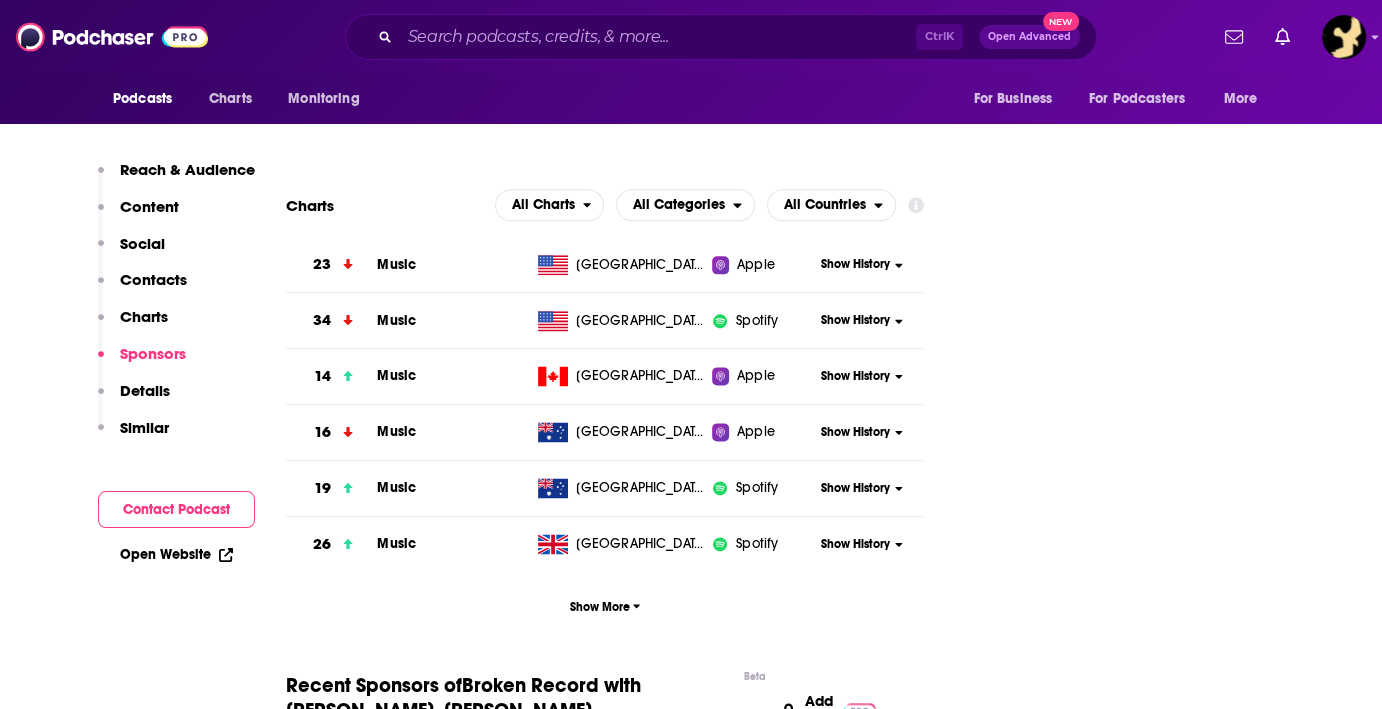 scroll, scrollTop: 2794, scrollLeft: 0, axis: vertical 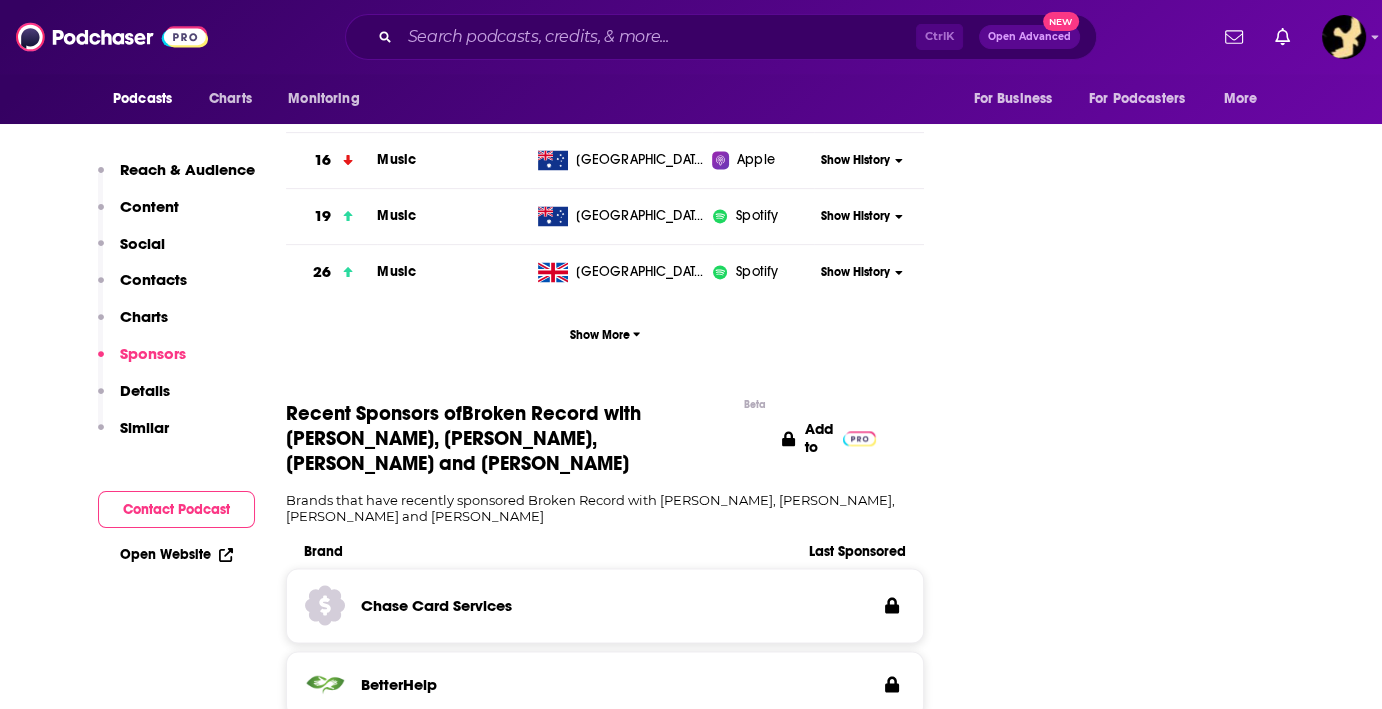 click on "Details" at bounding box center [145, 390] 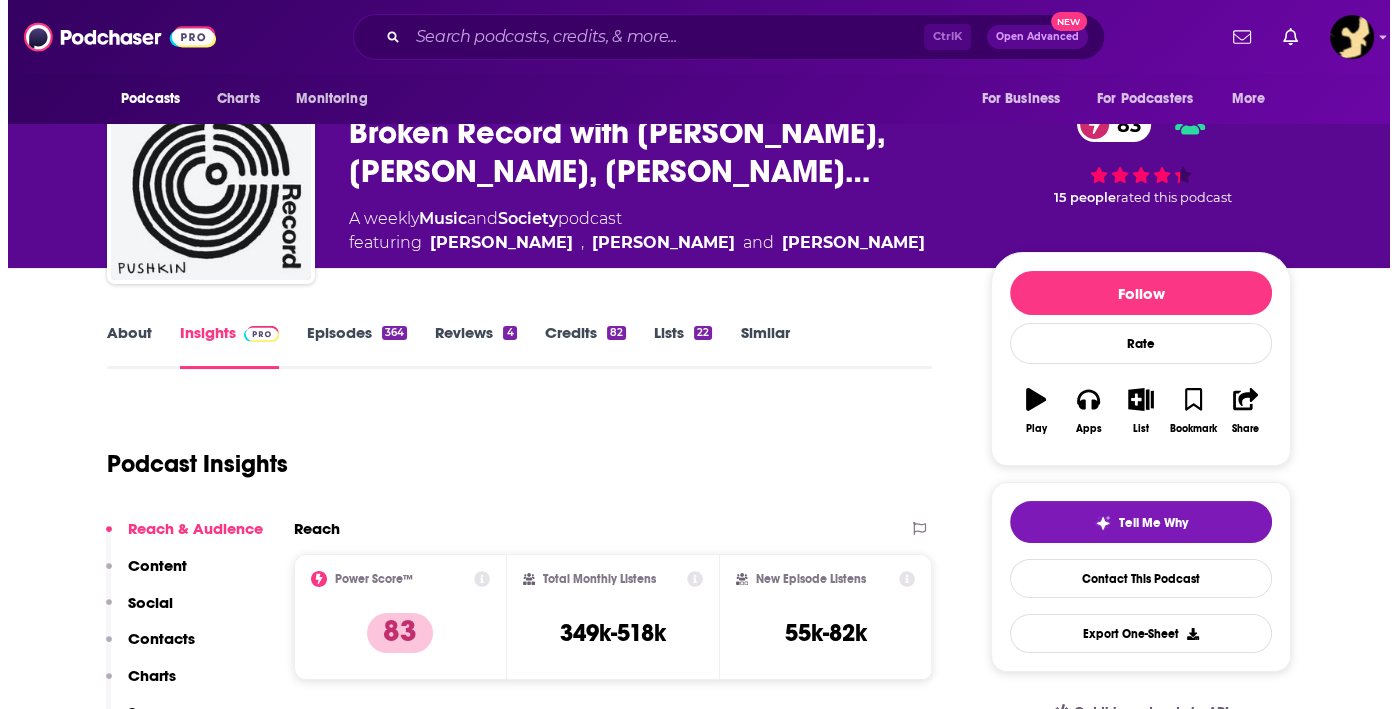 scroll, scrollTop: 0, scrollLeft: 0, axis: both 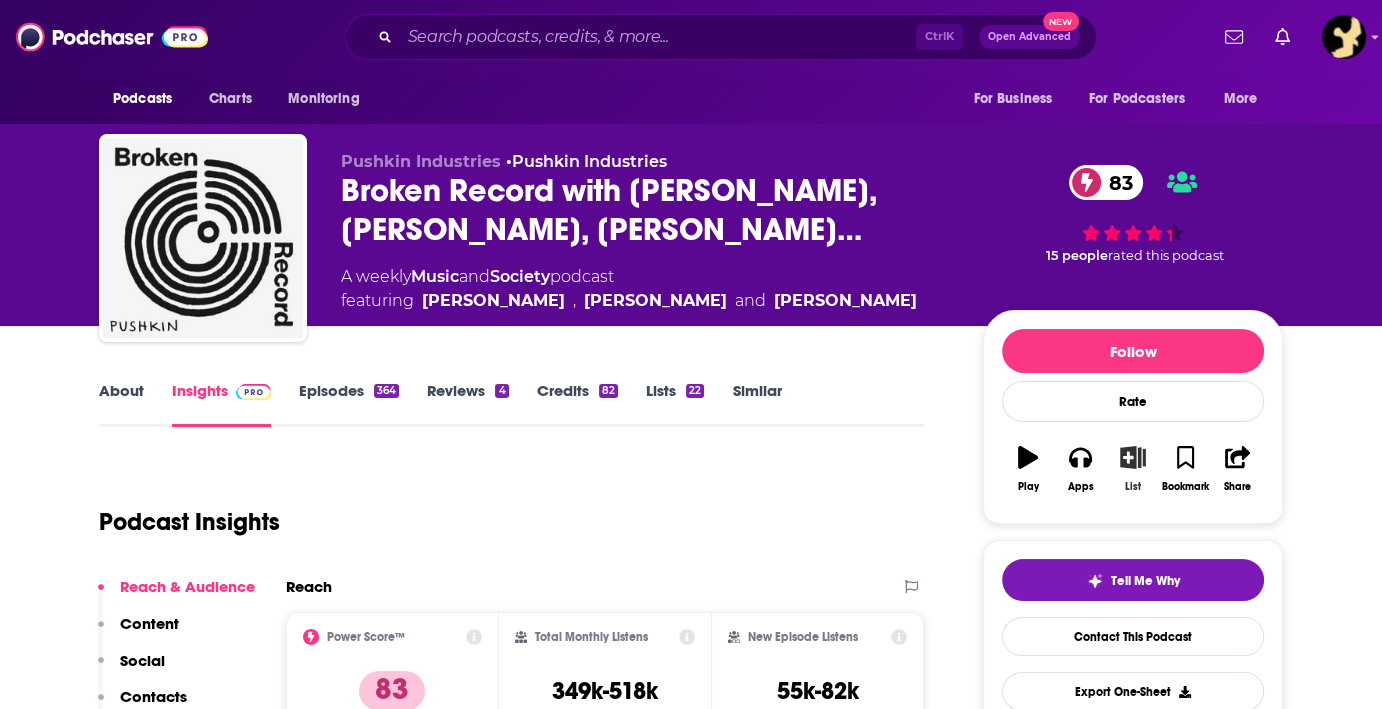 click 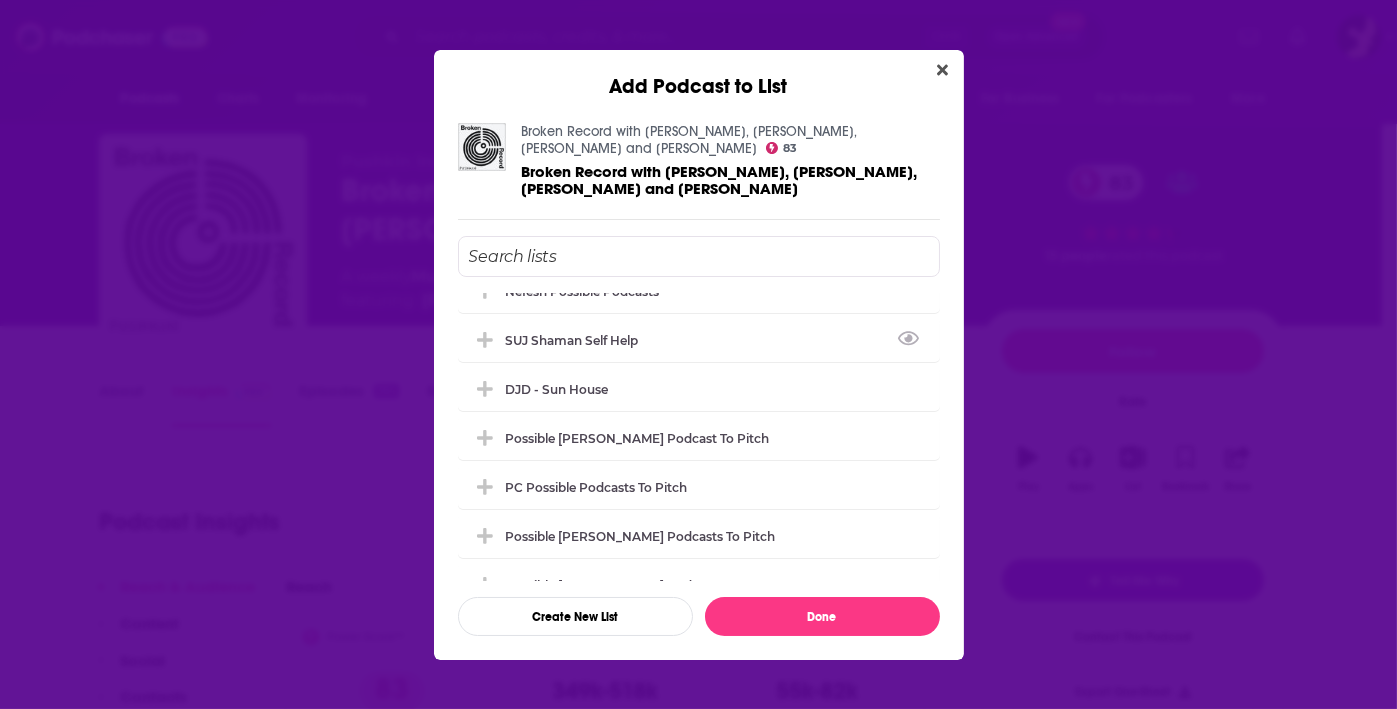 scroll, scrollTop: 55, scrollLeft: 0, axis: vertical 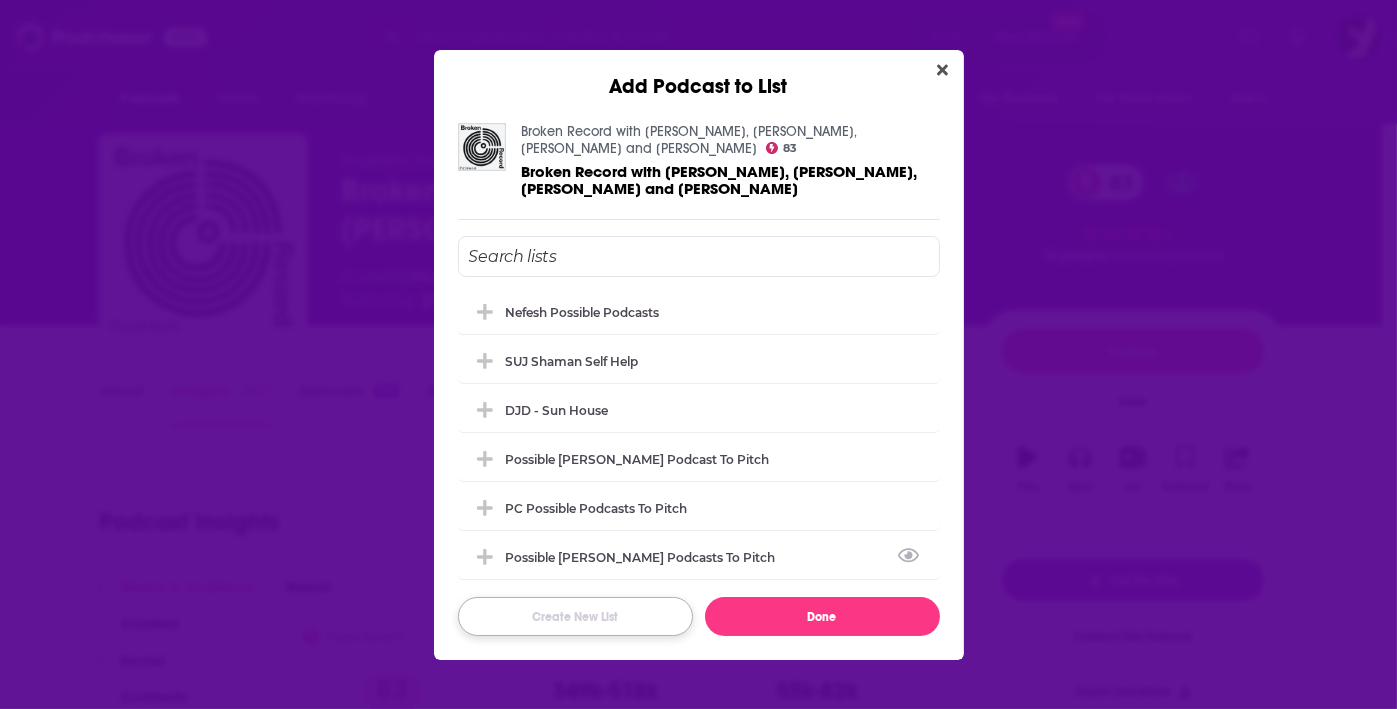 click on "Create New List" at bounding box center [575, 616] 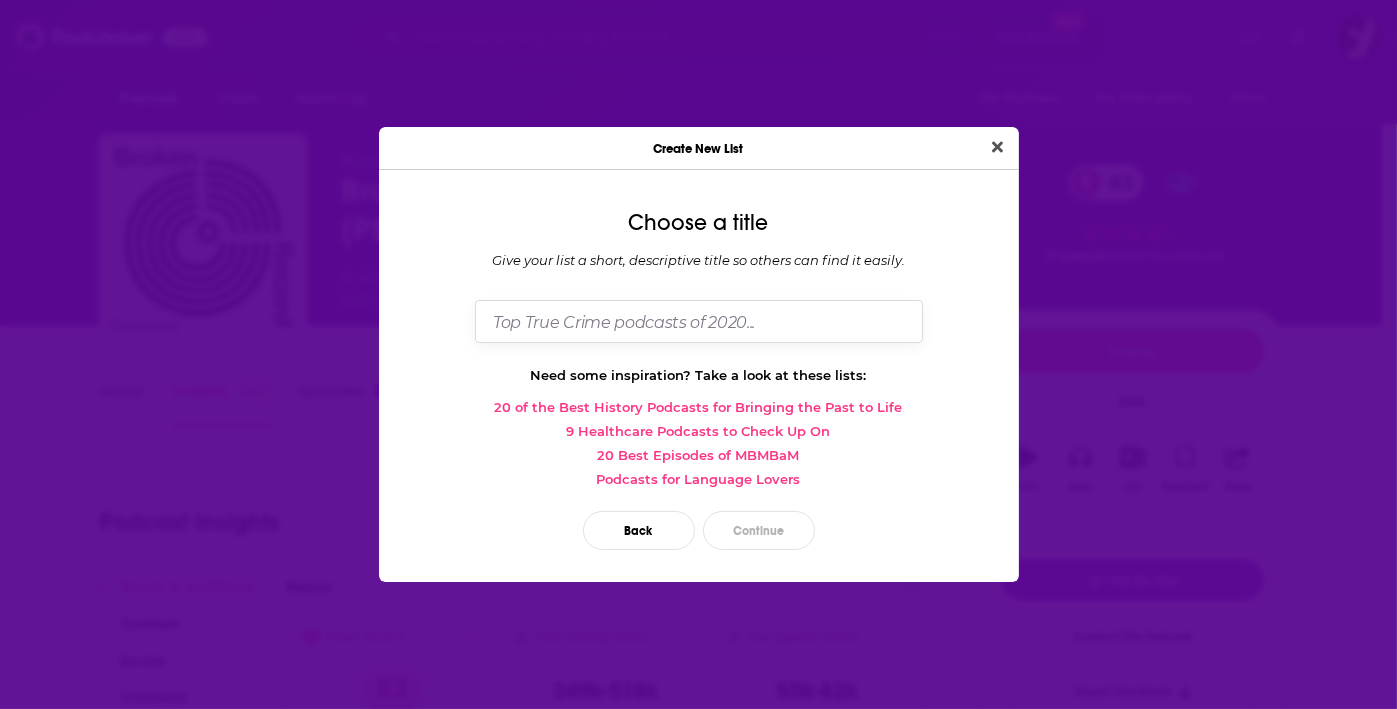 click at bounding box center (699, 321) 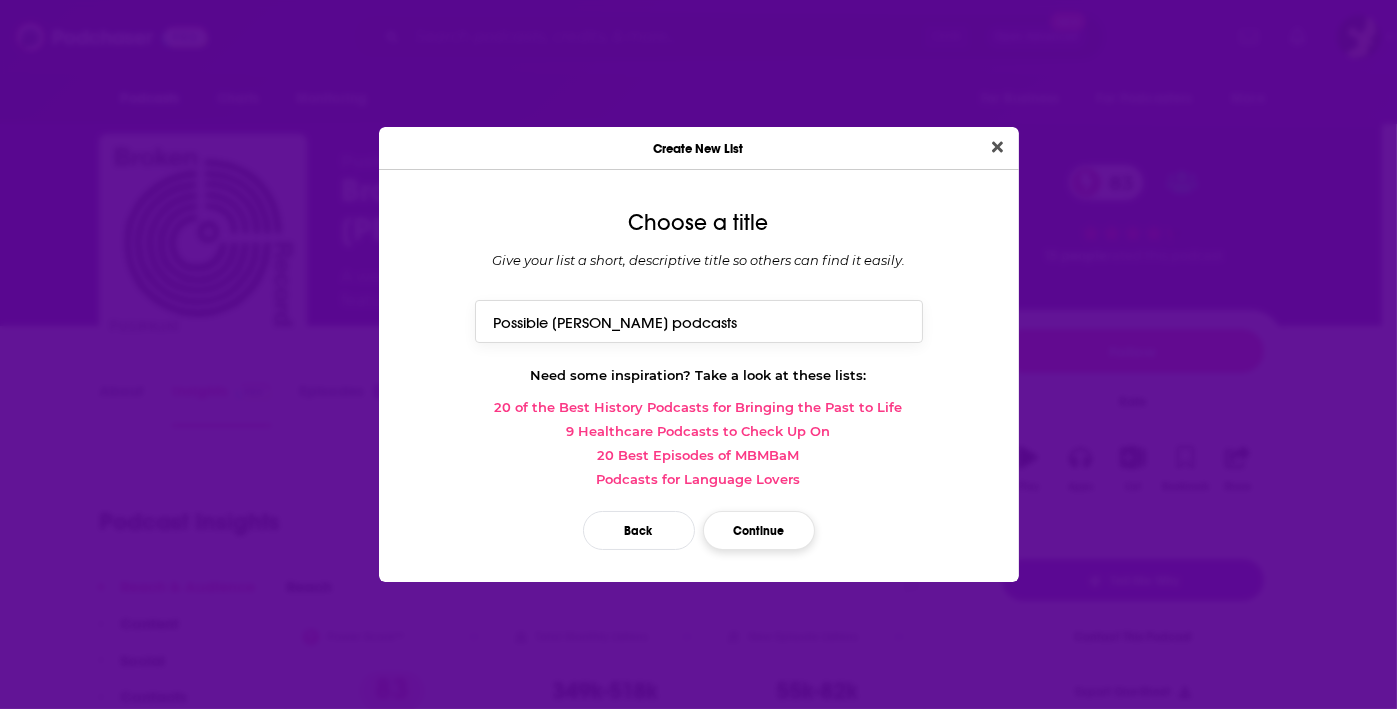 type on "Possible [PERSON_NAME] podcasts" 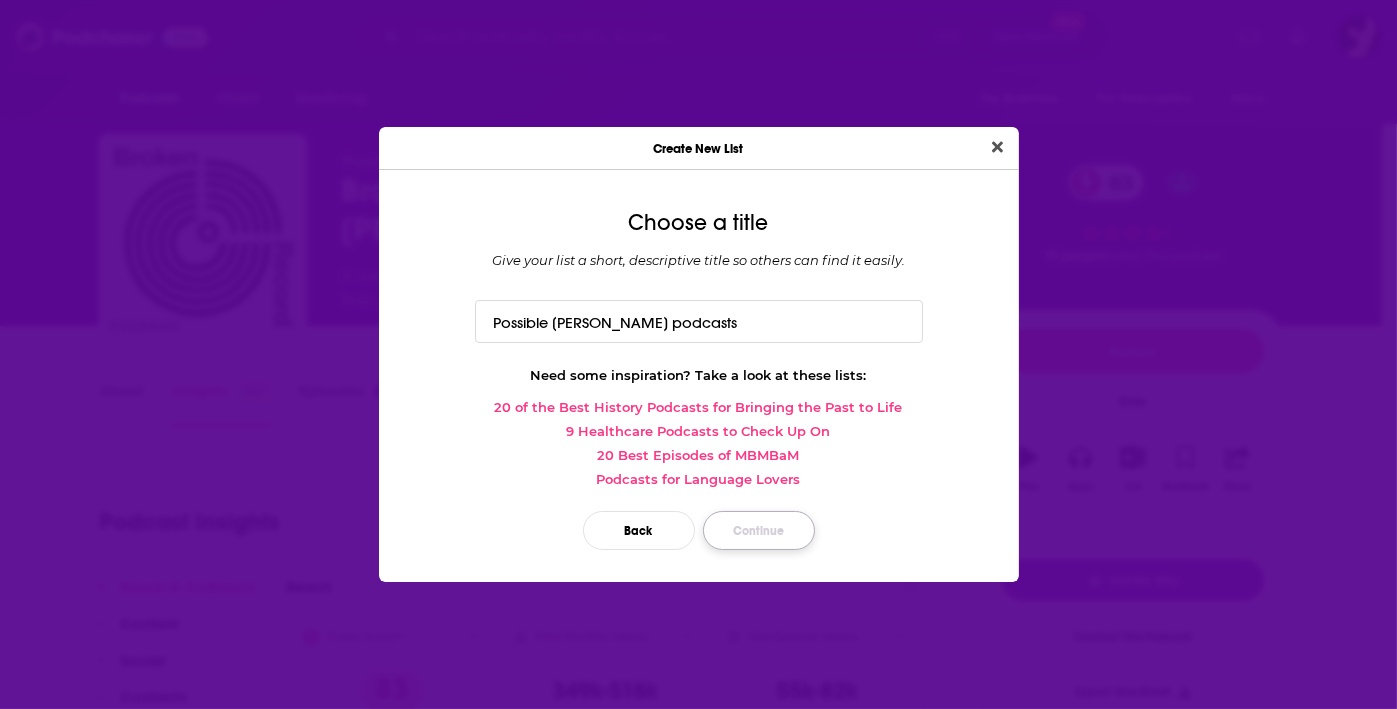 click on "Continue" at bounding box center [759, 530] 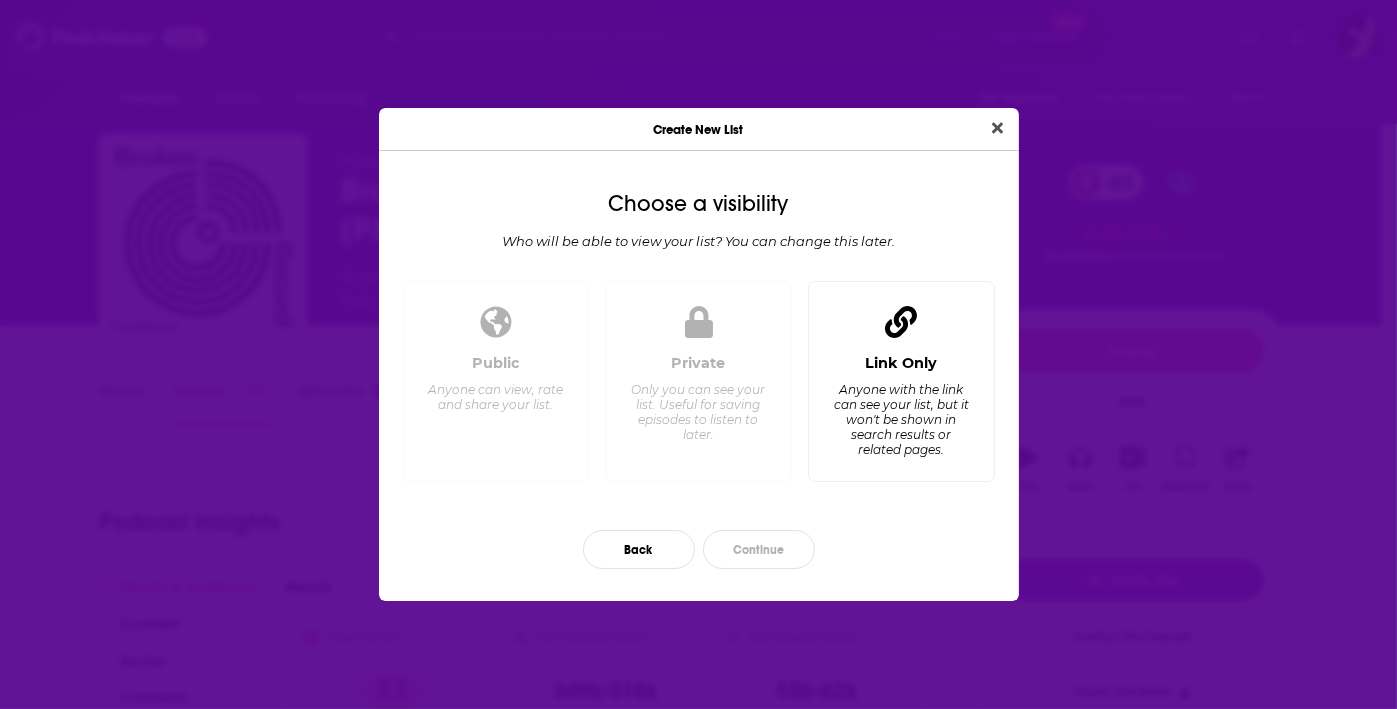 click on "Anyone with the link can see your list, but it won't be shown in search results or related pages." at bounding box center [900, 419] 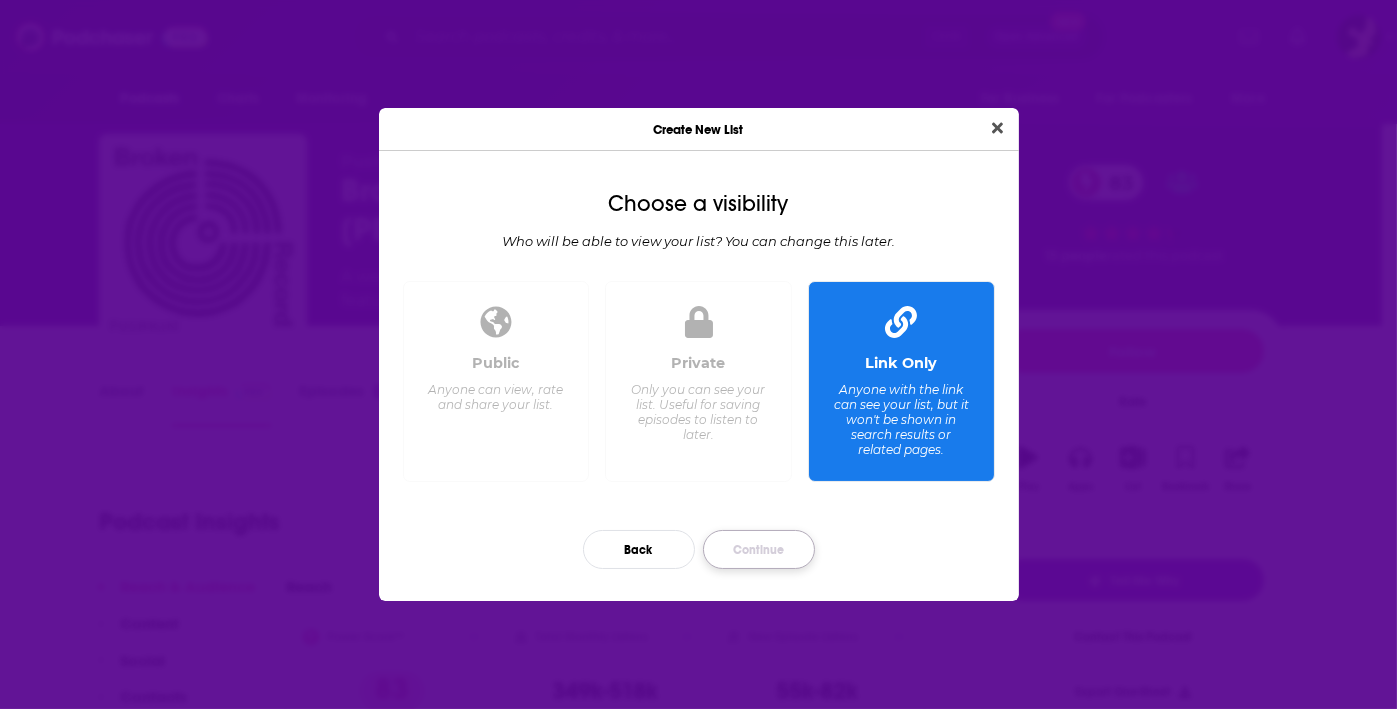 click on "Continue" at bounding box center (759, 549) 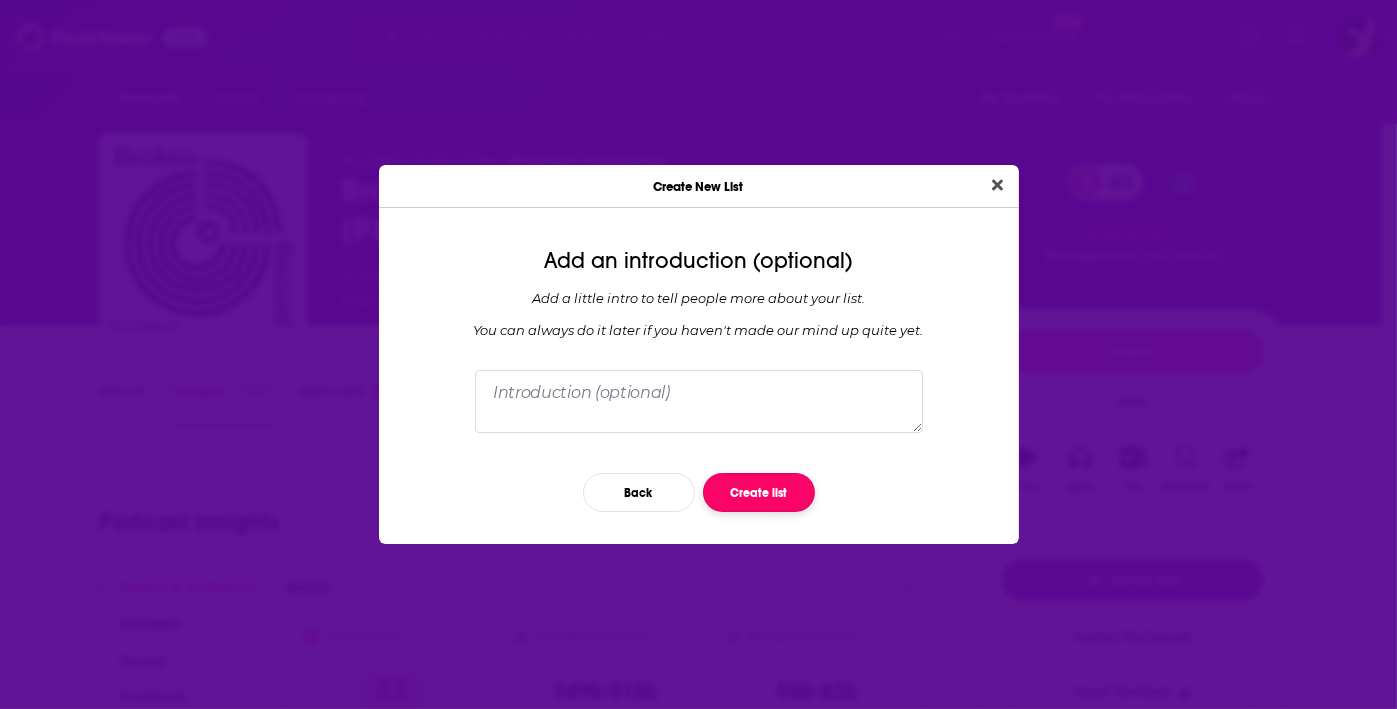 click on "Create list" at bounding box center (759, 492) 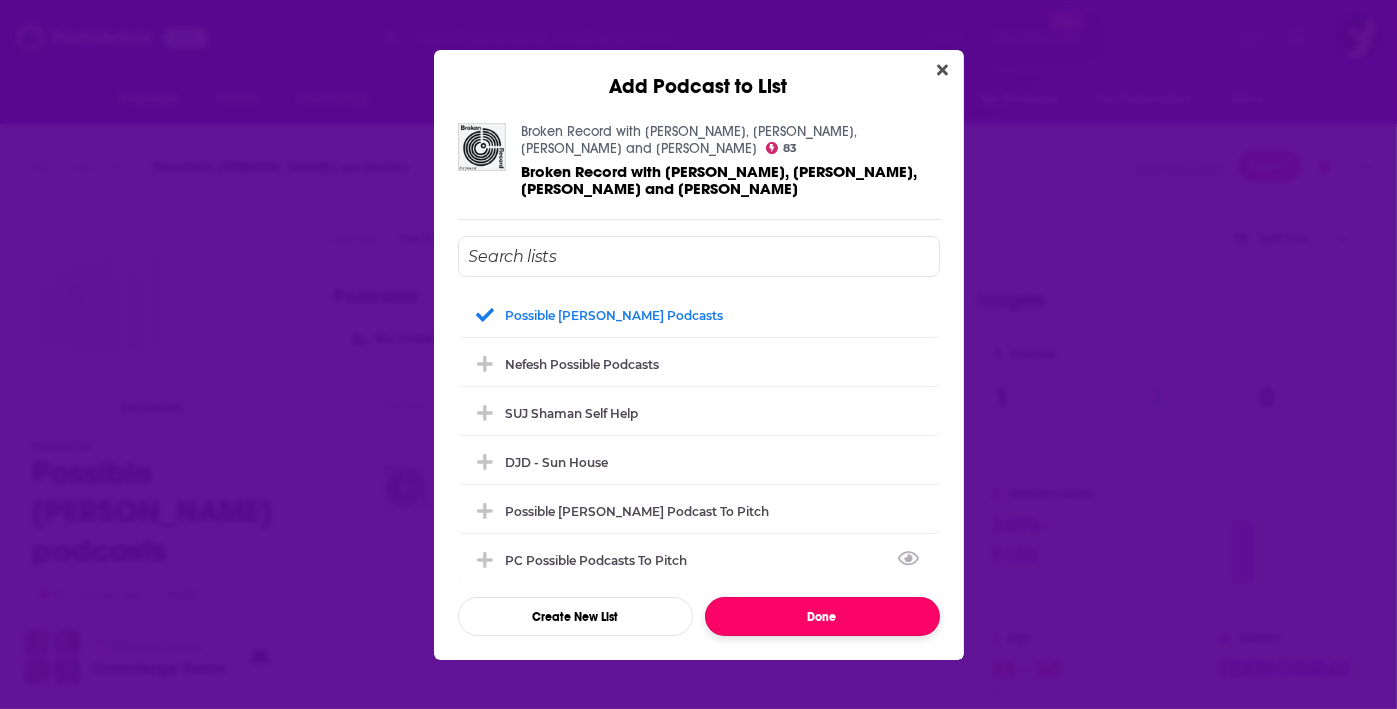 click on "Done" at bounding box center [822, 616] 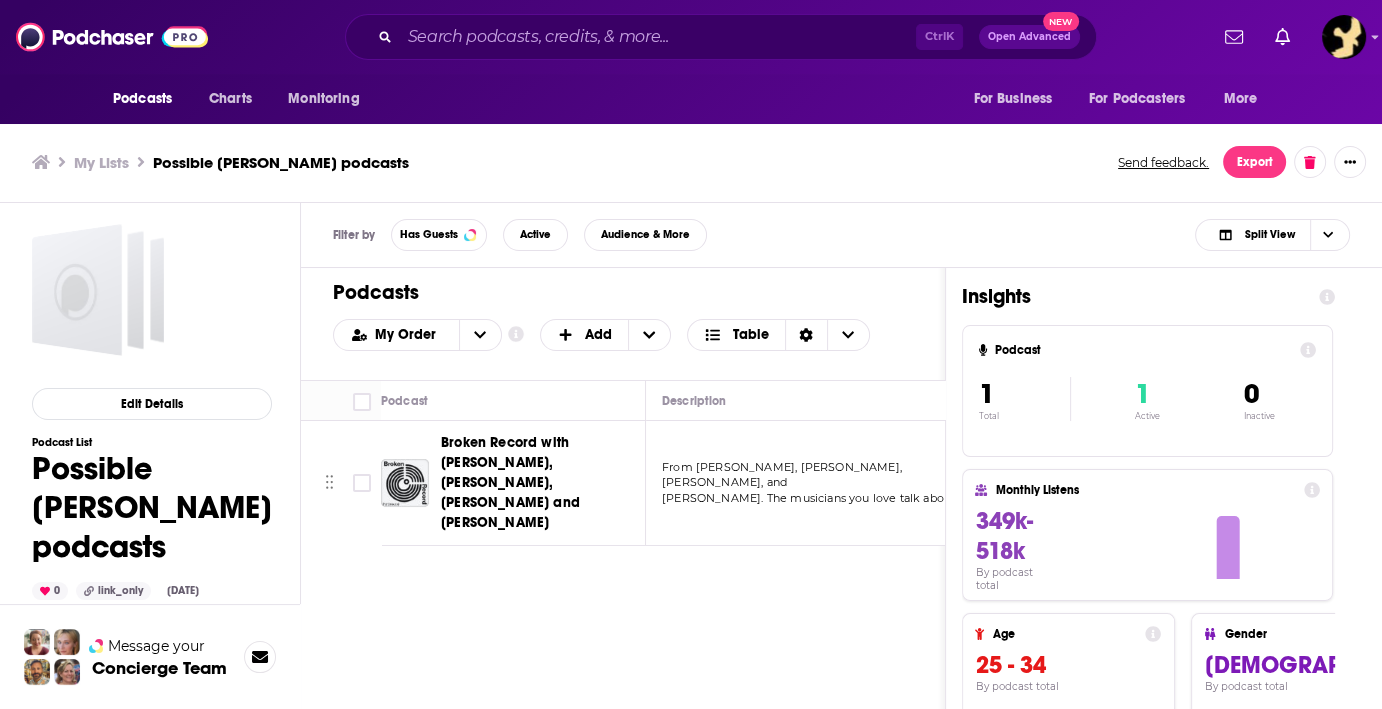scroll, scrollTop: 5, scrollLeft: 0, axis: vertical 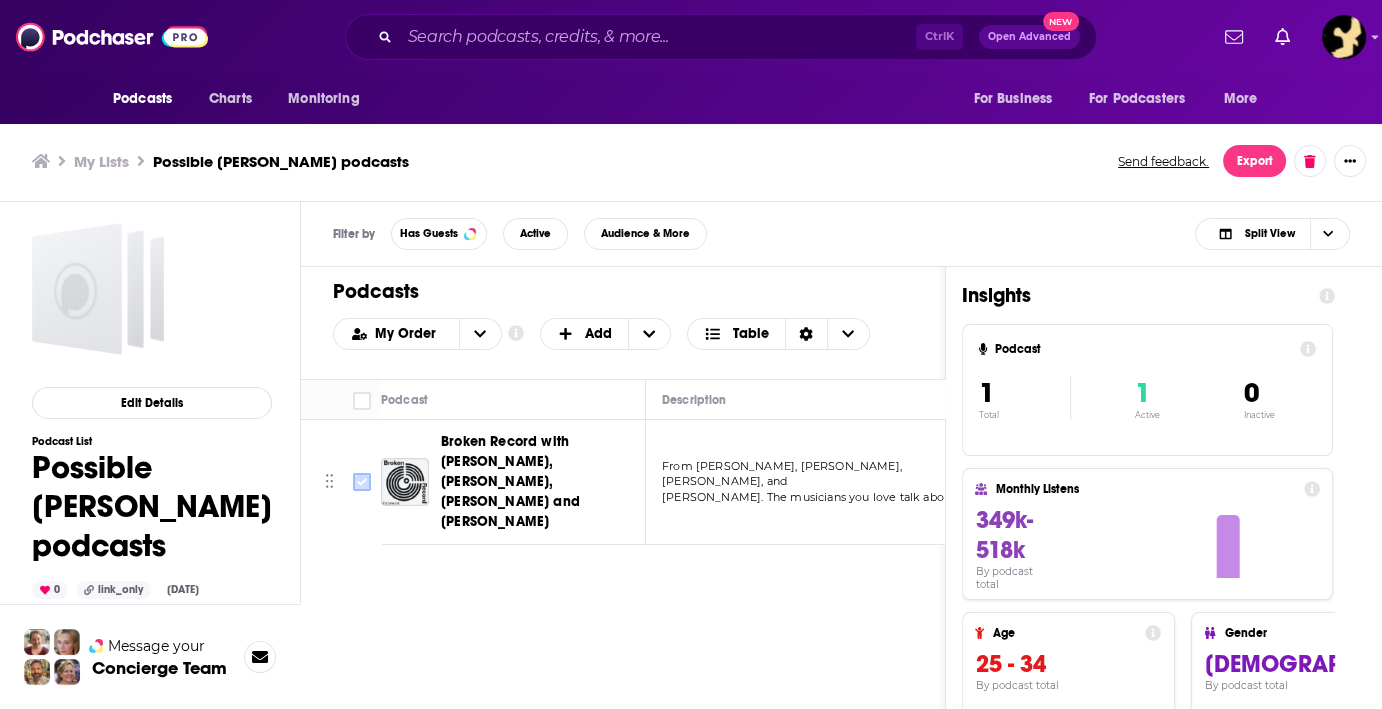 click at bounding box center (362, 482) 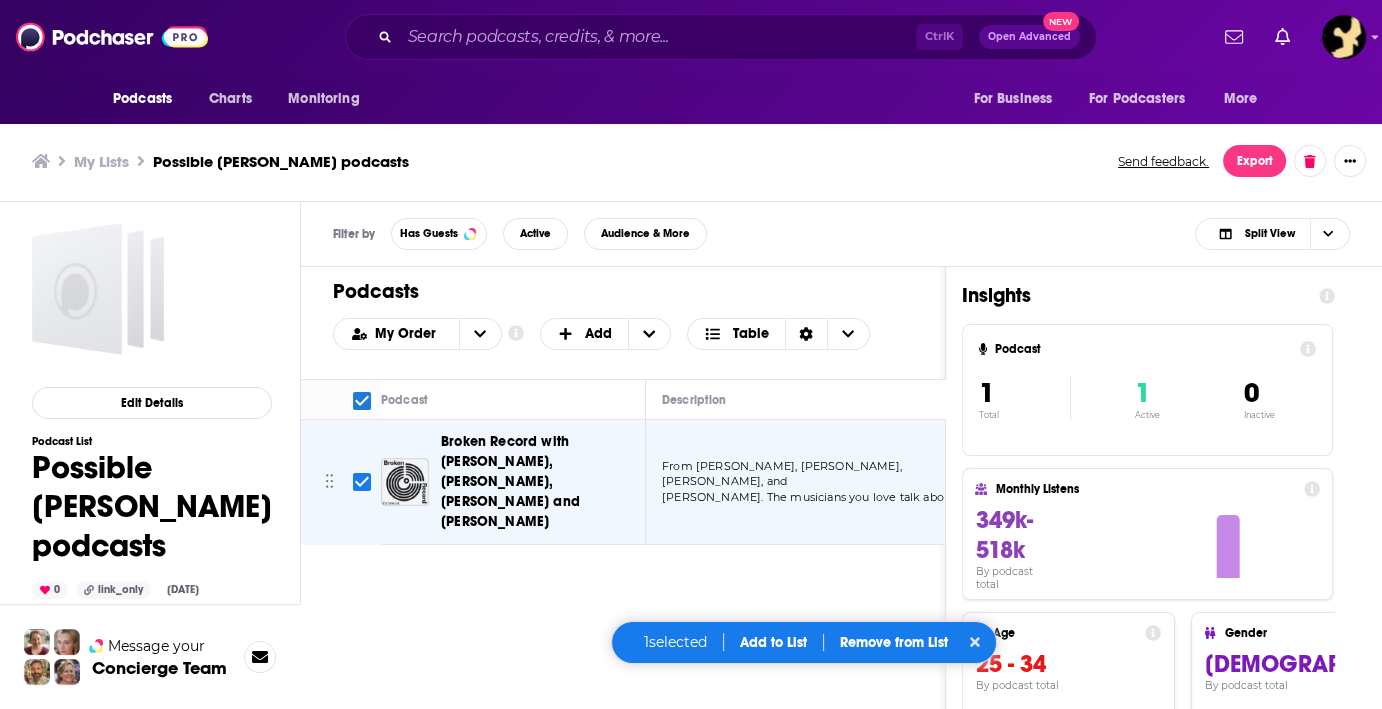 click on "Add to List" at bounding box center [773, 642] 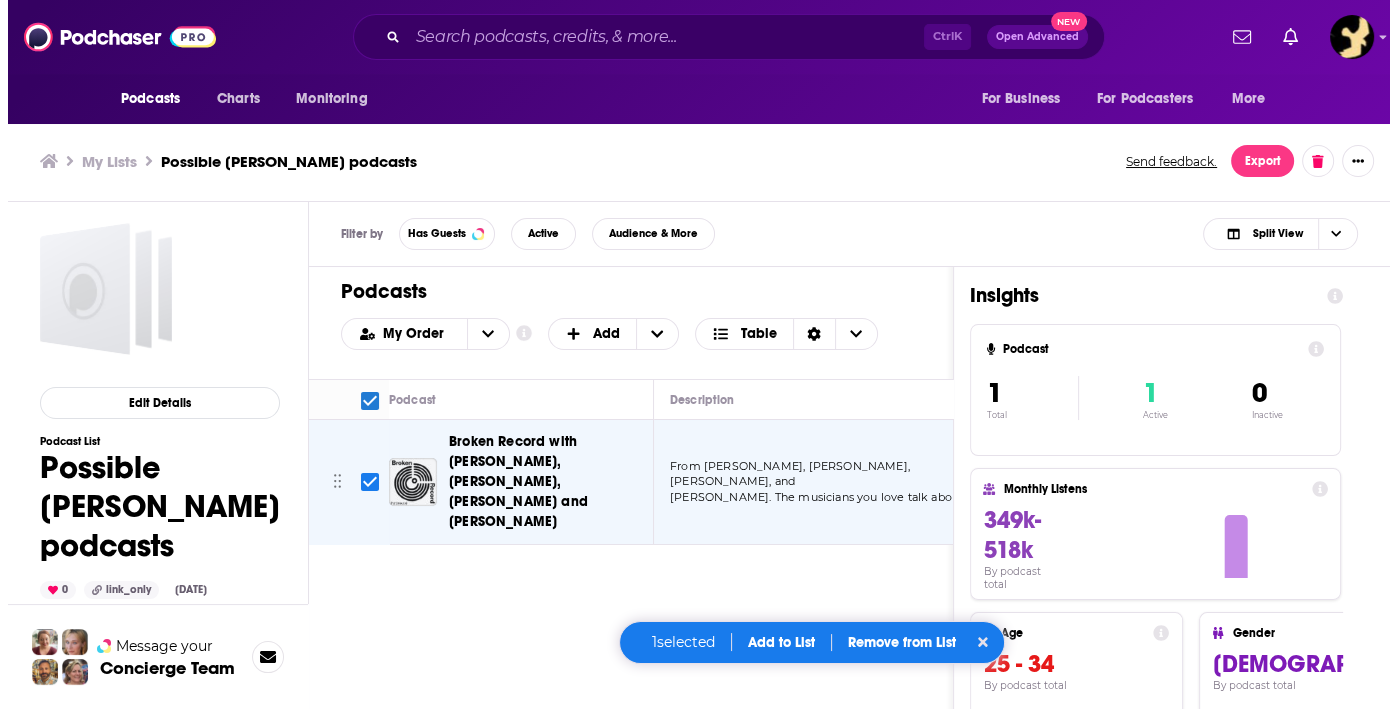 scroll, scrollTop: 0, scrollLeft: 0, axis: both 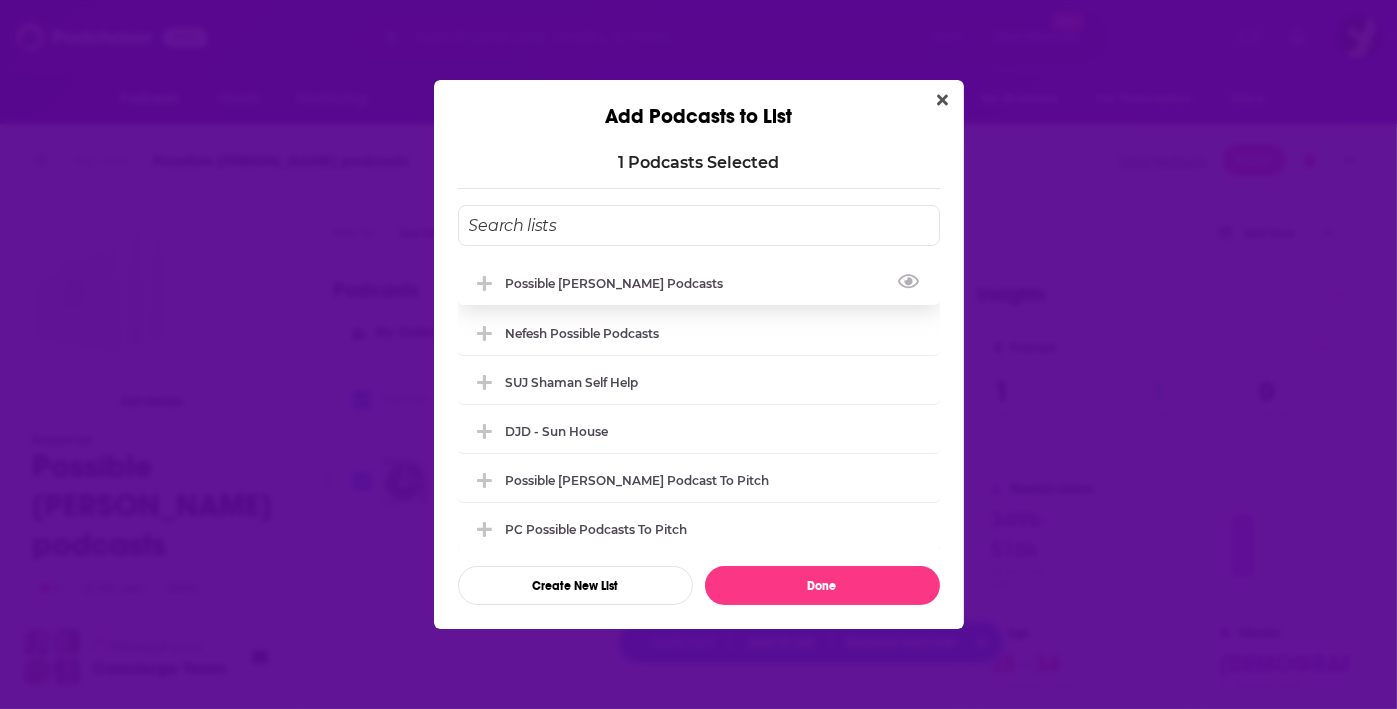 click on "Possible [PERSON_NAME] podcasts" at bounding box center [621, 283] 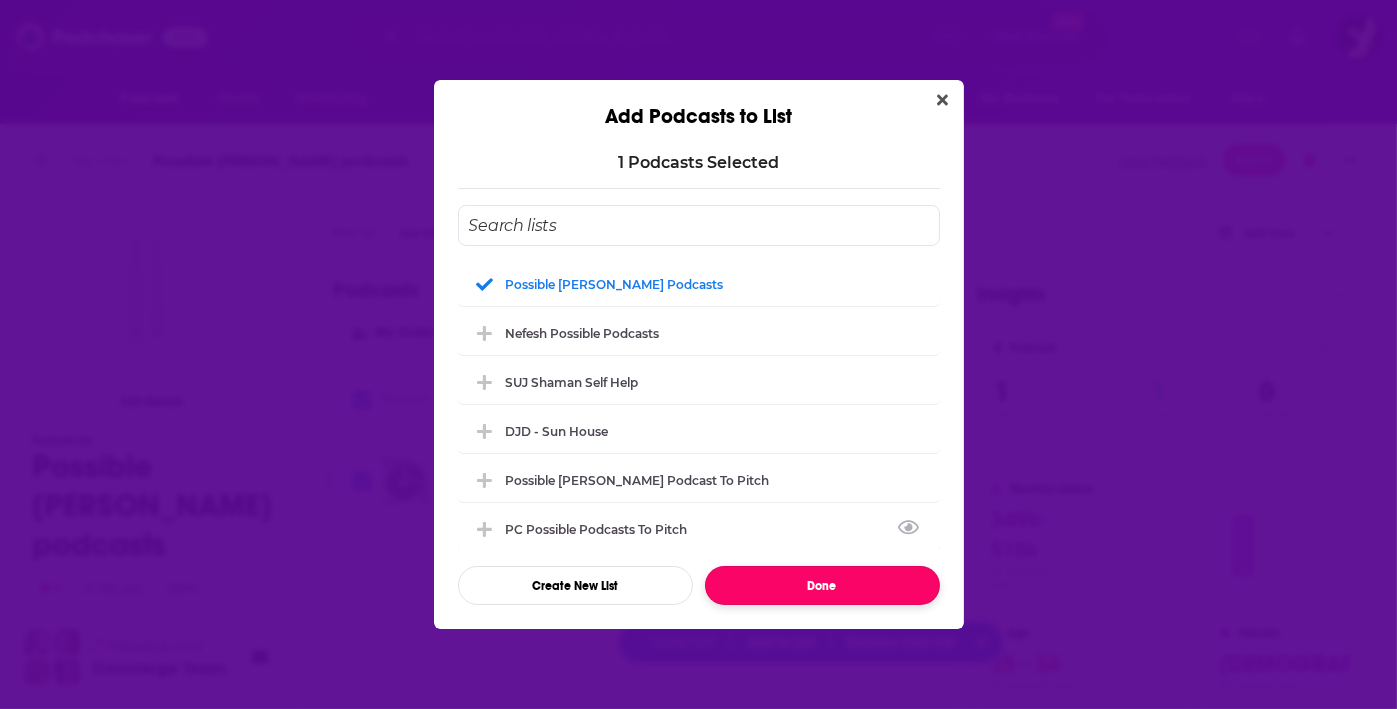 click on "Done" at bounding box center [822, 585] 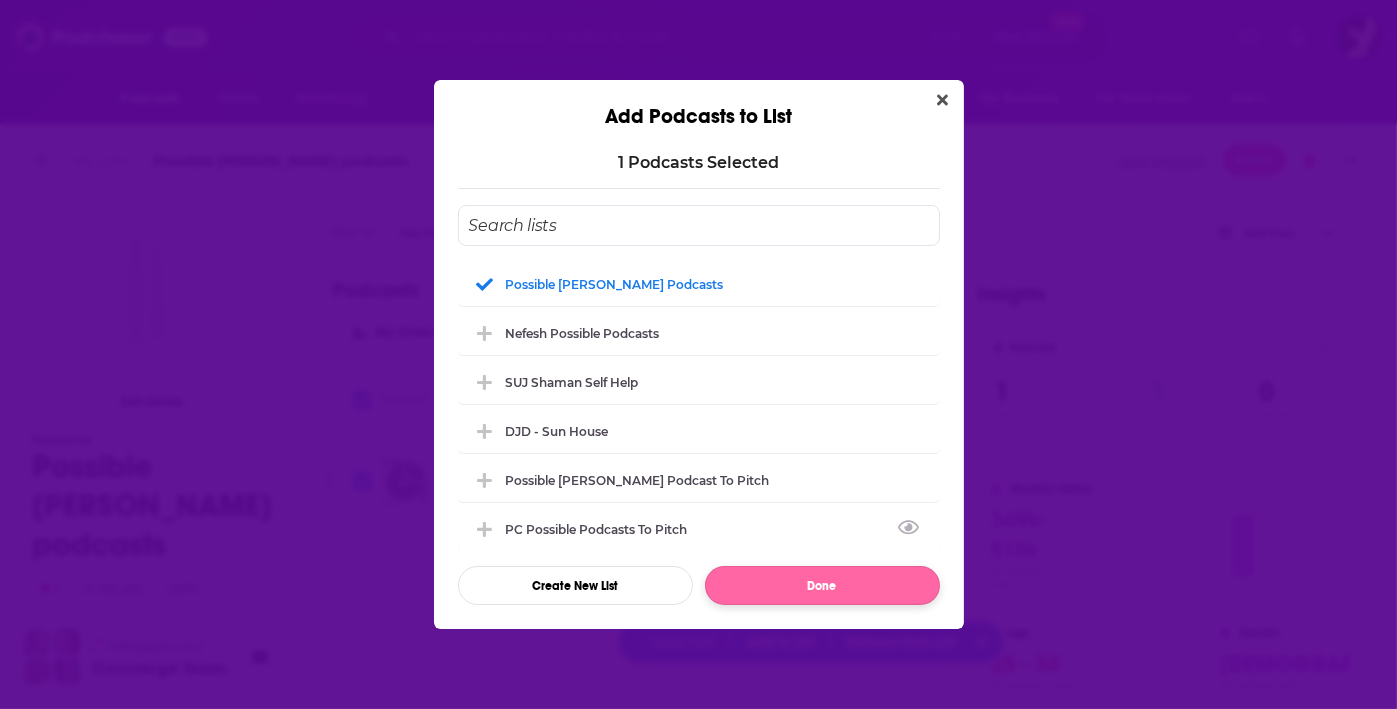 checkbox on "false" 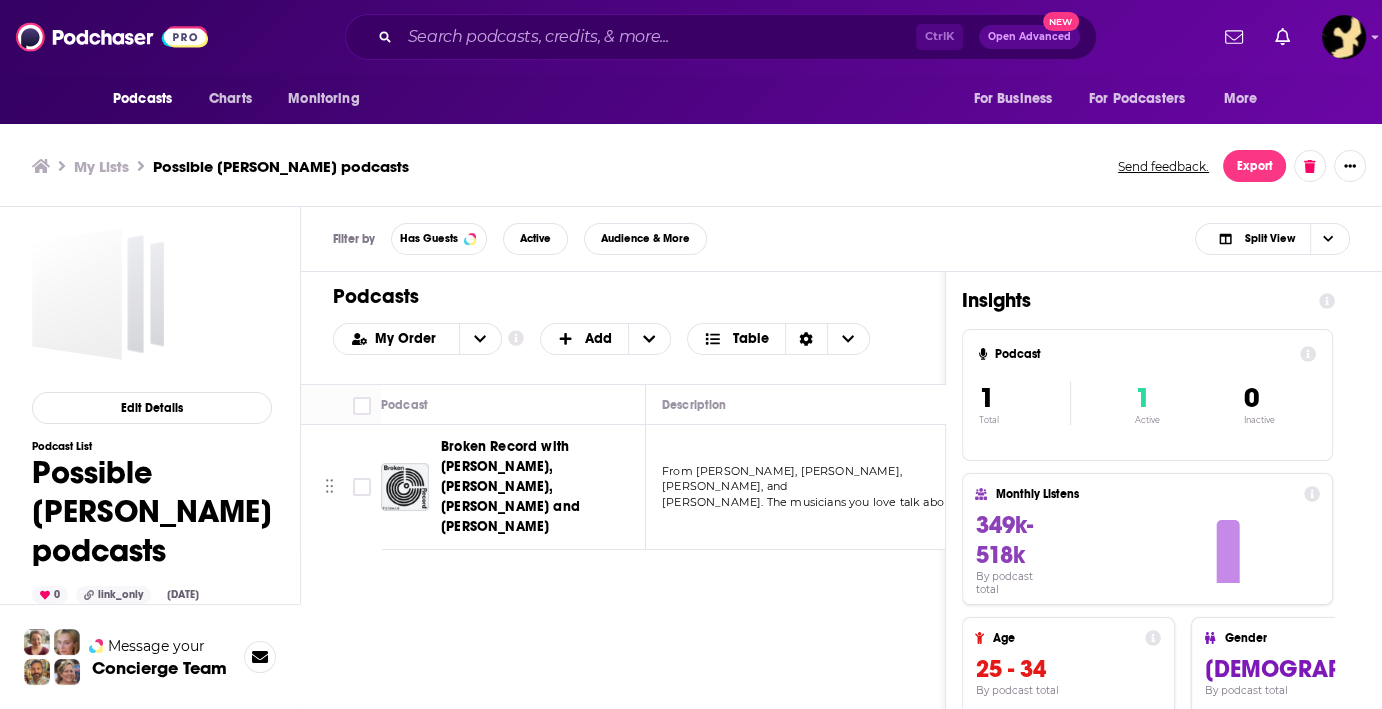 scroll, scrollTop: 0, scrollLeft: 0, axis: both 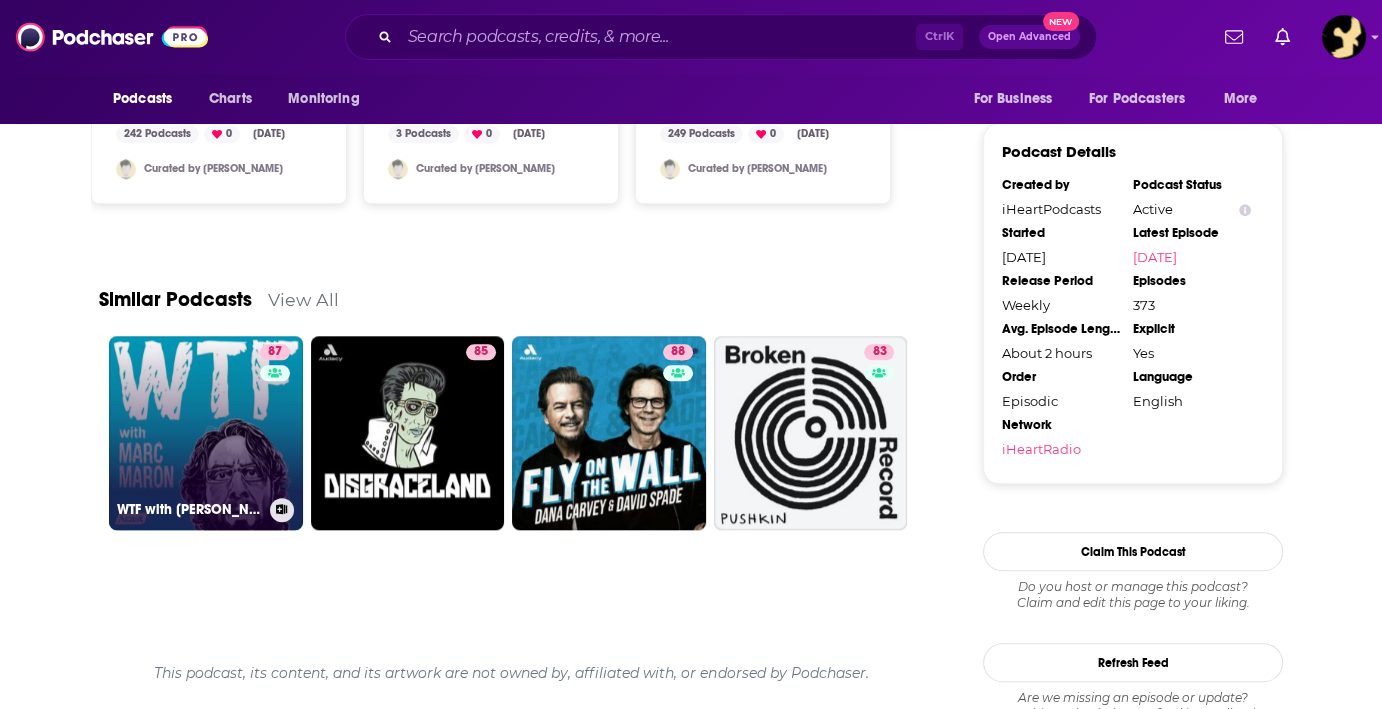 click on "87 WTF with [PERSON_NAME] Podcast" at bounding box center (206, 433) 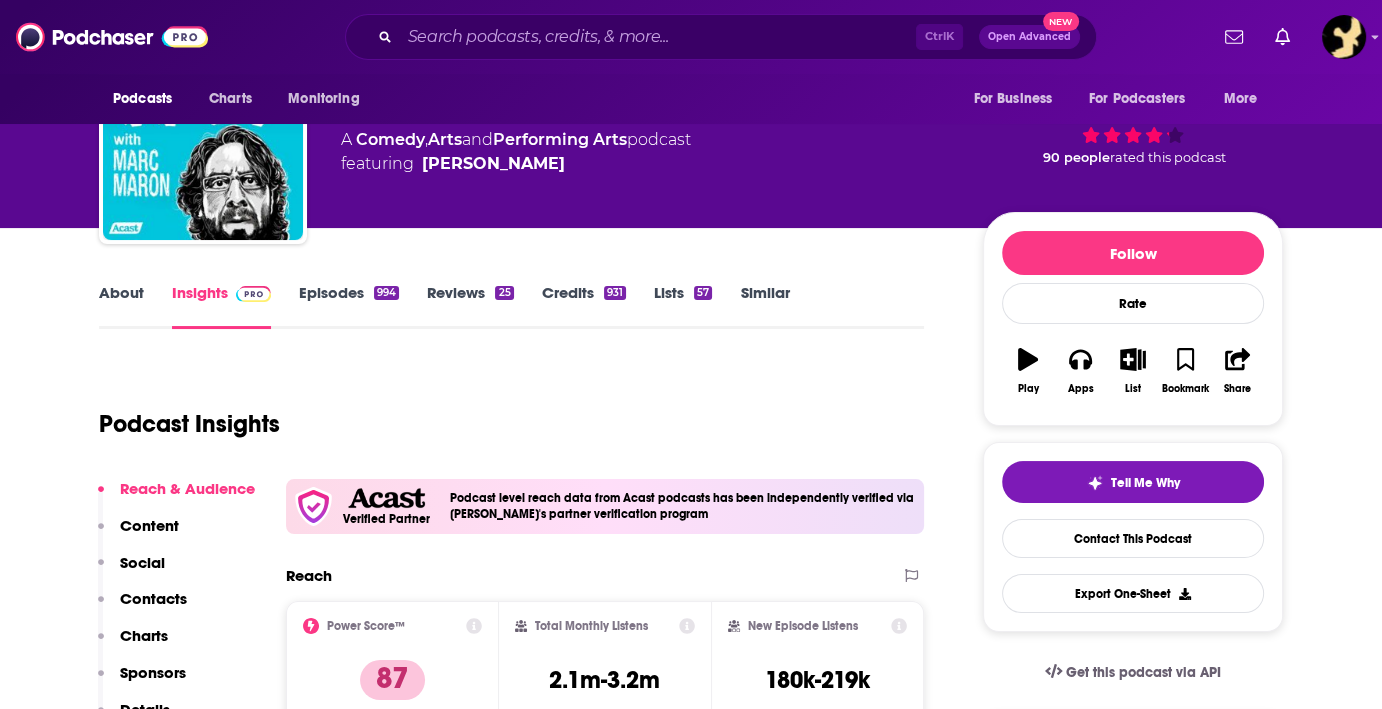 scroll, scrollTop: 0, scrollLeft: 0, axis: both 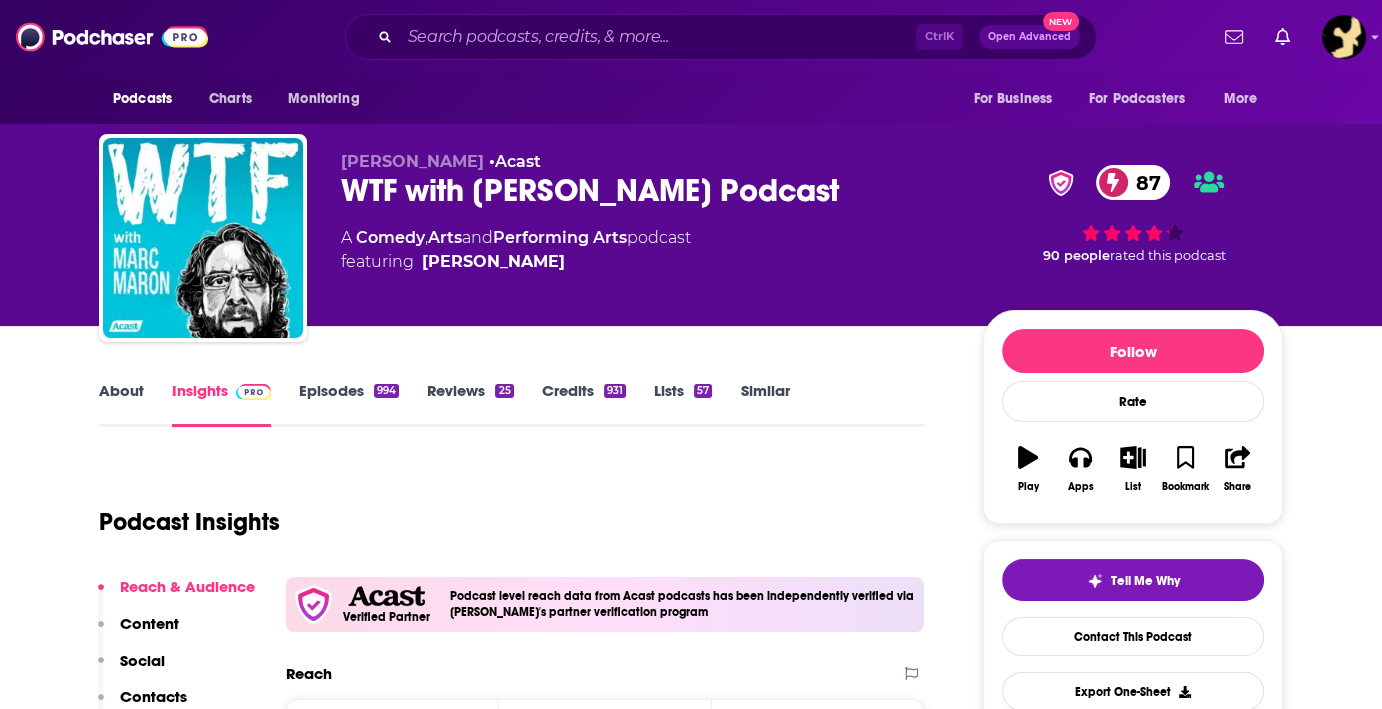 click on "Episodes 994" at bounding box center [349, 404] 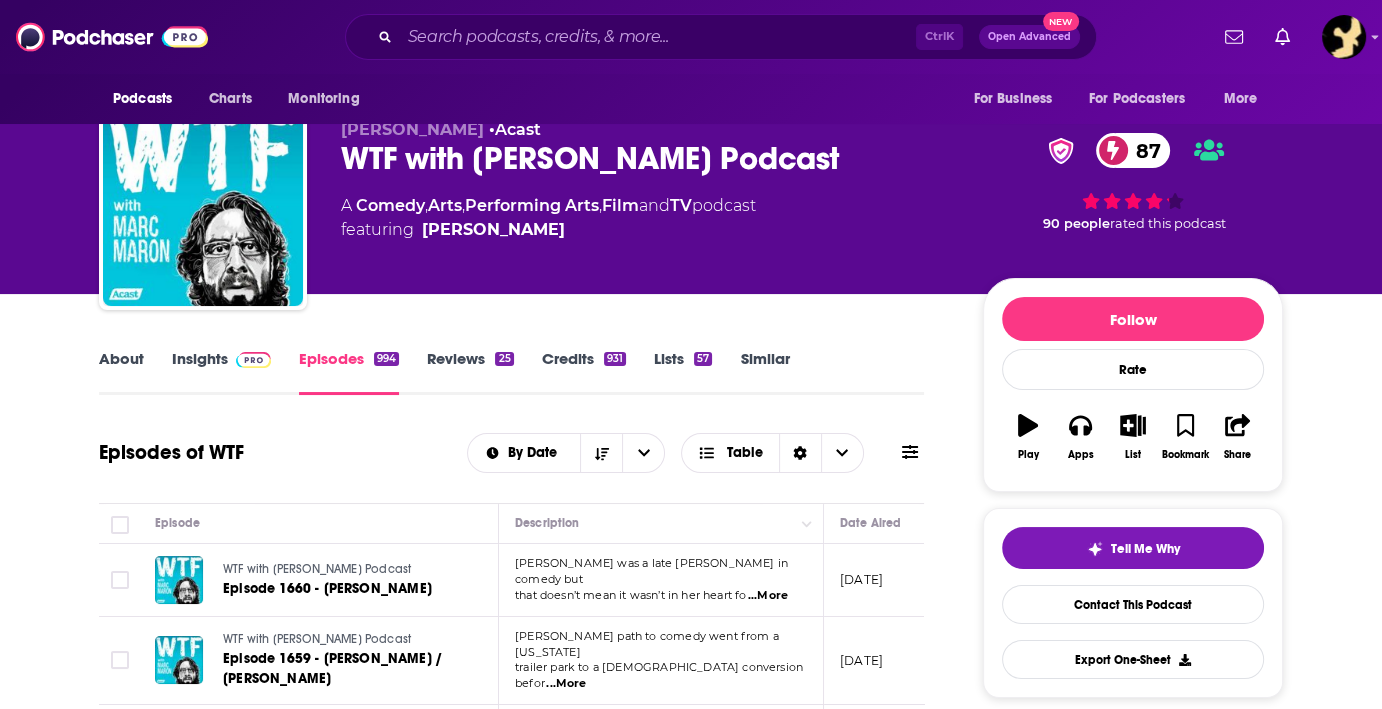 scroll, scrollTop: 0, scrollLeft: 0, axis: both 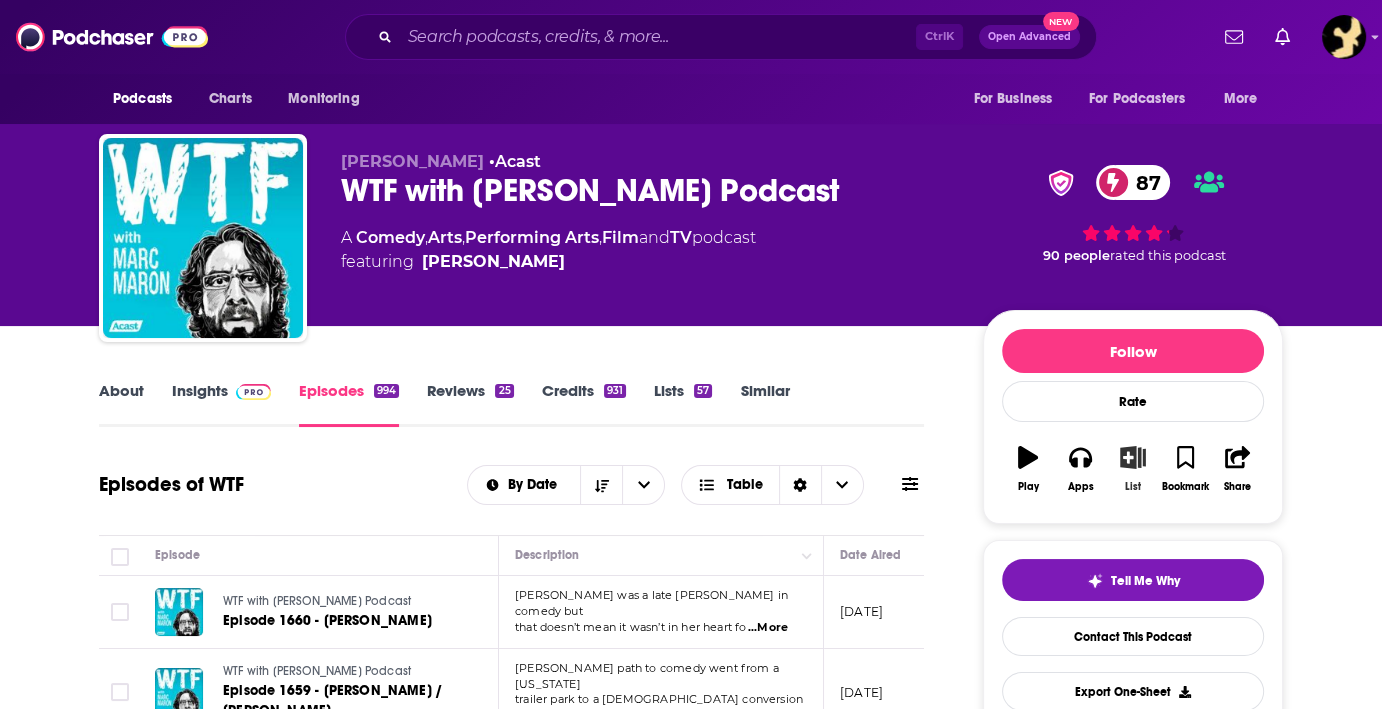 click 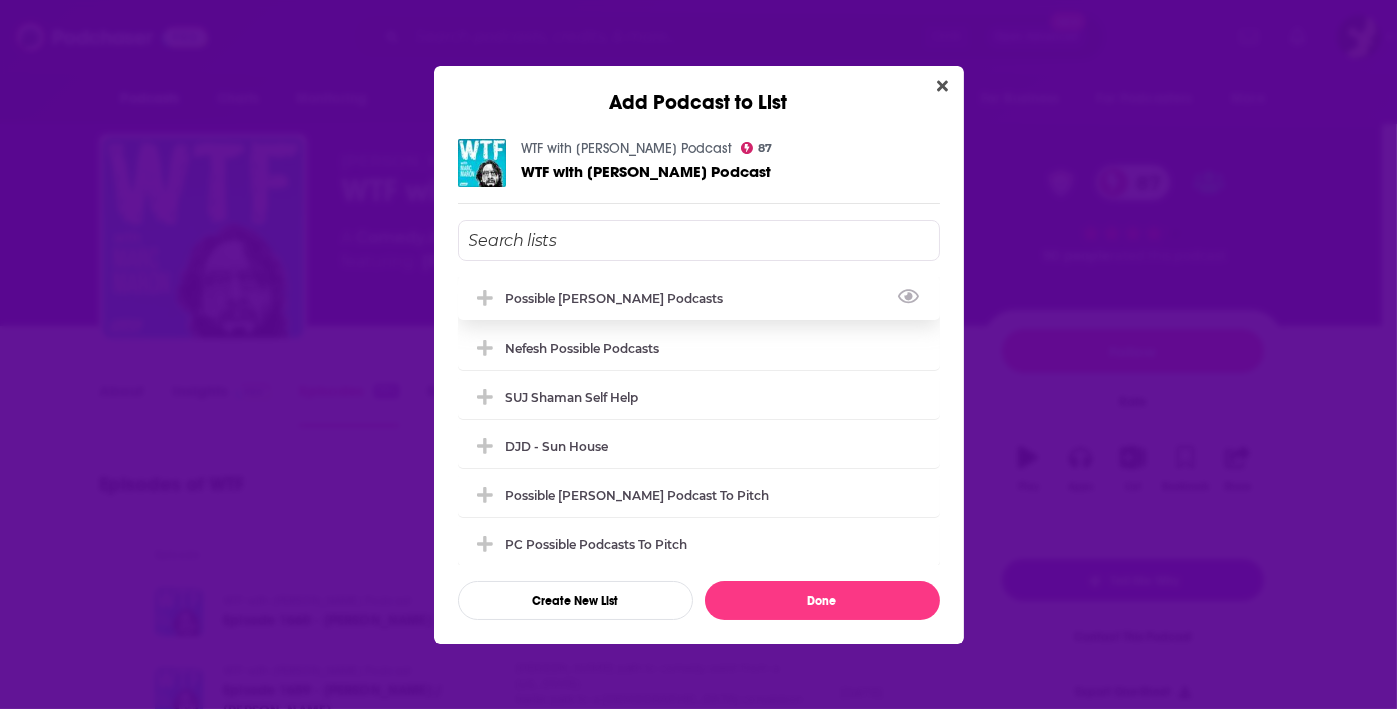 click on "Possible [PERSON_NAME] podcasts" at bounding box center [621, 298] 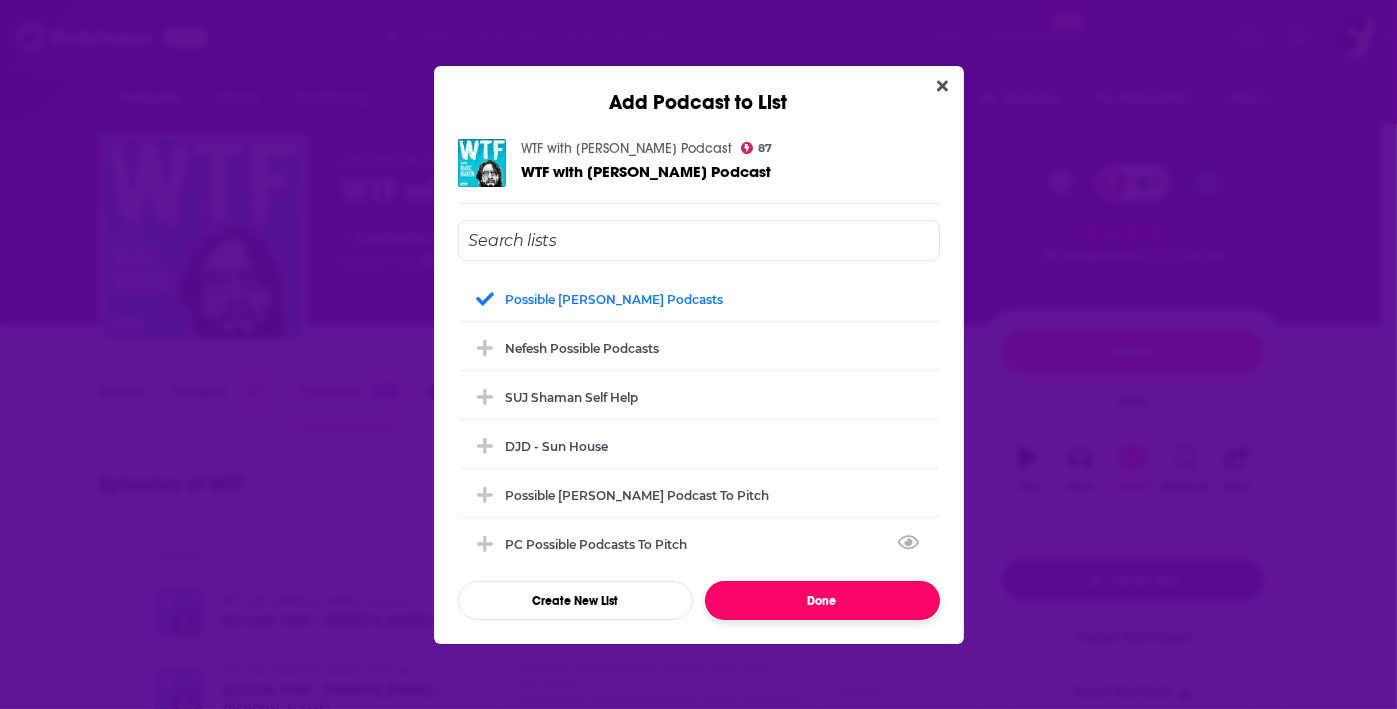 click on "Done" at bounding box center (822, 600) 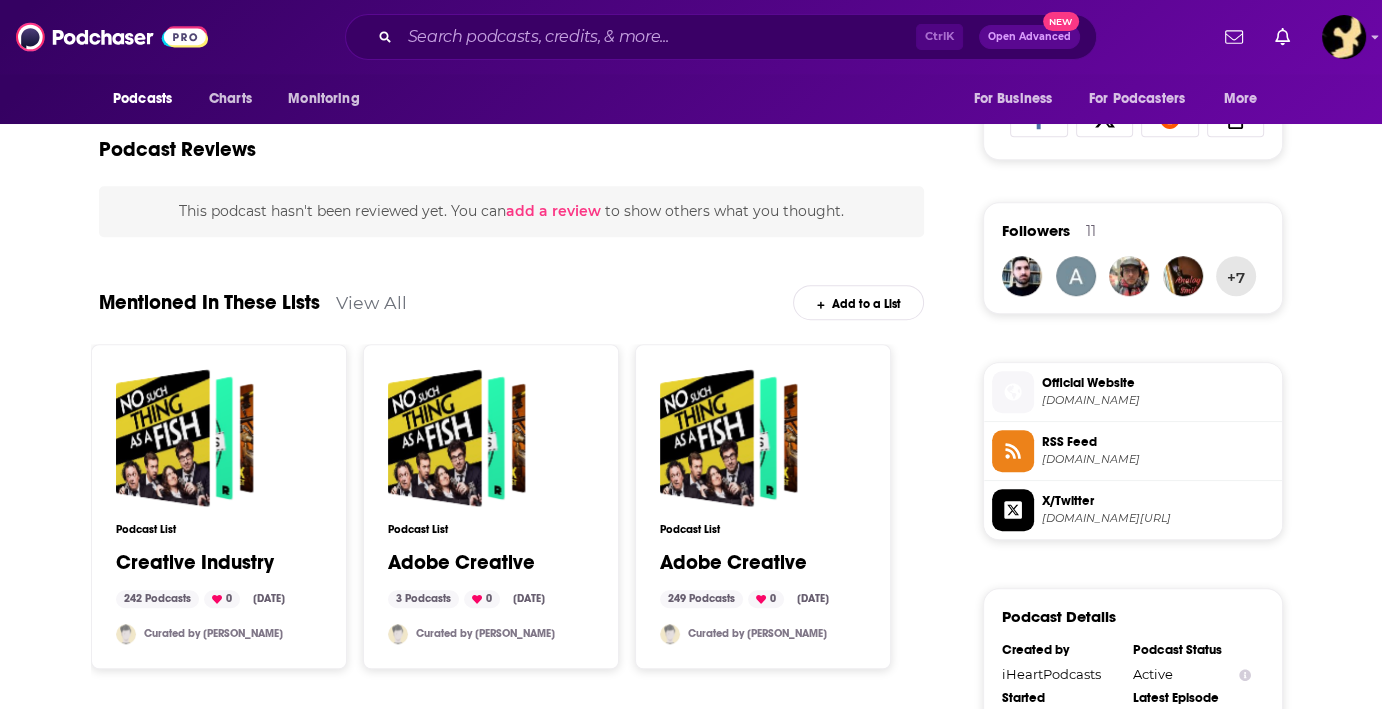 scroll, scrollTop: 1400, scrollLeft: 0, axis: vertical 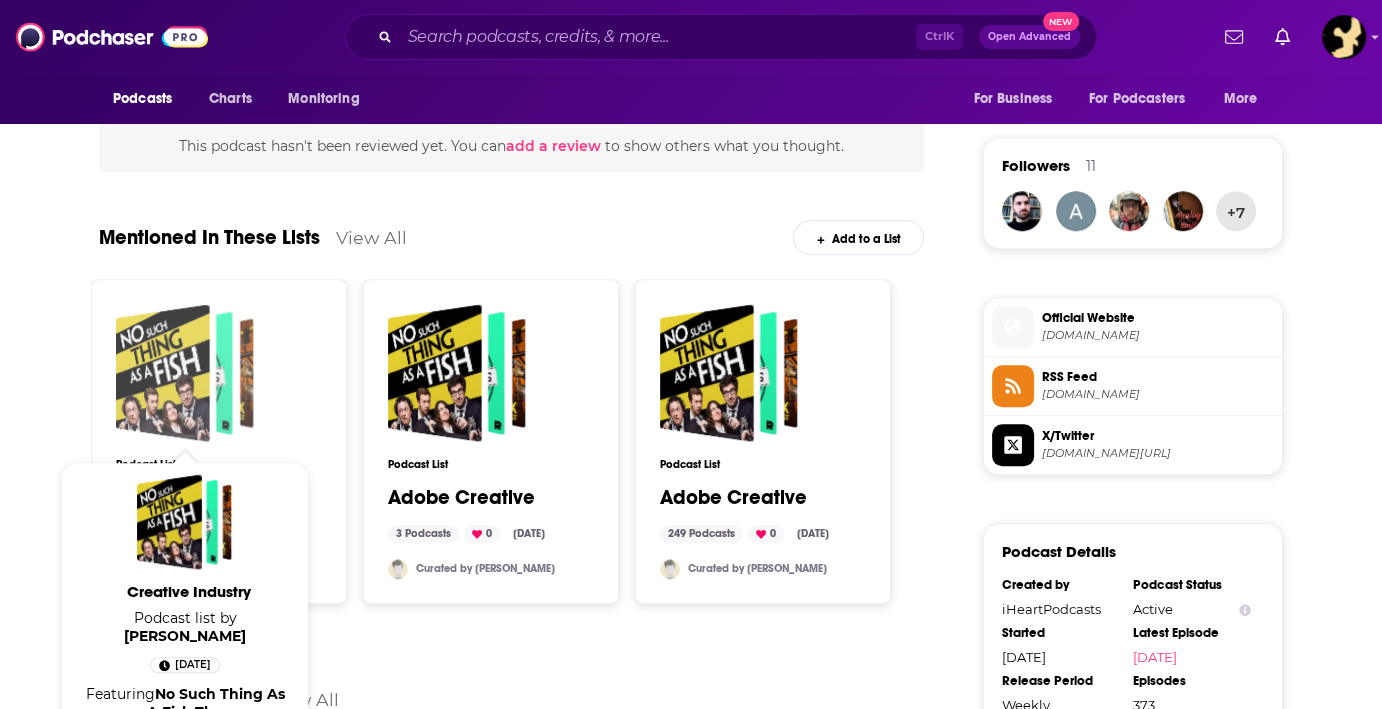 click at bounding box center [163, 373] 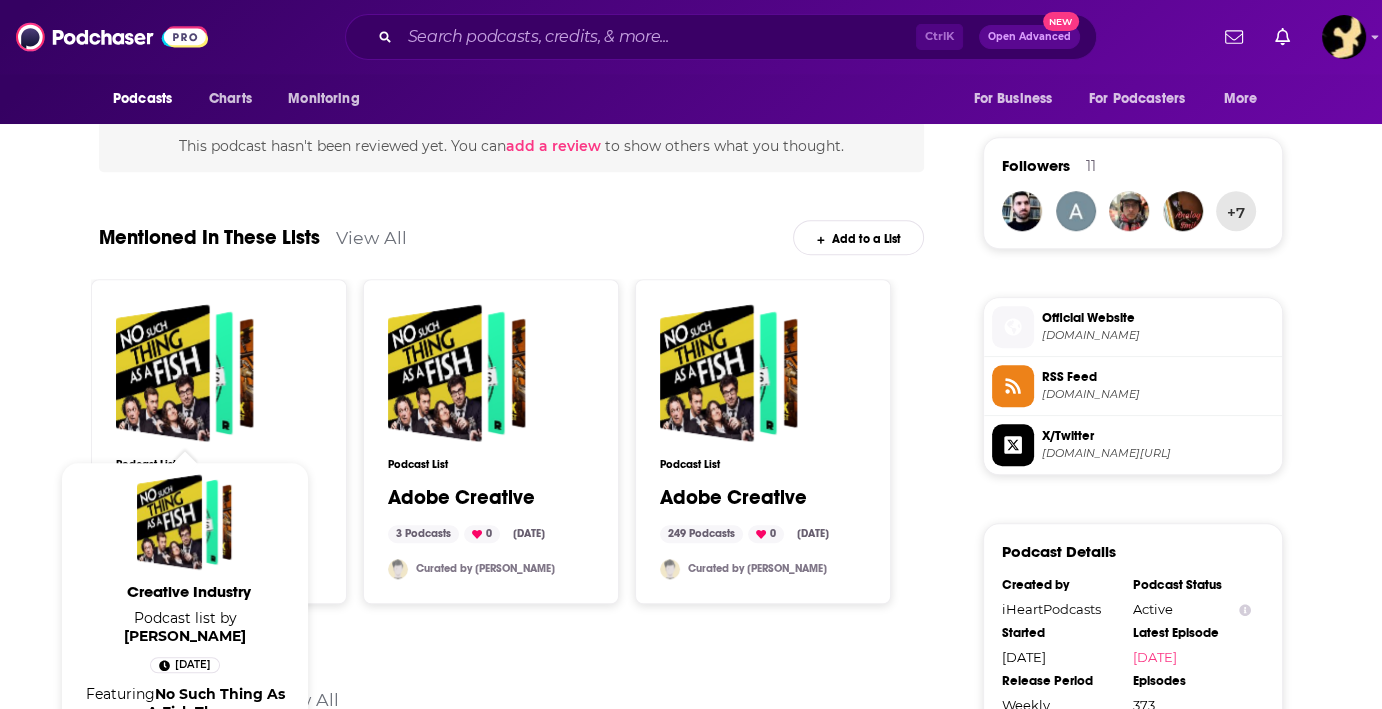 scroll, scrollTop: 0, scrollLeft: 0, axis: both 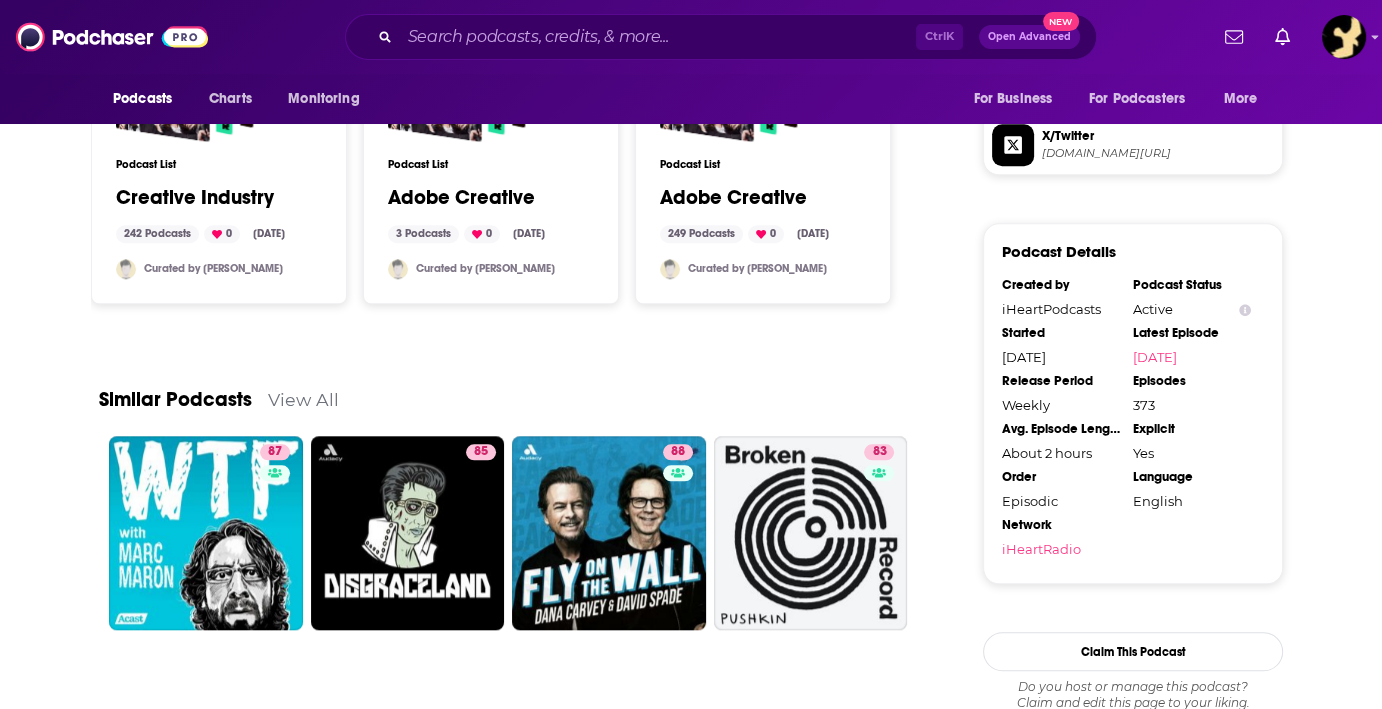 click on "View All" at bounding box center (303, 399) 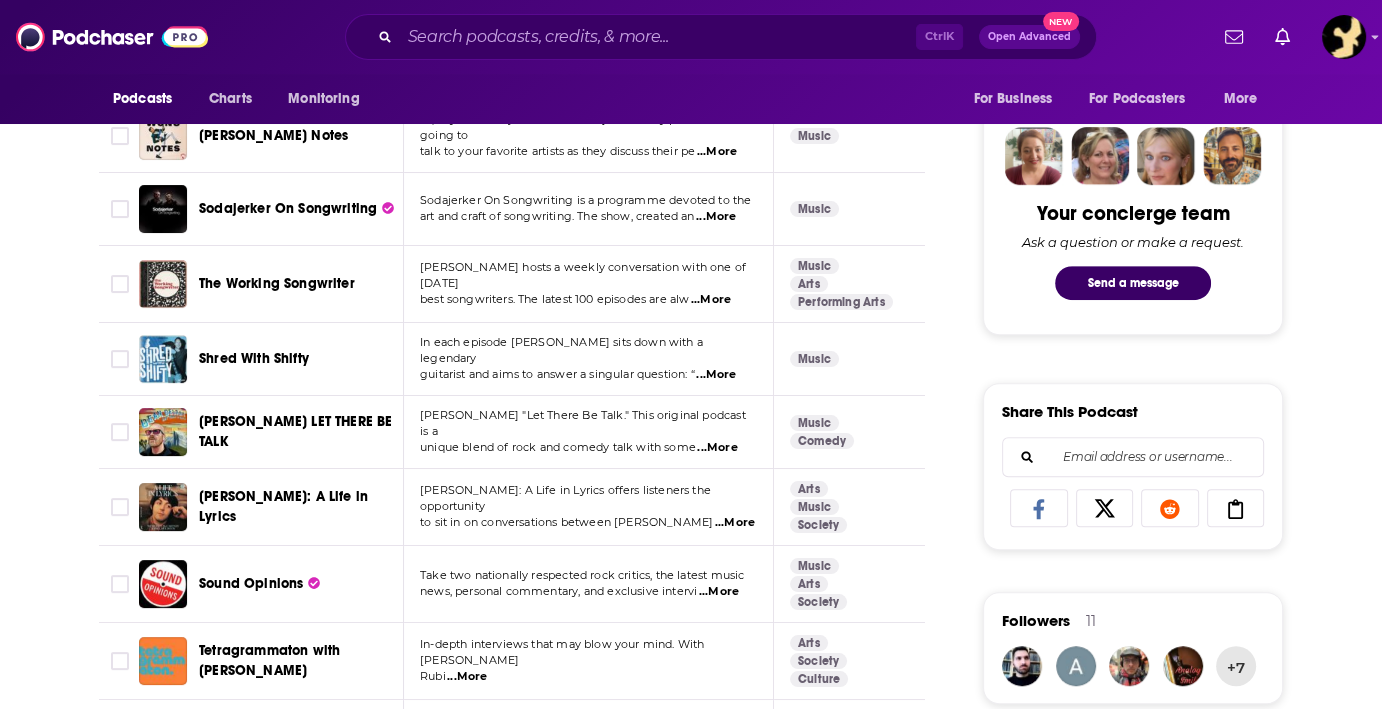 scroll, scrollTop: 978, scrollLeft: 0, axis: vertical 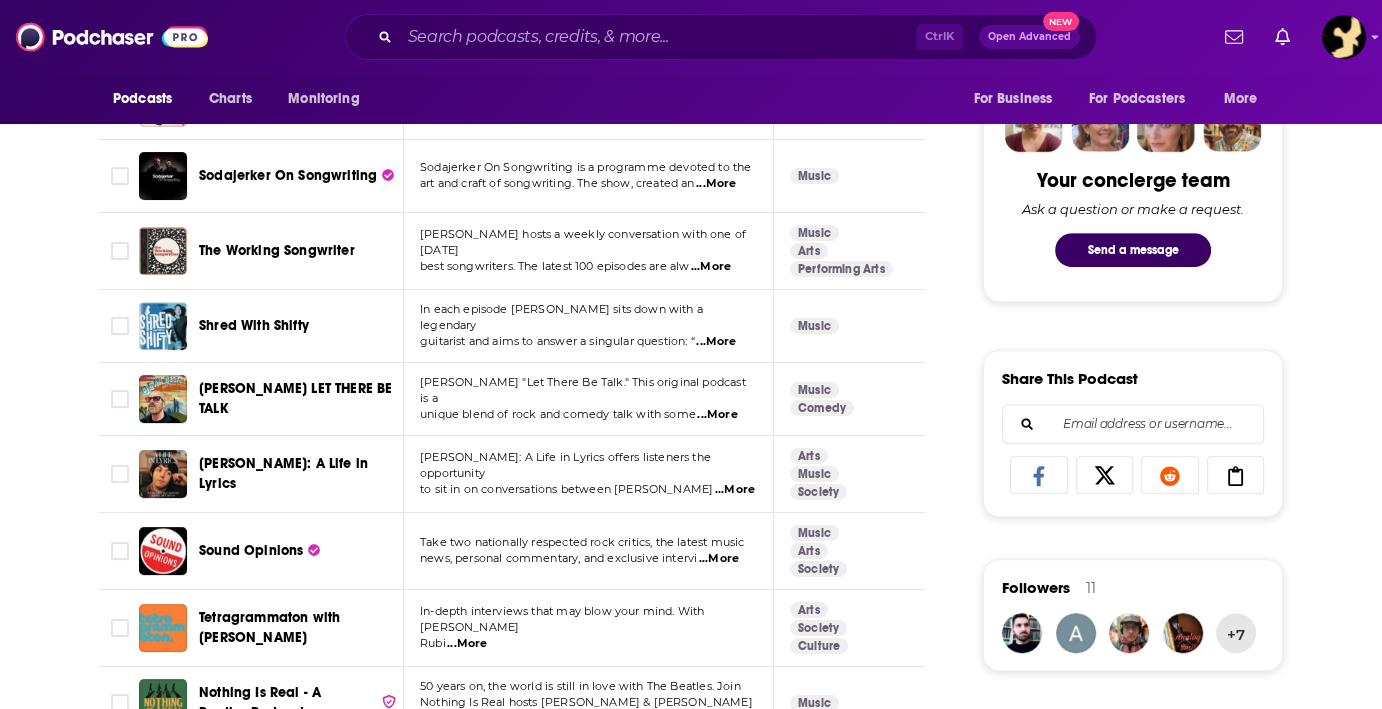 click on "...More" at bounding box center (719, 559) 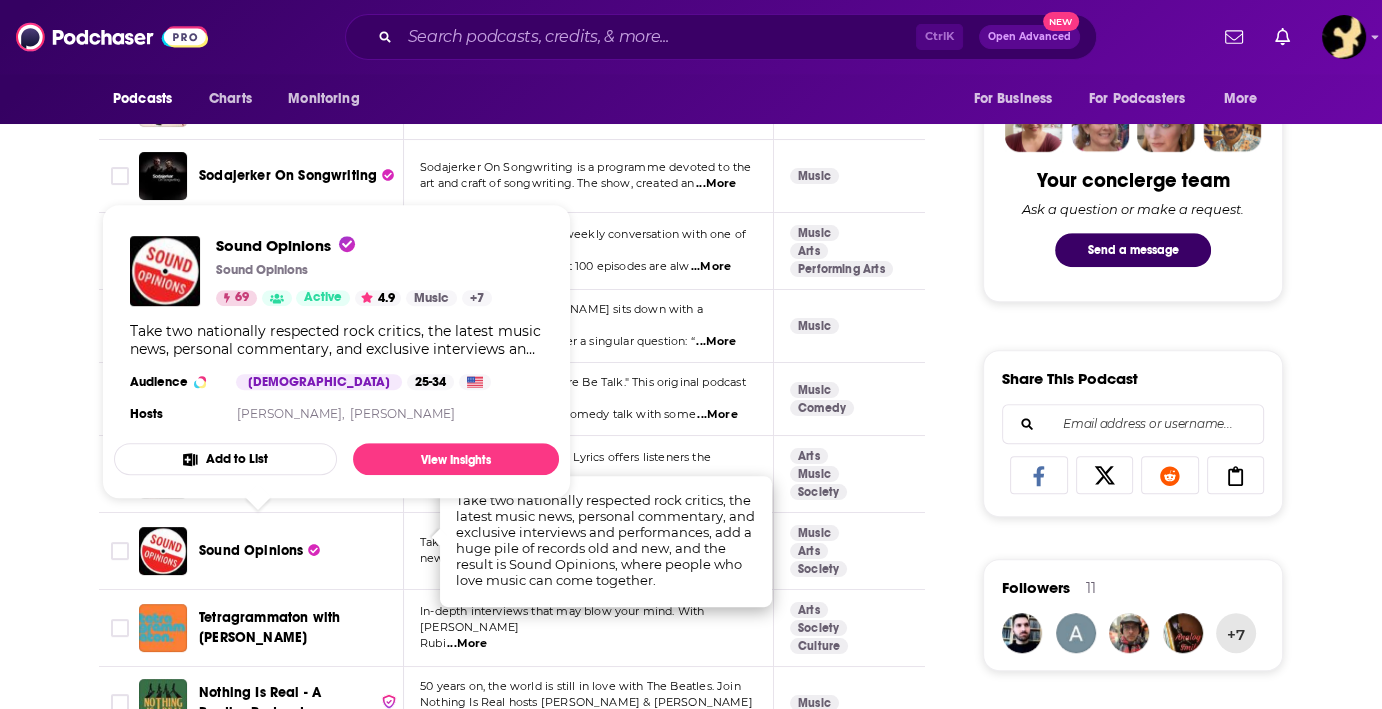 click 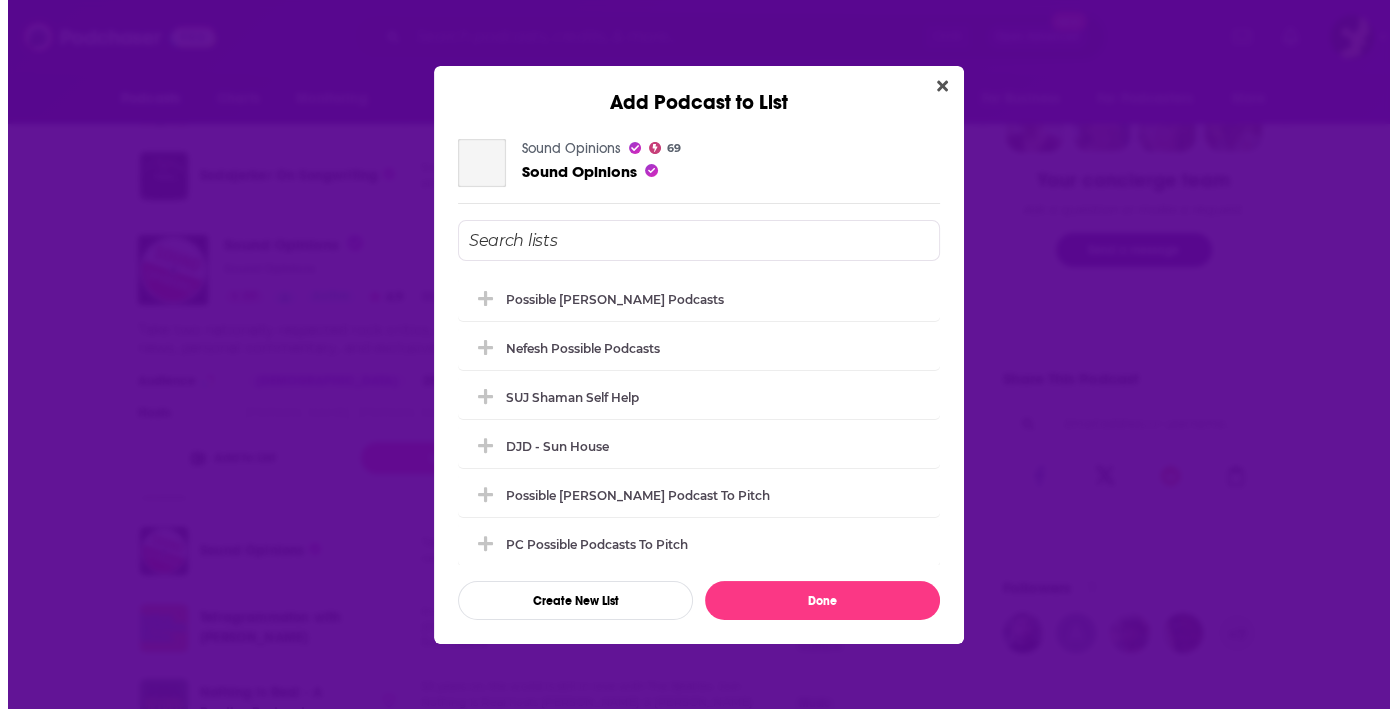 scroll, scrollTop: 0, scrollLeft: 0, axis: both 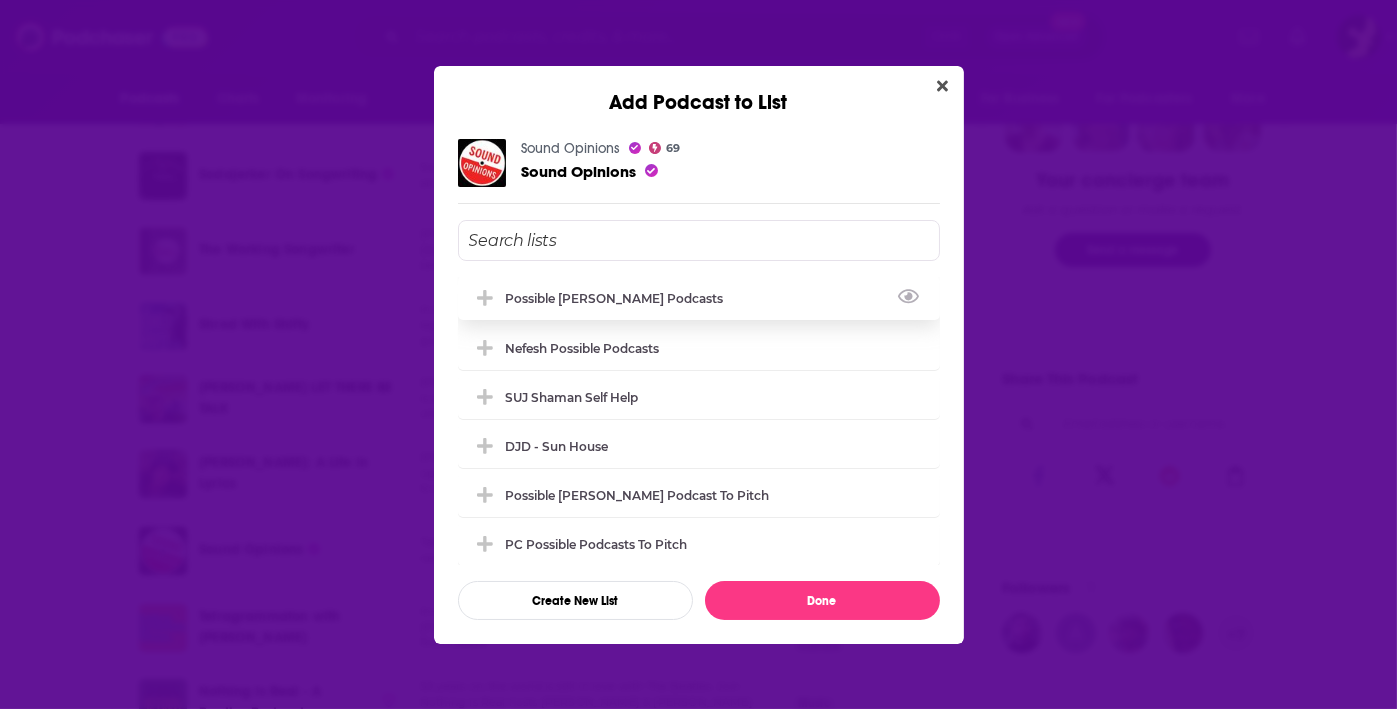 click on "Possible [PERSON_NAME] podcasts" at bounding box center [621, 298] 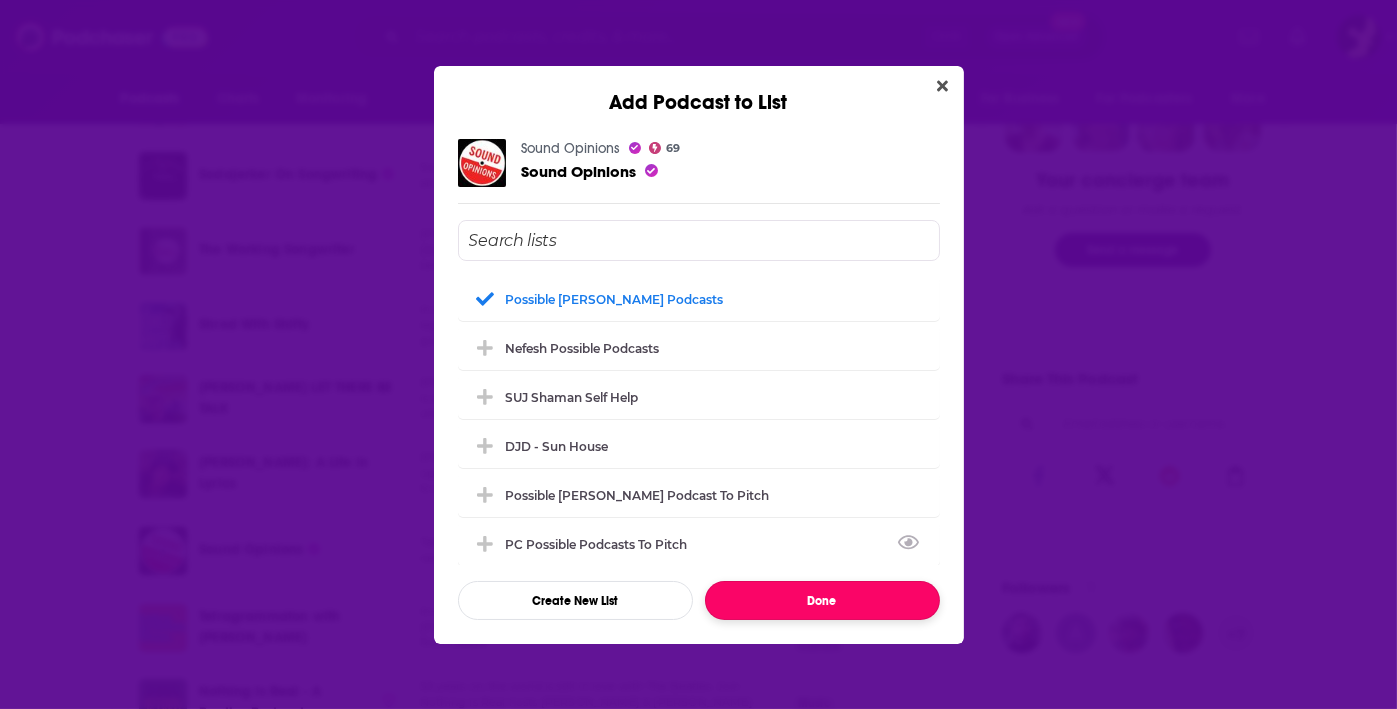 click on "Done" at bounding box center [822, 600] 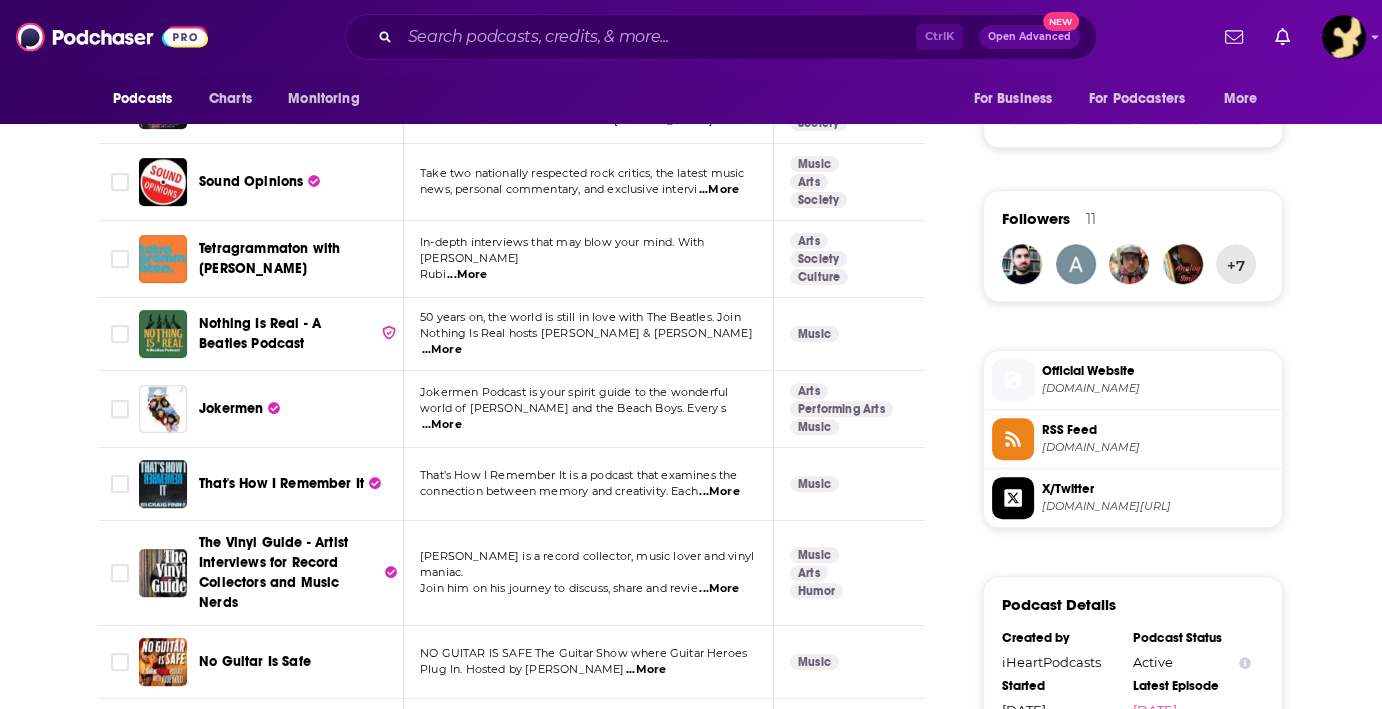 scroll, scrollTop: 1378, scrollLeft: 0, axis: vertical 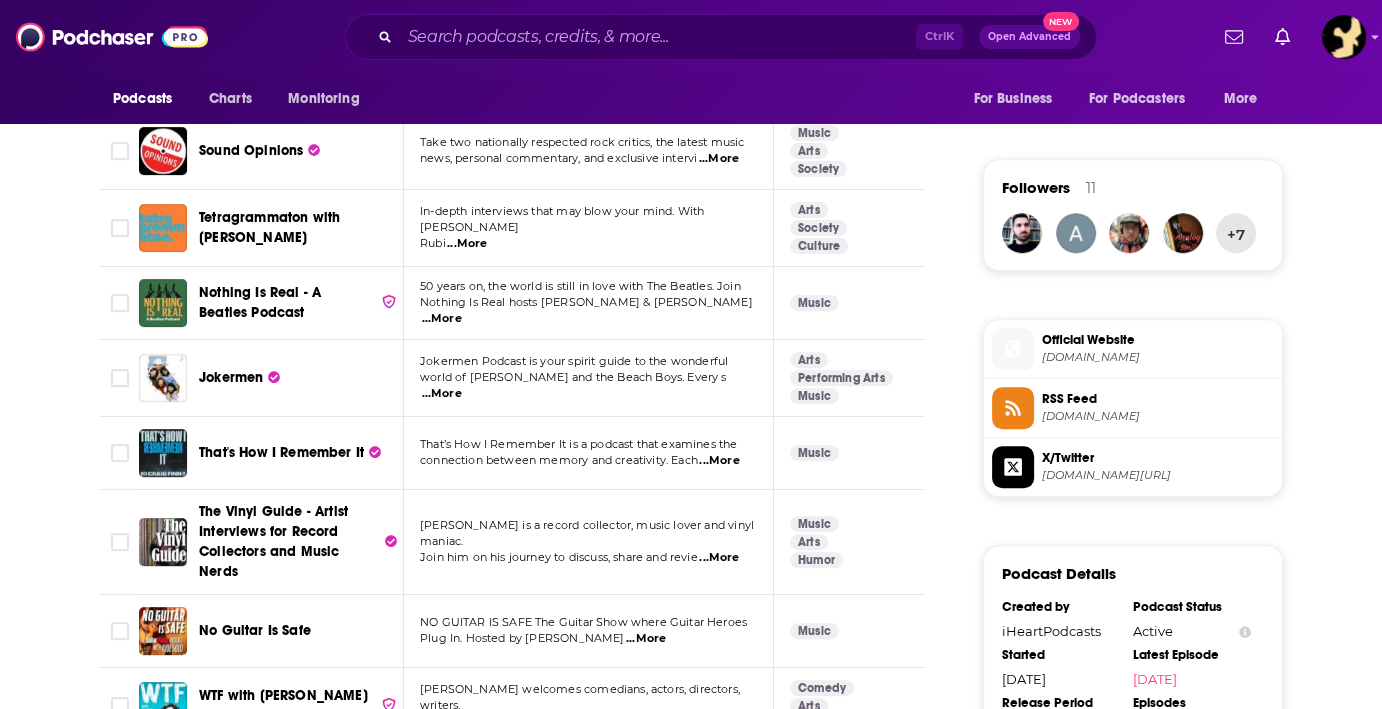 click on "...More" at bounding box center [719, 558] 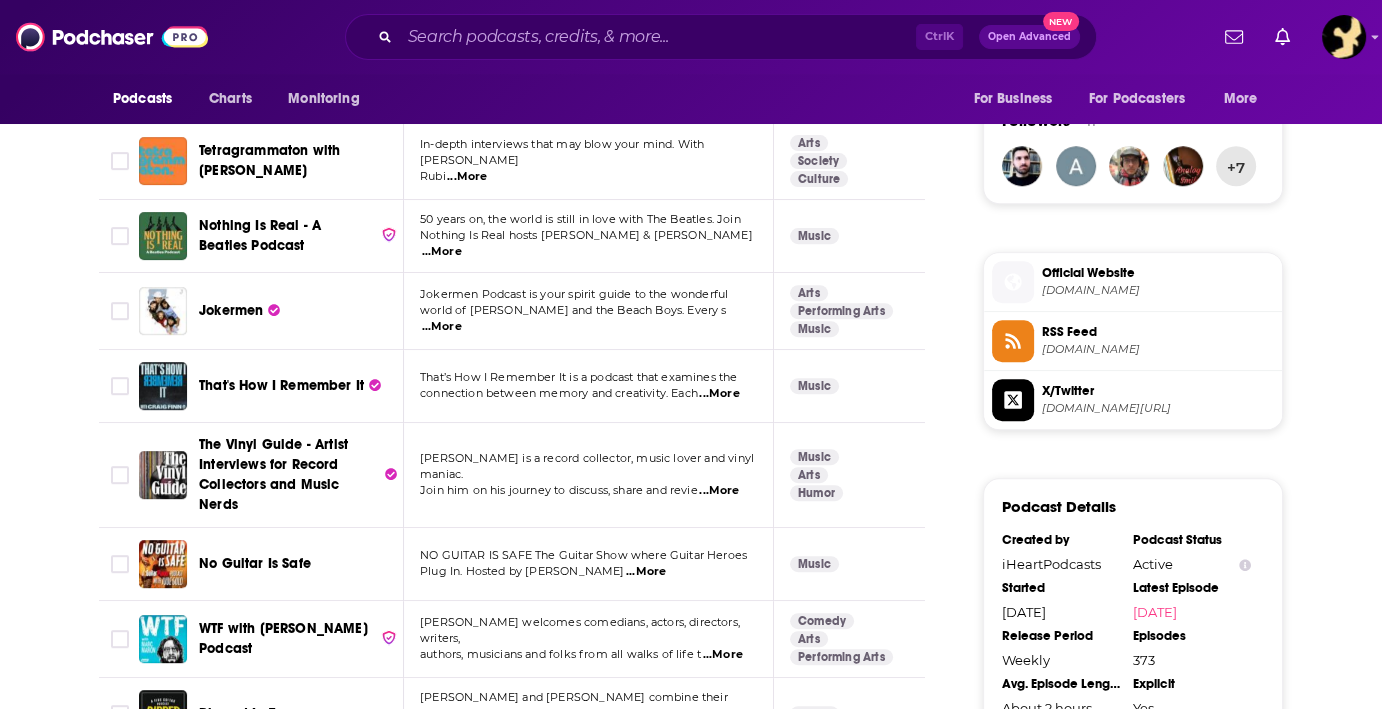 scroll, scrollTop: 1478, scrollLeft: 0, axis: vertical 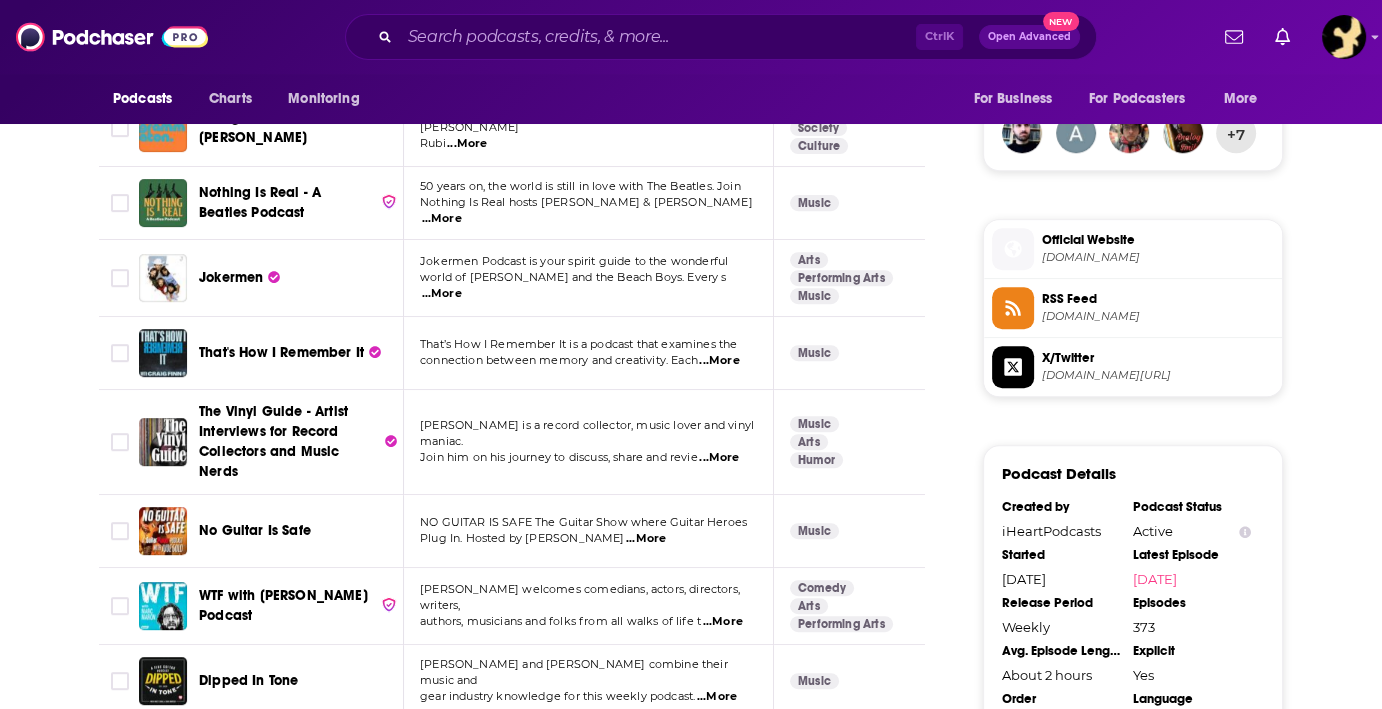 click on "...More" at bounding box center [646, 539] 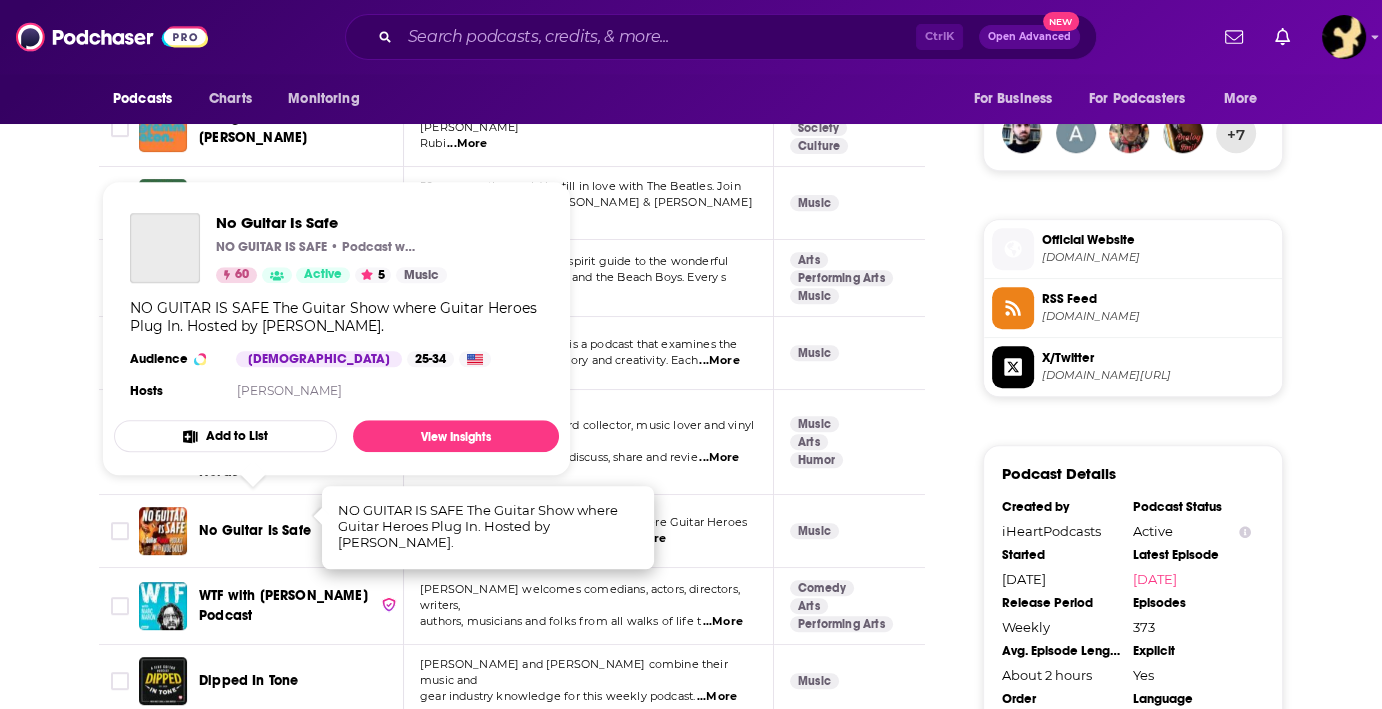 click on "No Guitar Is Safe" at bounding box center [255, 530] 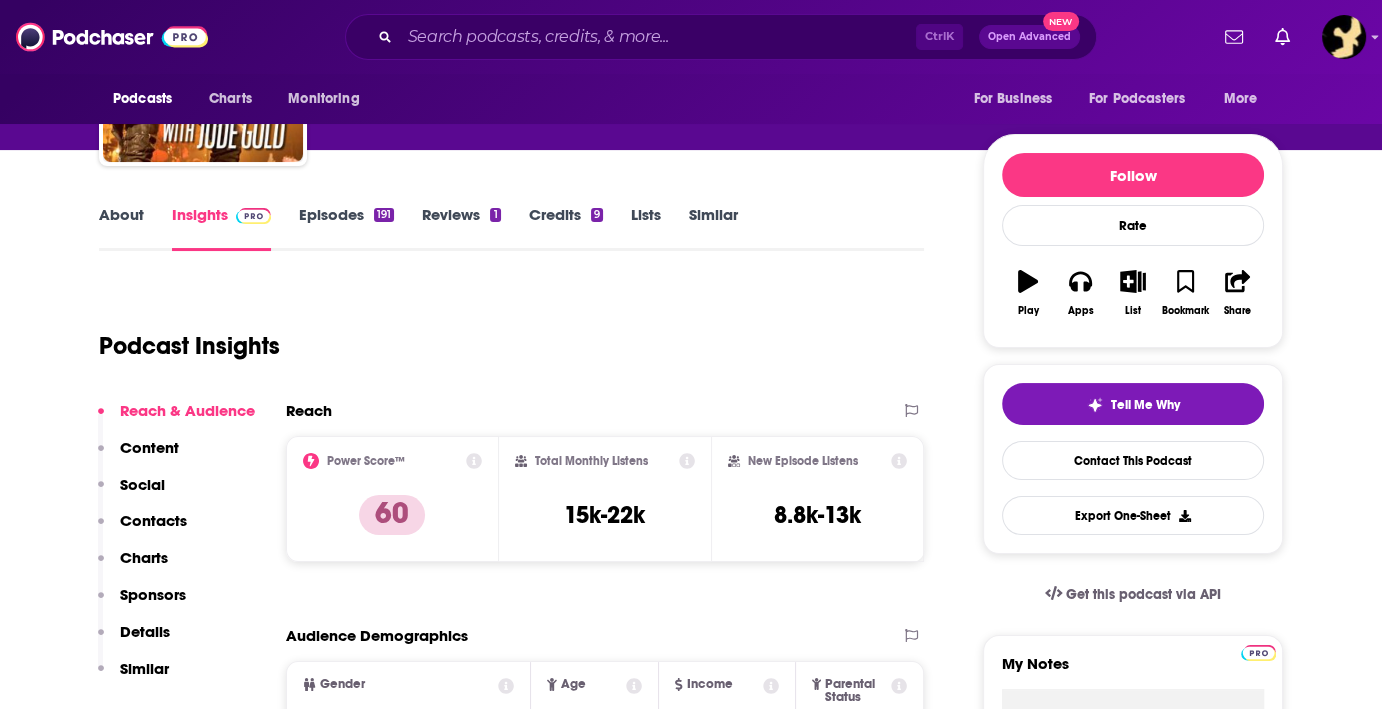 scroll, scrollTop: 100, scrollLeft: 0, axis: vertical 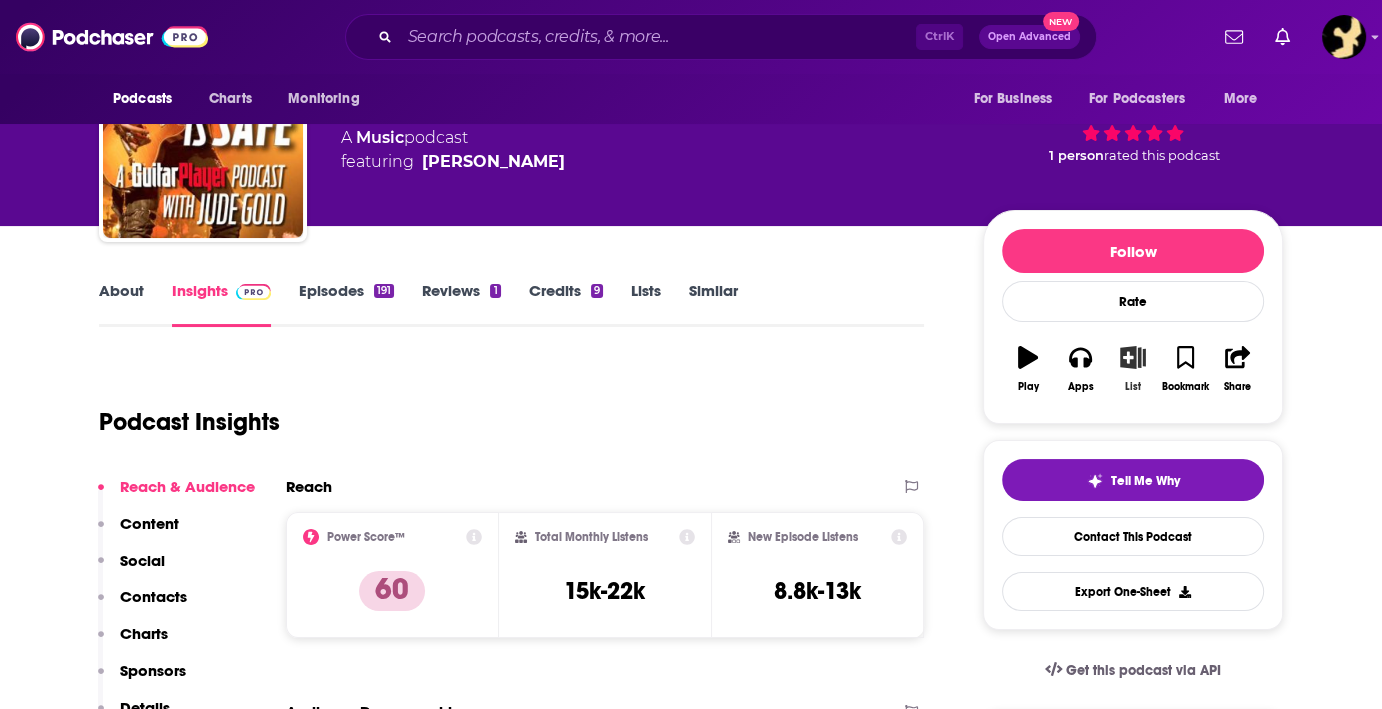 click 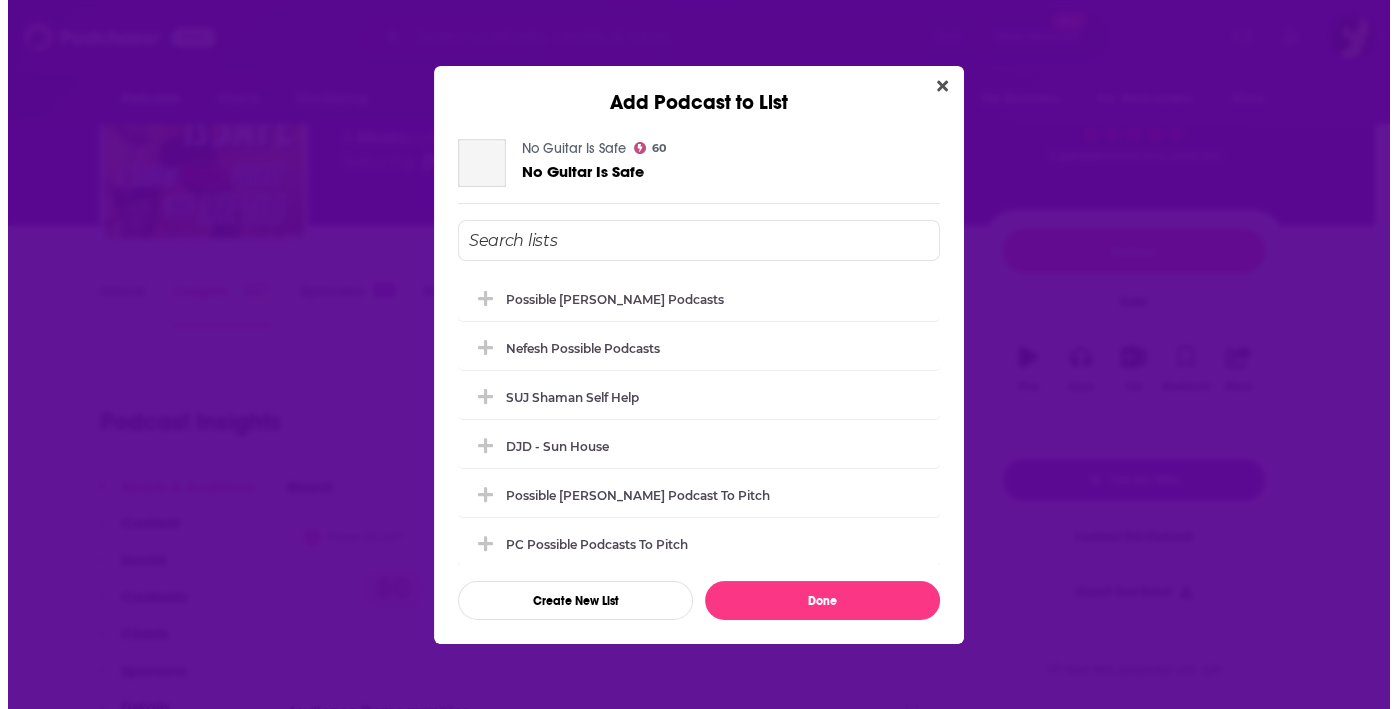 scroll, scrollTop: 0, scrollLeft: 0, axis: both 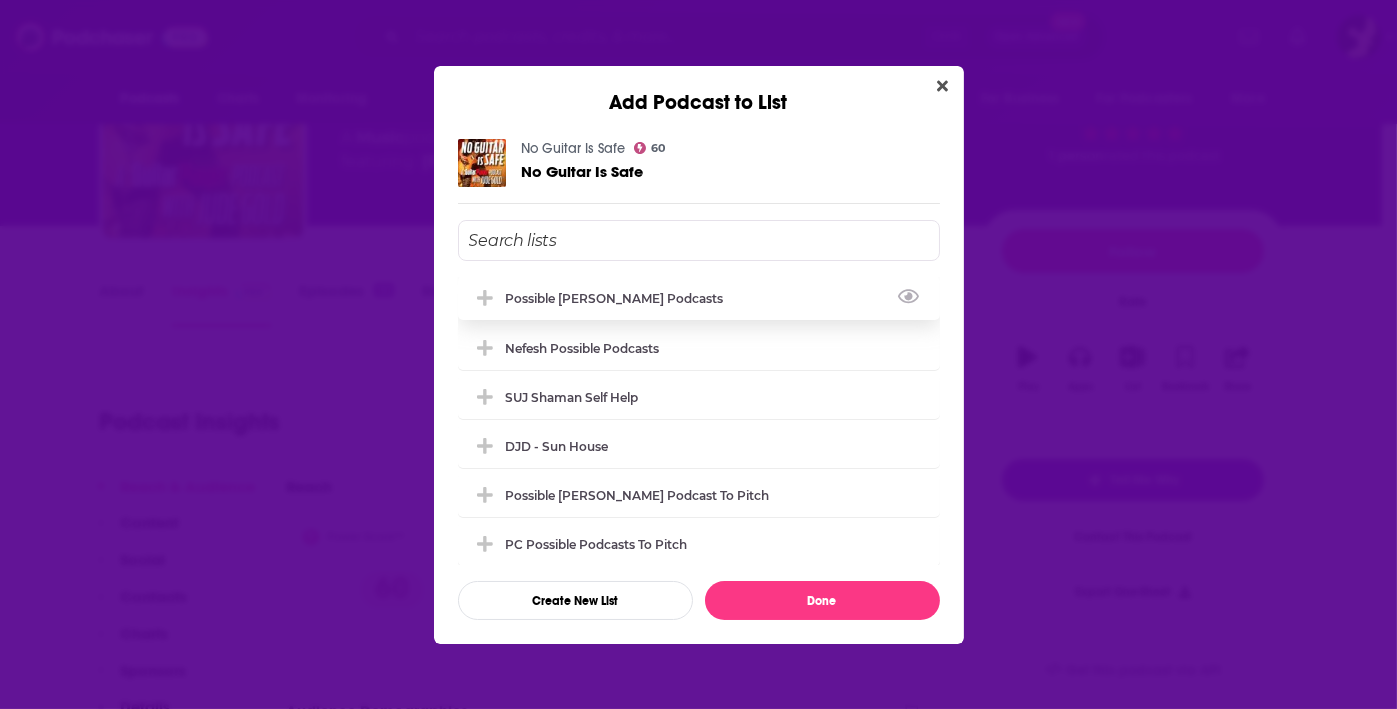 click on "Possible [PERSON_NAME] podcasts" at bounding box center (621, 298) 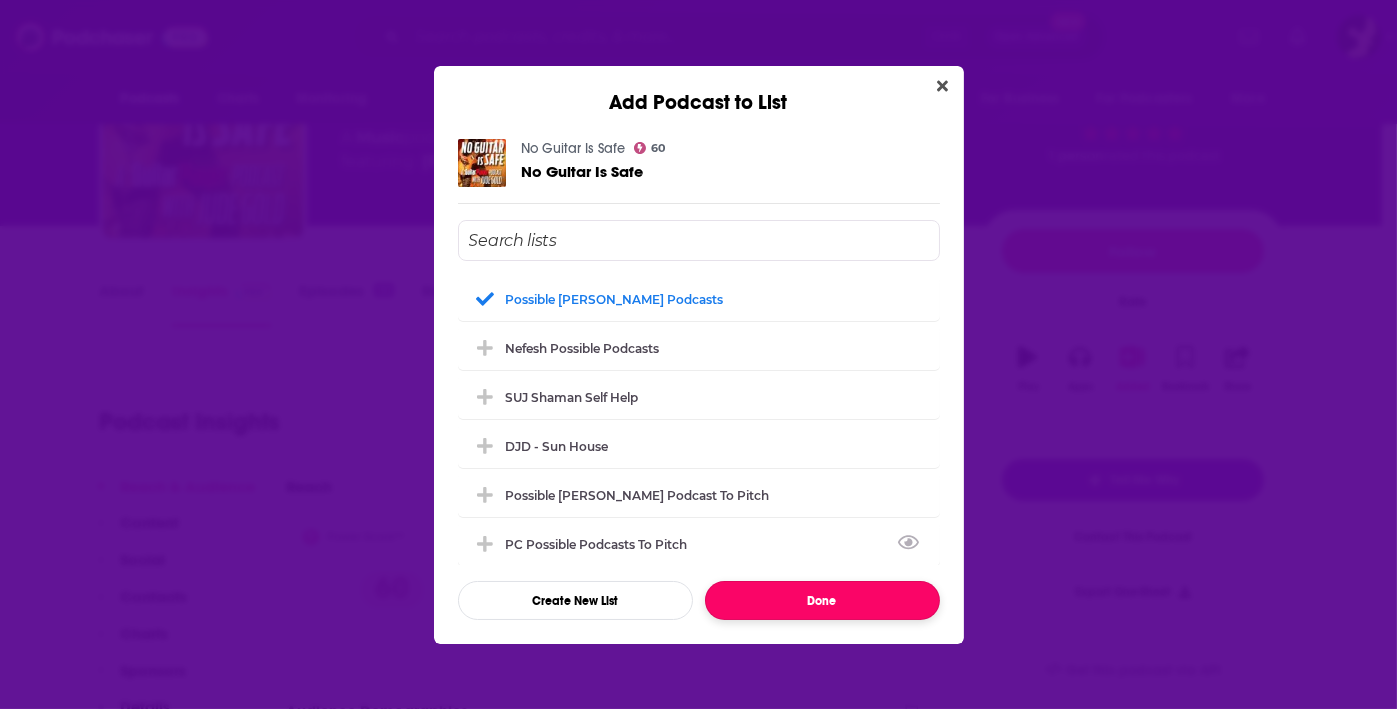click on "Done" at bounding box center [822, 600] 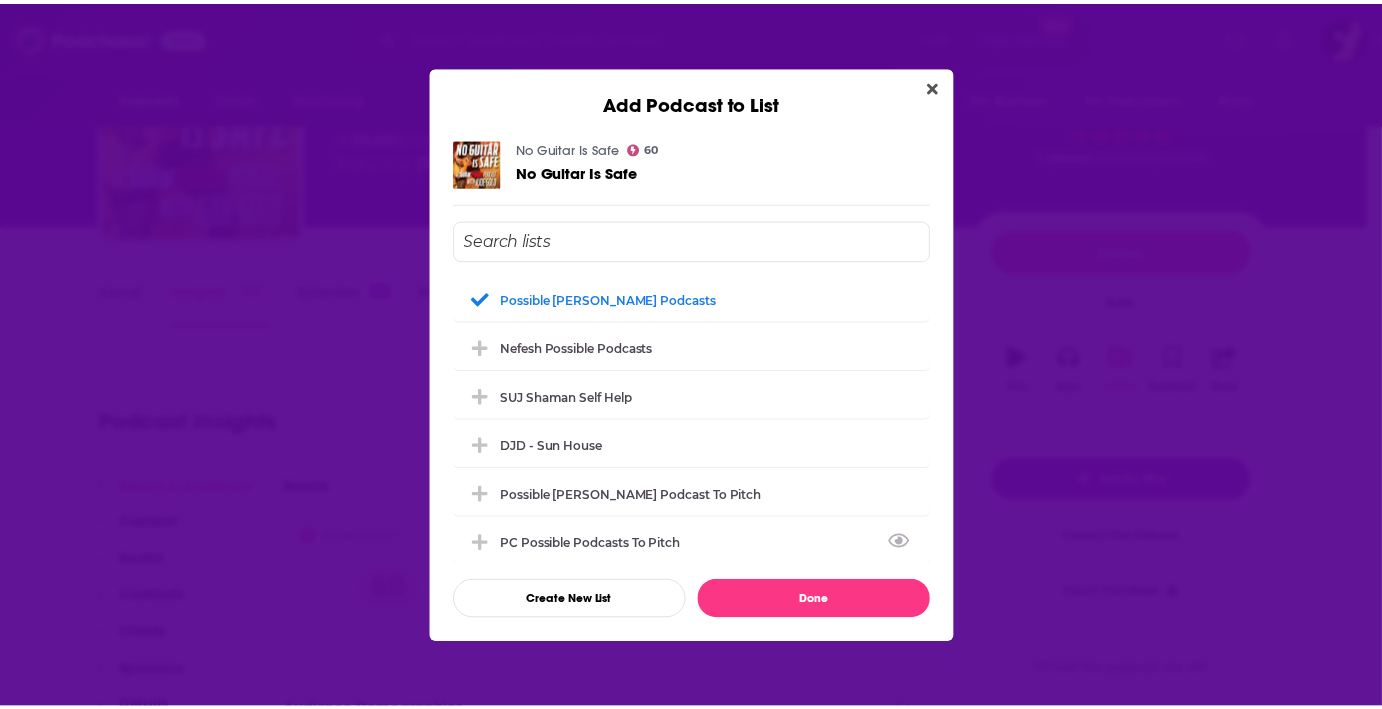 scroll, scrollTop: 100, scrollLeft: 0, axis: vertical 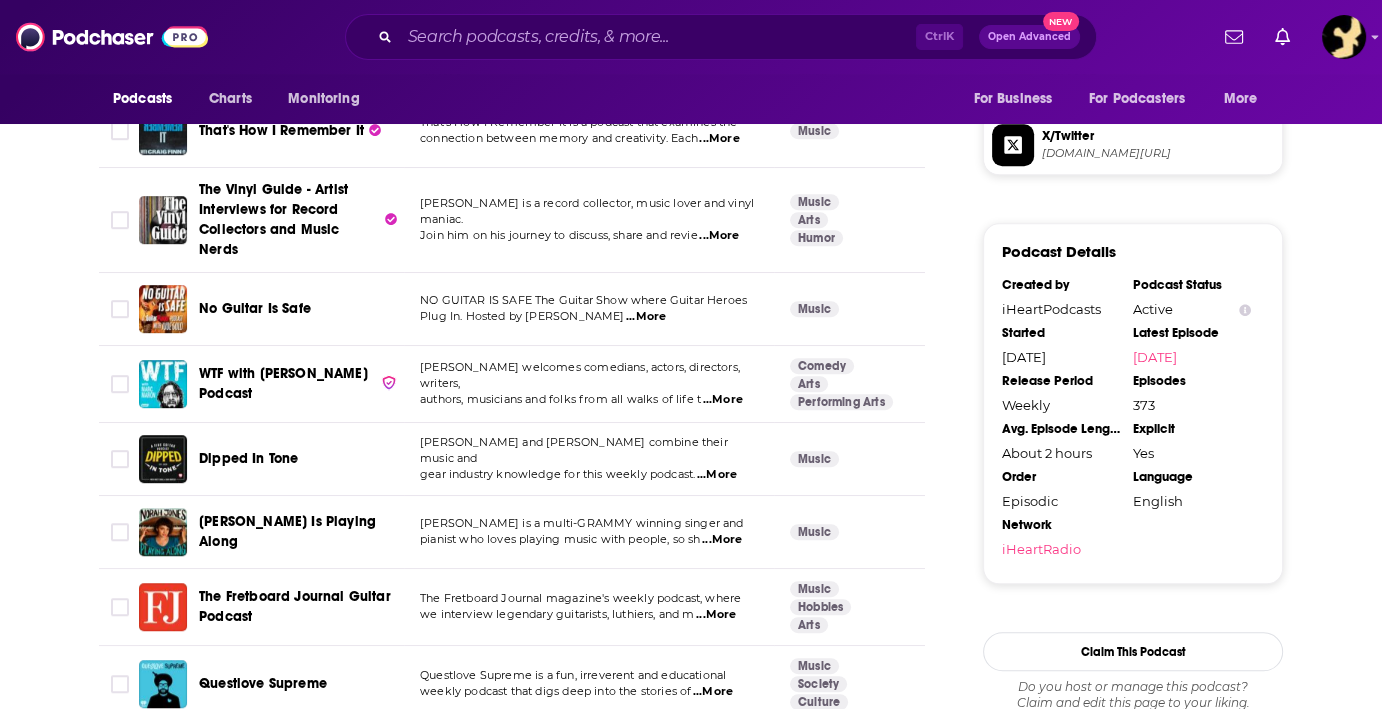 click on "...More" at bounding box center [717, 475] 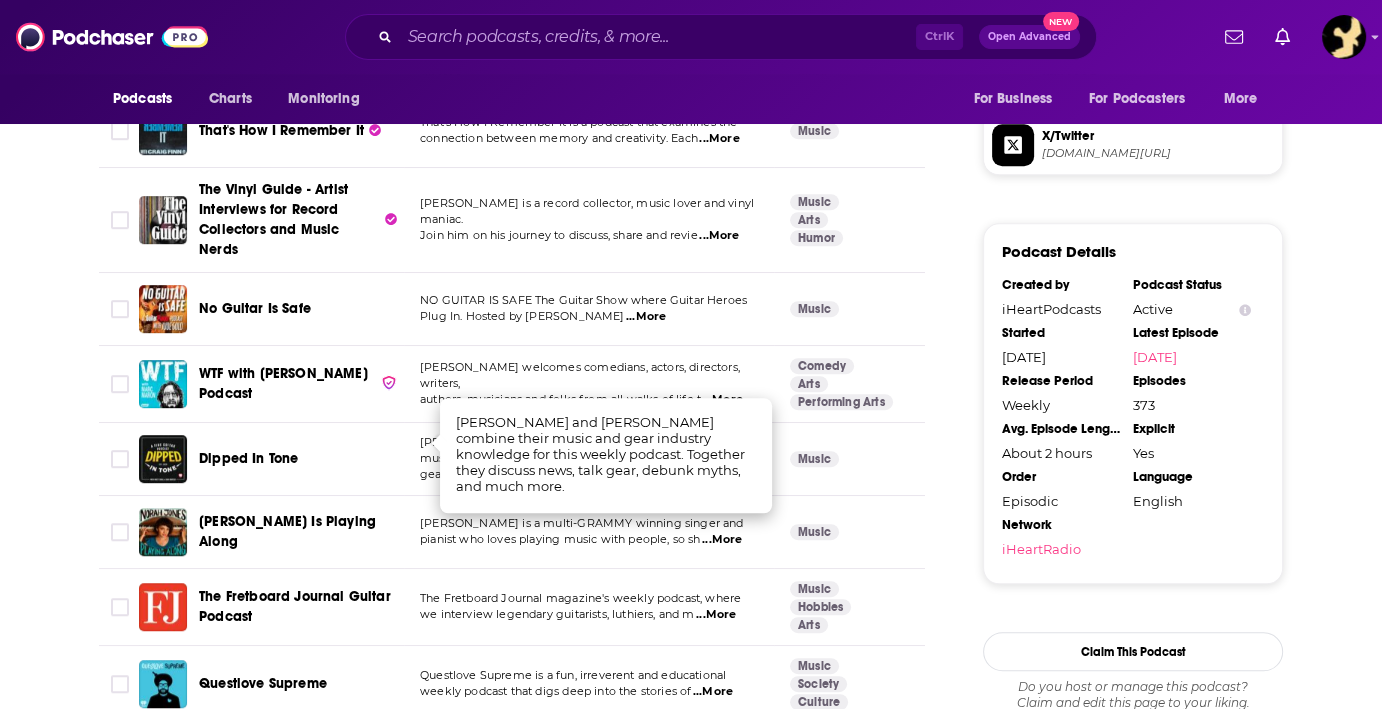 click on "Norah Jones is a multi-GRAMMY winning singer and pianist who loves playing music with people, so sh  ...More" at bounding box center [589, 532] 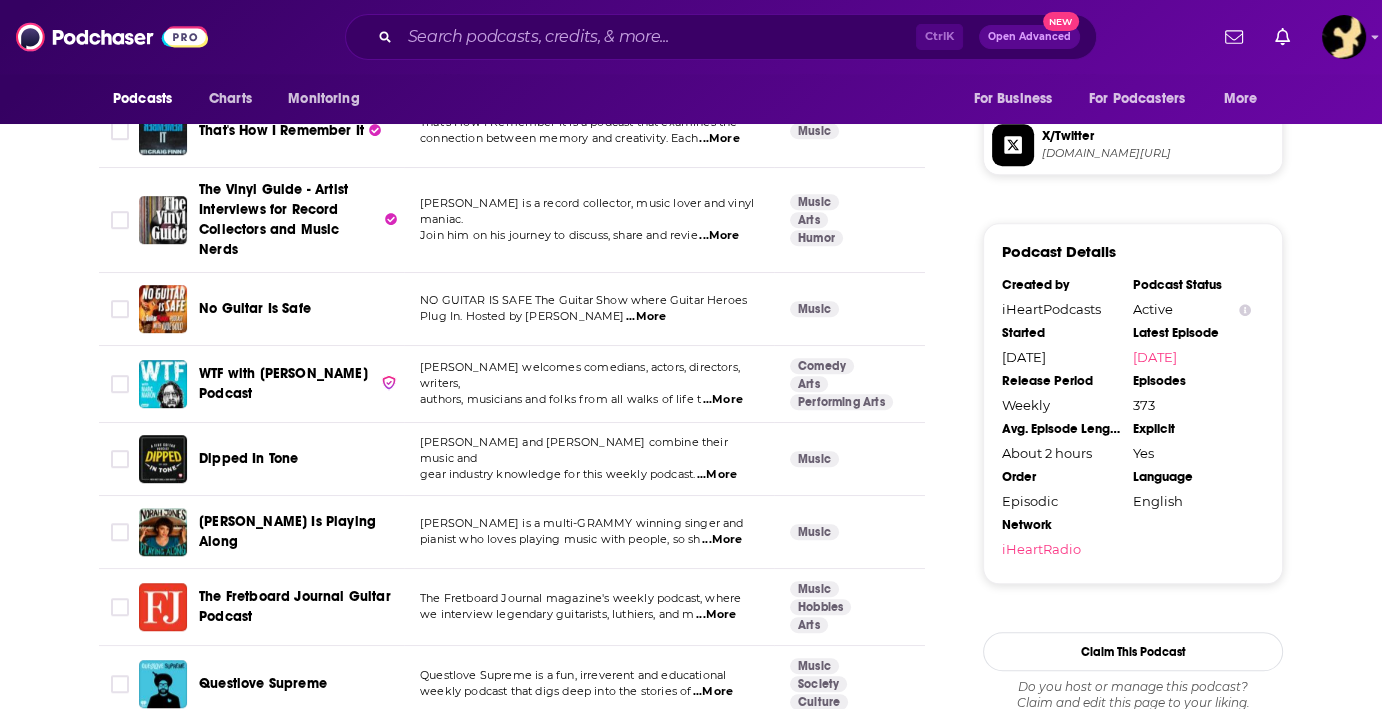 click on "...More" at bounding box center (722, 540) 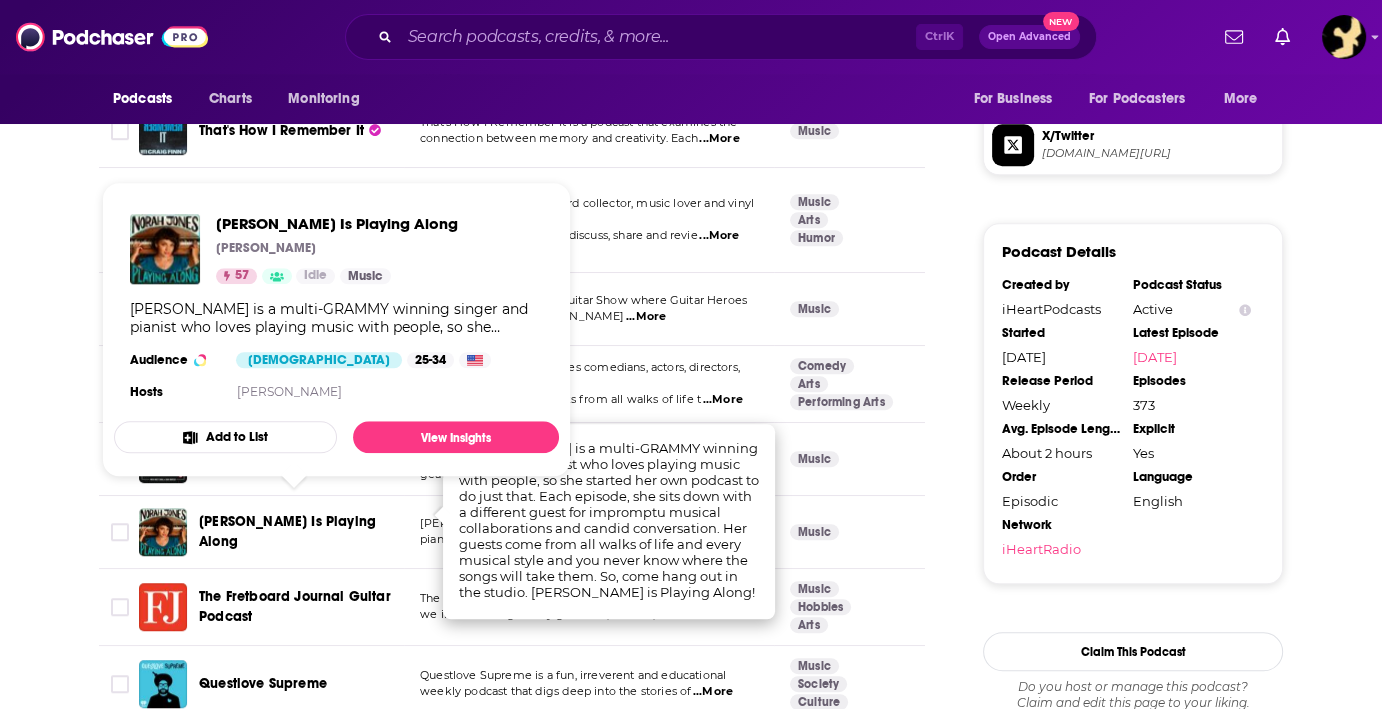 click 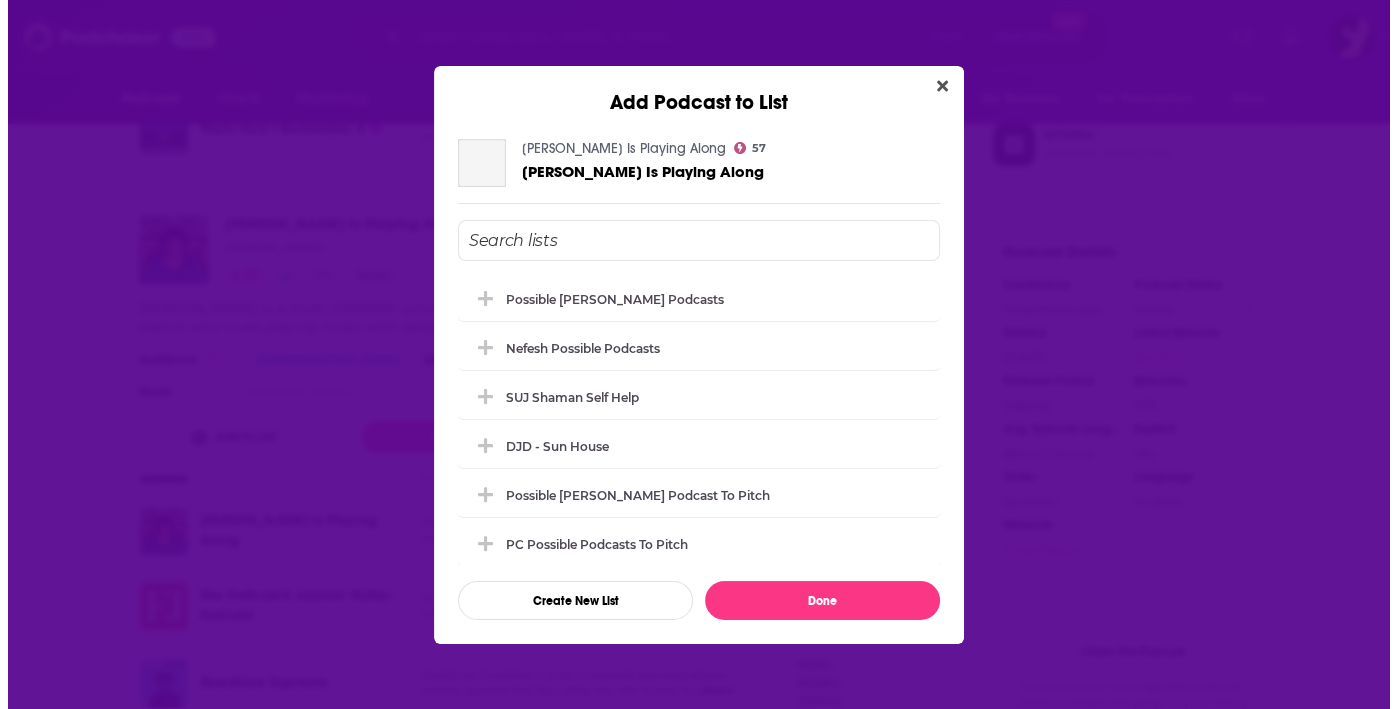 scroll, scrollTop: 0, scrollLeft: 0, axis: both 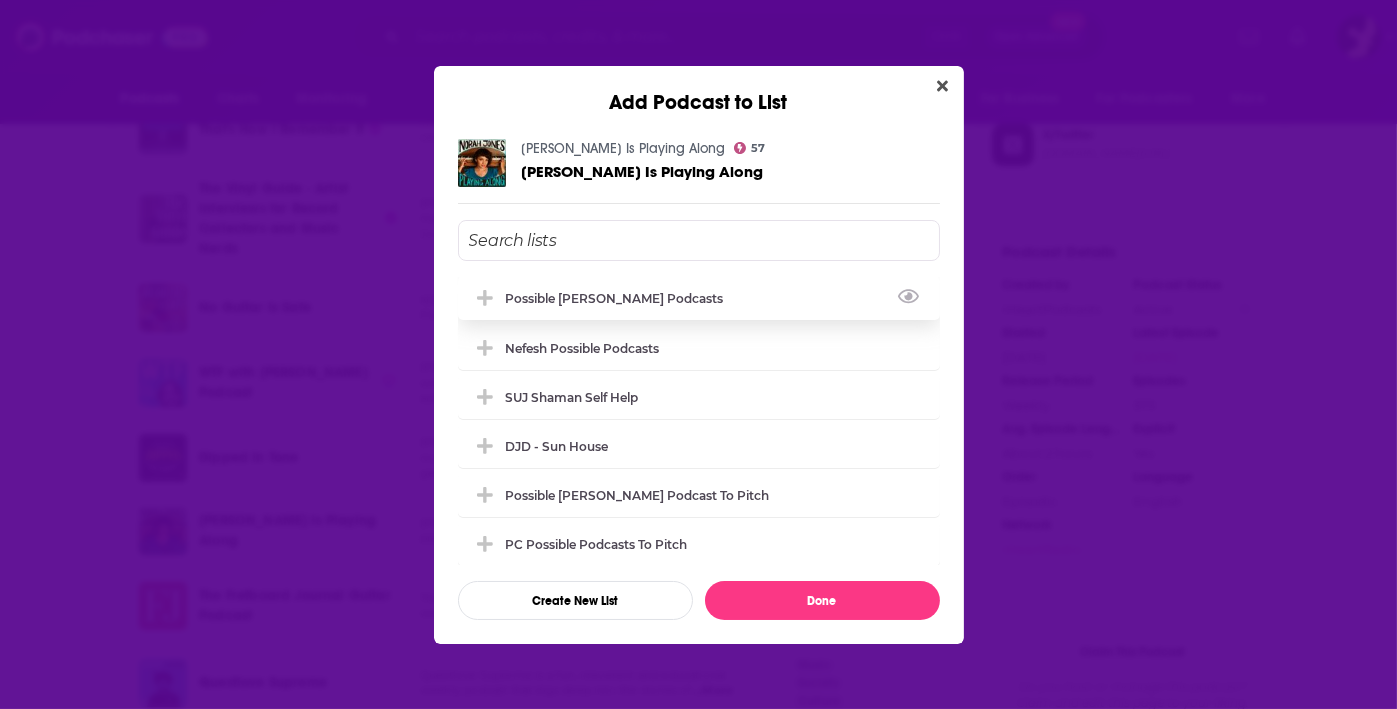 click on "Possible [PERSON_NAME] podcasts" at bounding box center [621, 298] 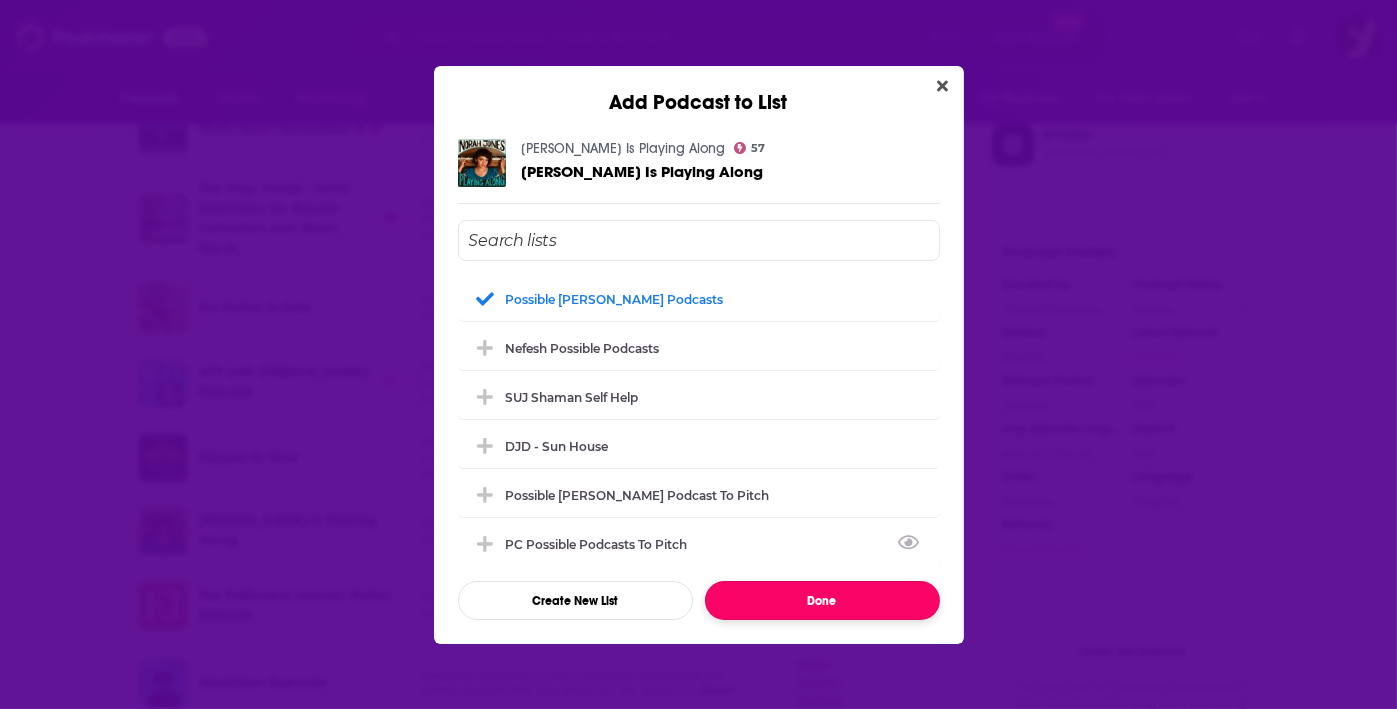click on "Done" at bounding box center [822, 600] 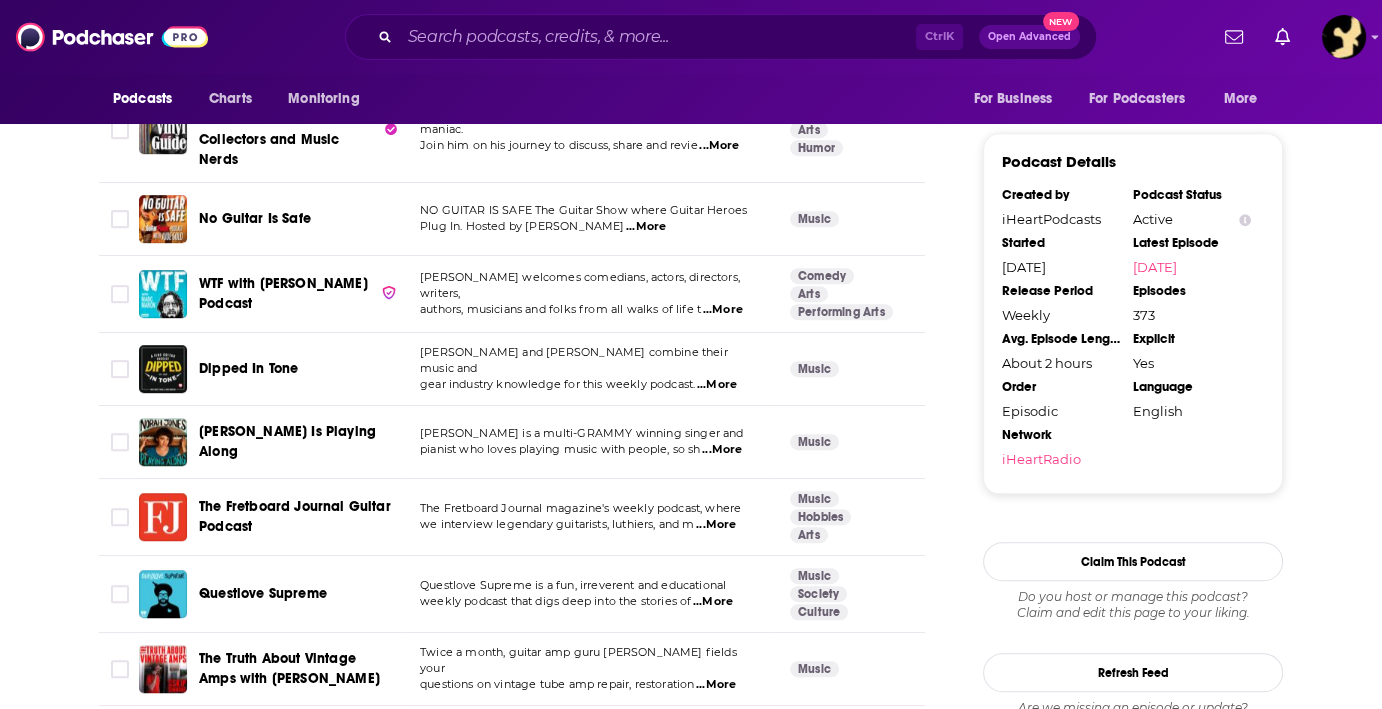 scroll, scrollTop: 1800, scrollLeft: 0, axis: vertical 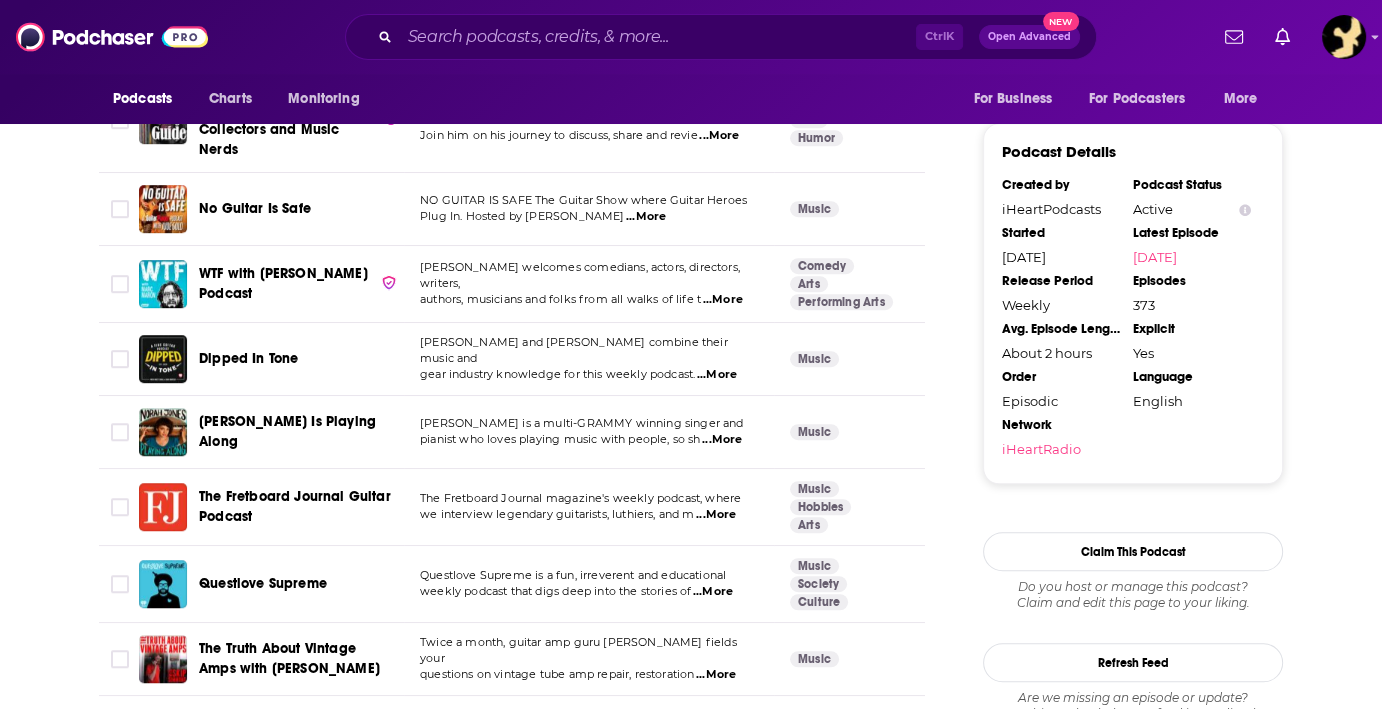 click on "...More" at bounding box center (716, 515) 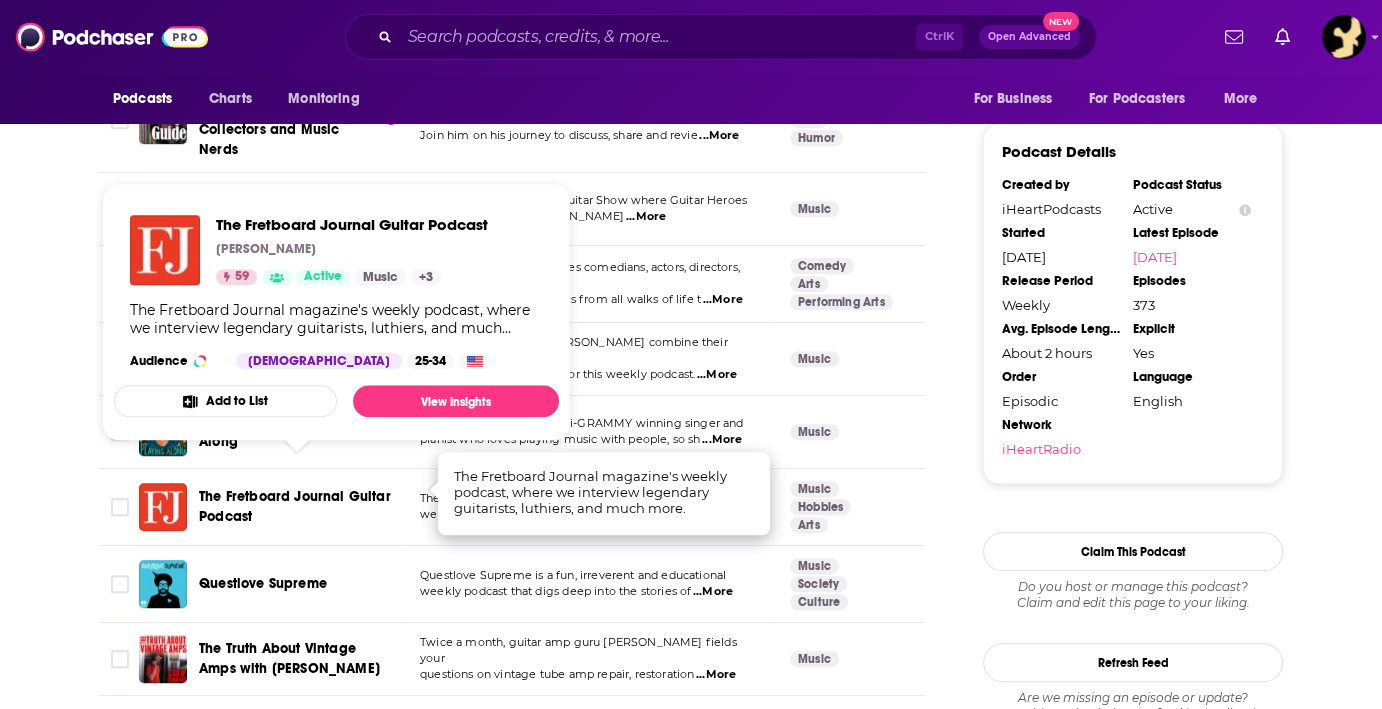 click on "Add to List" at bounding box center [225, 401] 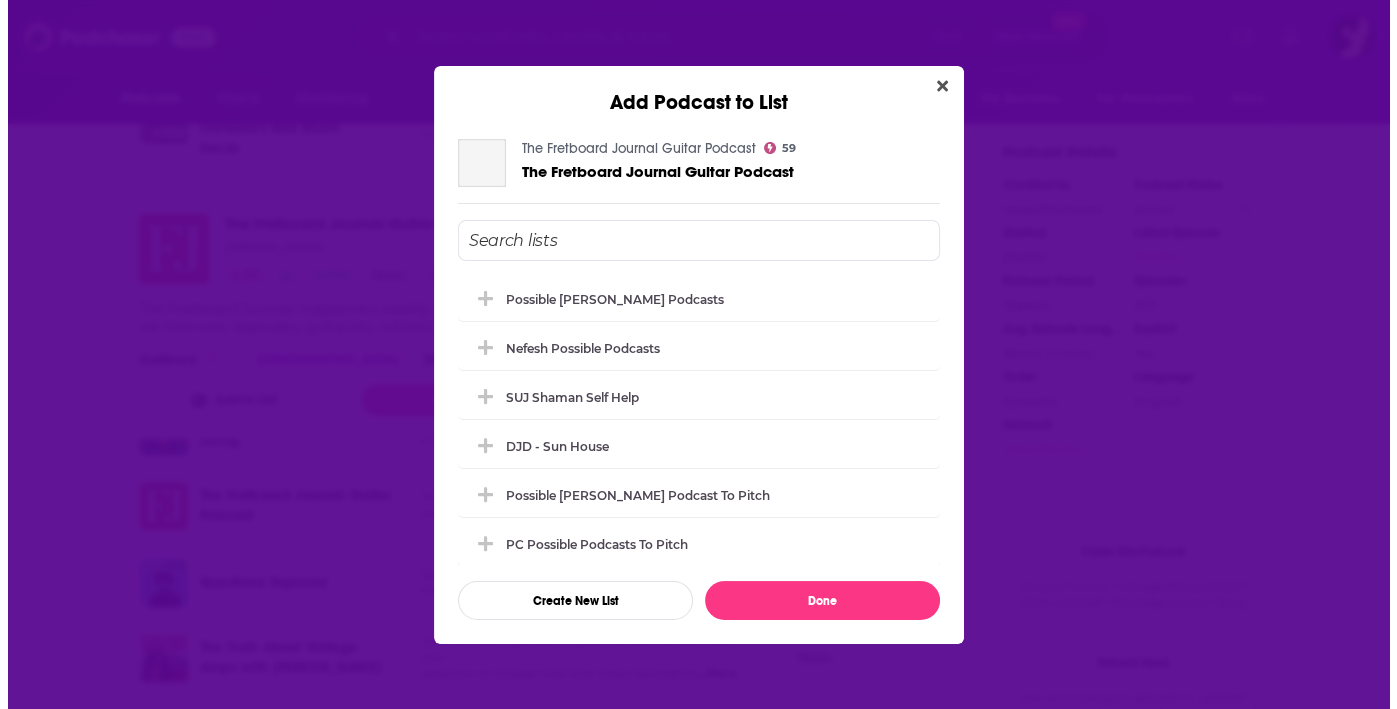 scroll, scrollTop: 0, scrollLeft: 0, axis: both 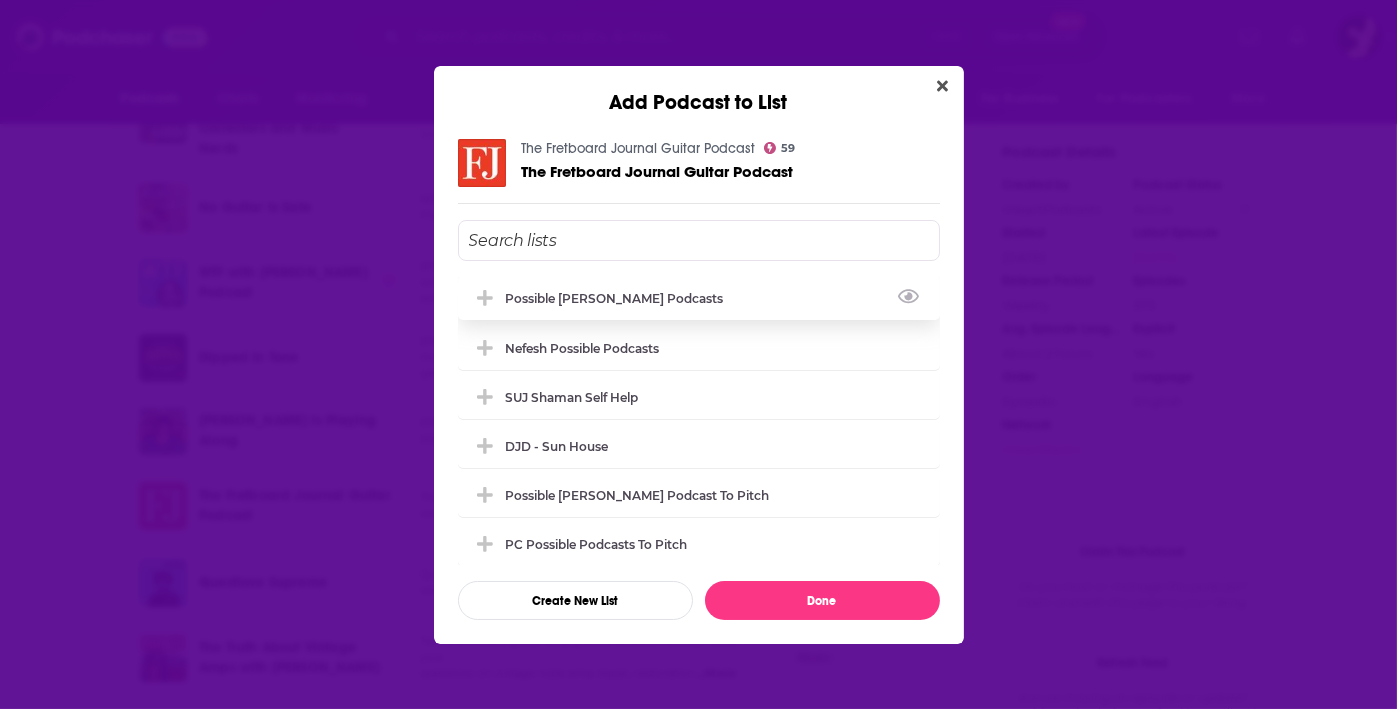 click on "Possible [PERSON_NAME] podcasts" at bounding box center (621, 298) 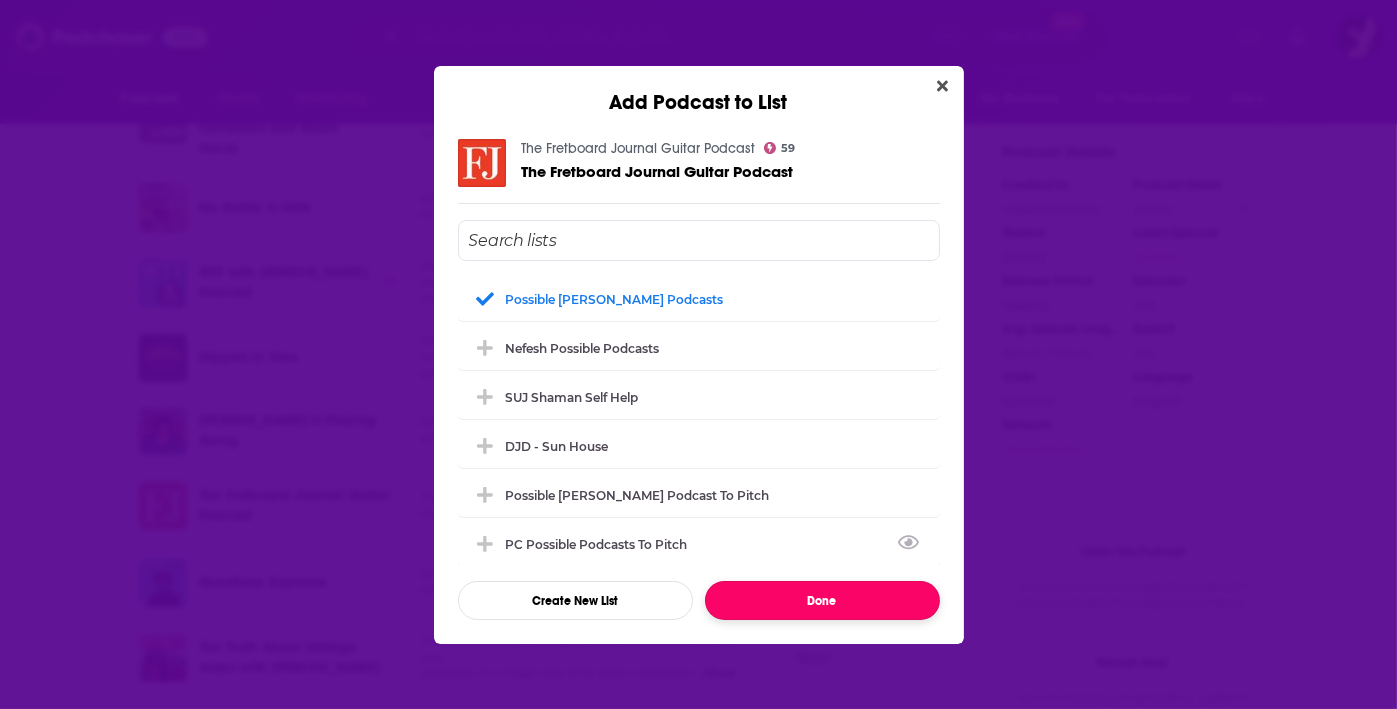 click on "Done" at bounding box center [822, 600] 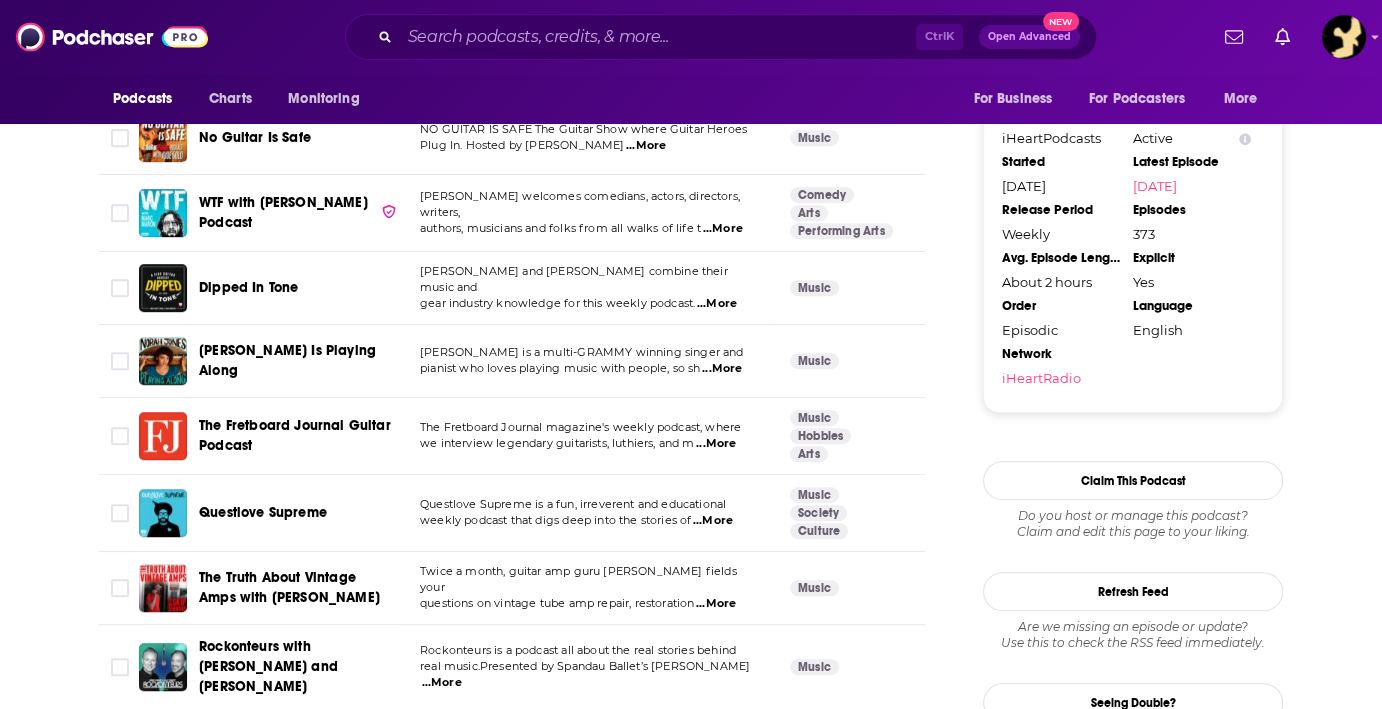 scroll, scrollTop: 1901, scrollLeft: 0, axis: vertical 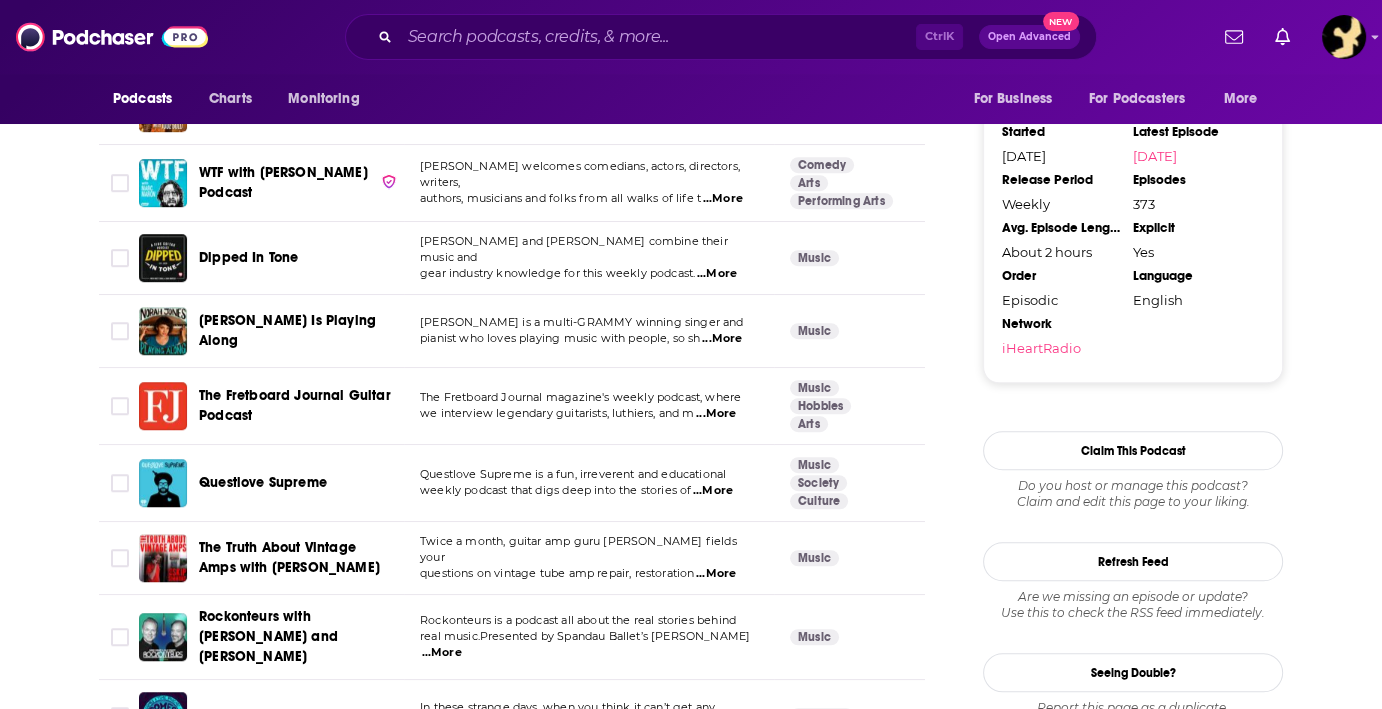 click on "...More" at bounding box center (713, 491) 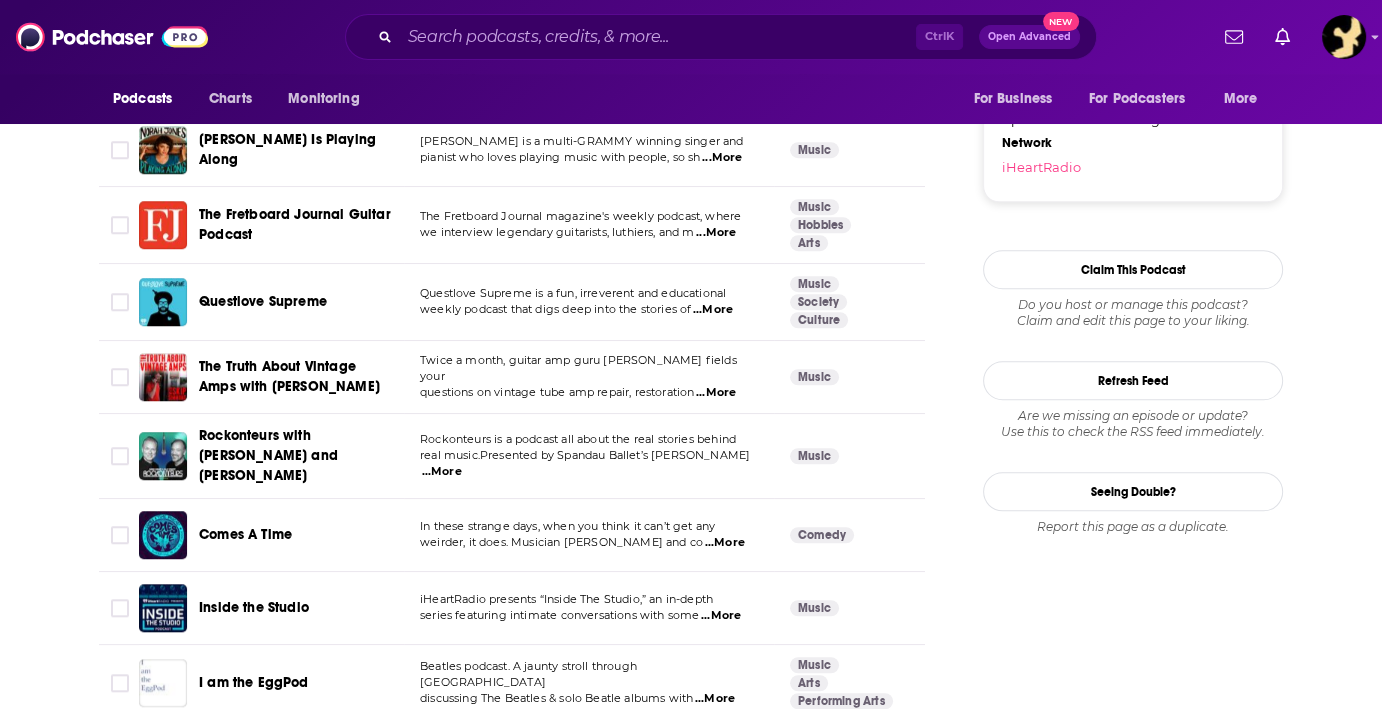 scroll, scrollTop: 2101, scrollLeft: 0, axis: vertical 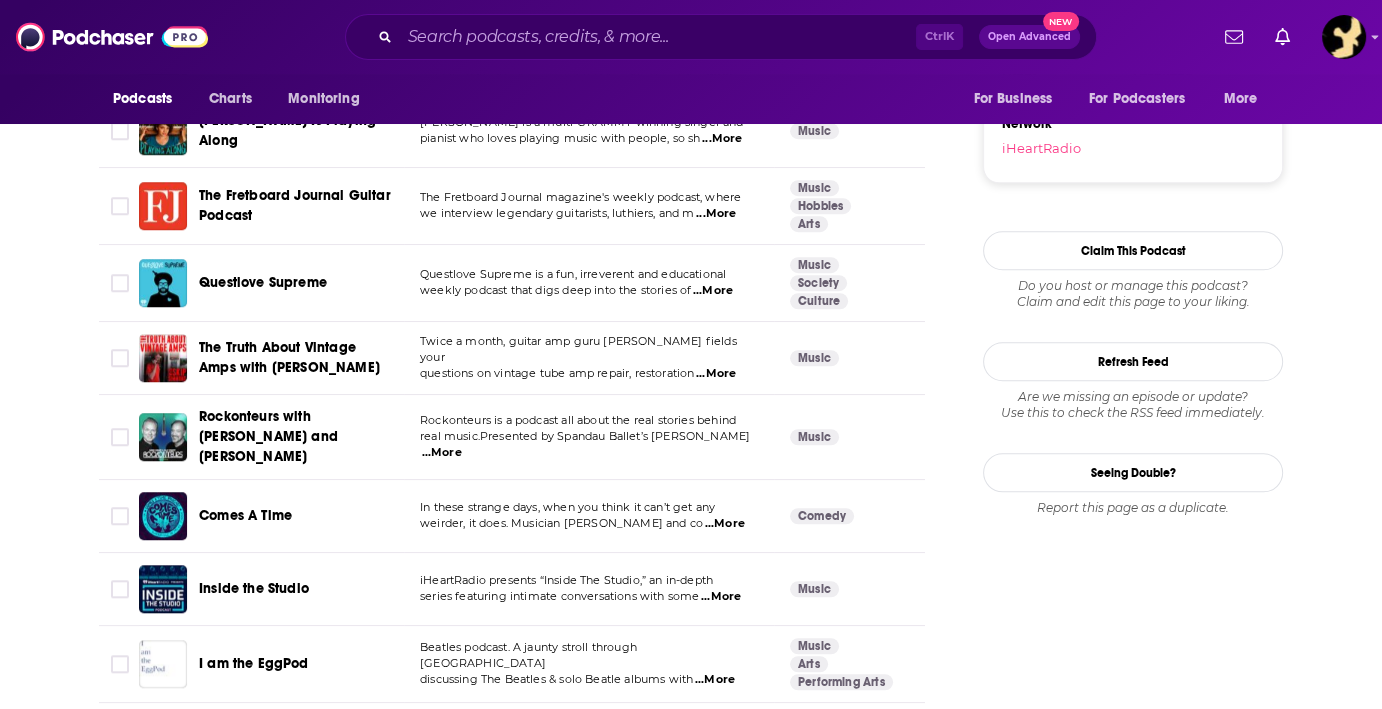 click on "...More" at bounding box center (716, 374) 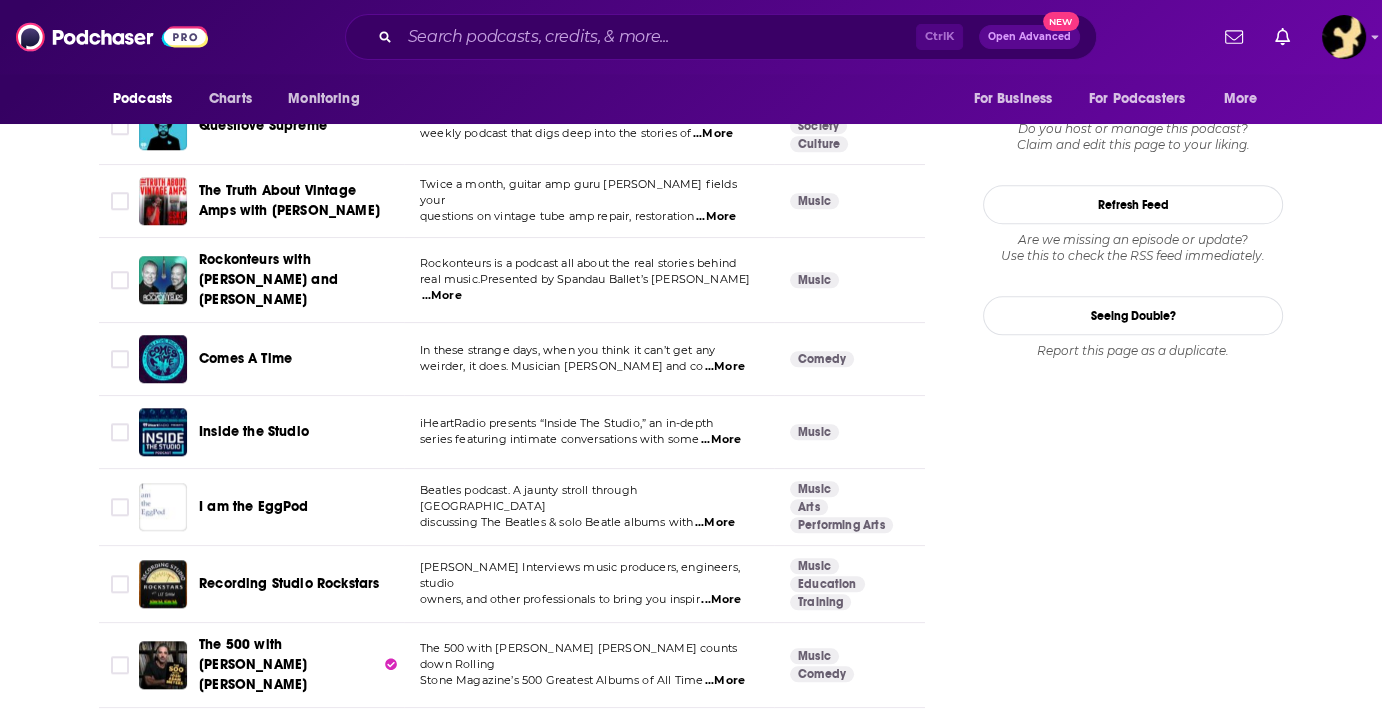 scroll, scrollTop: 2301, scrollLeft: 0, axis: vertical 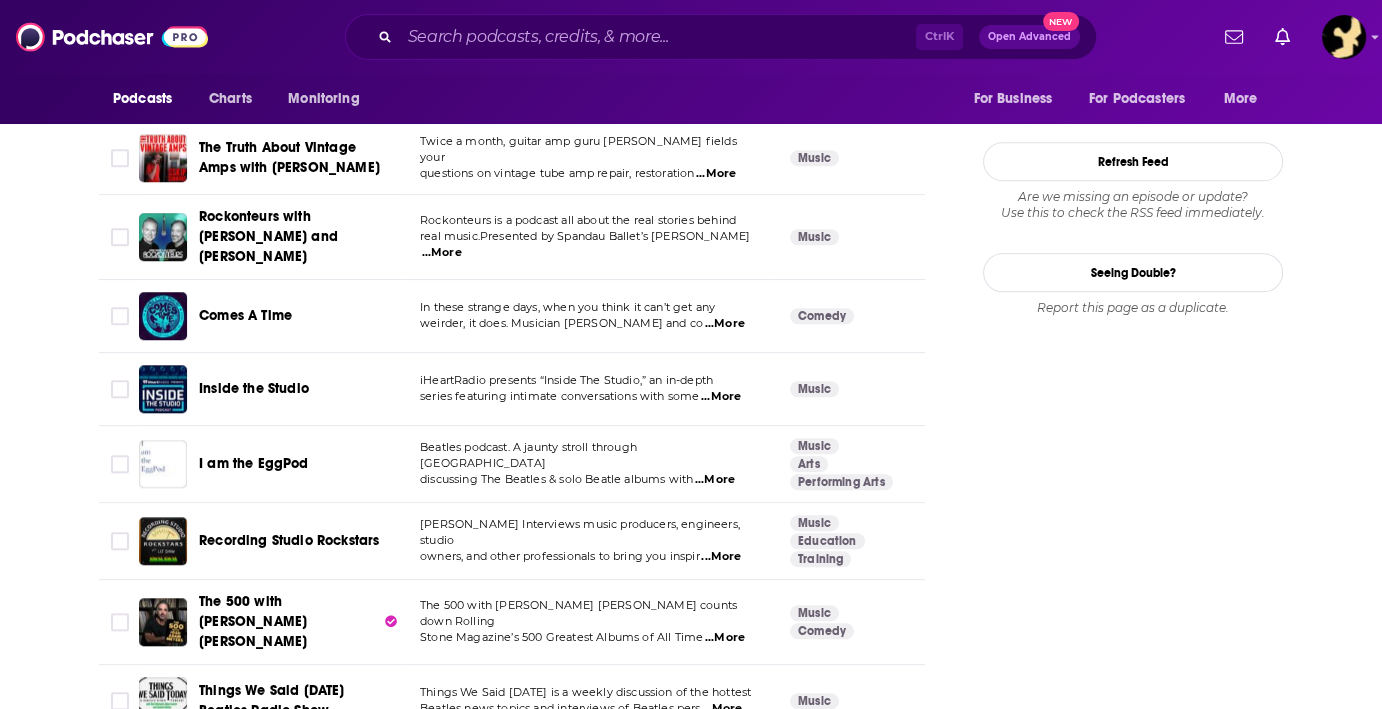 click on "...More" at bounding box center (721, 397) 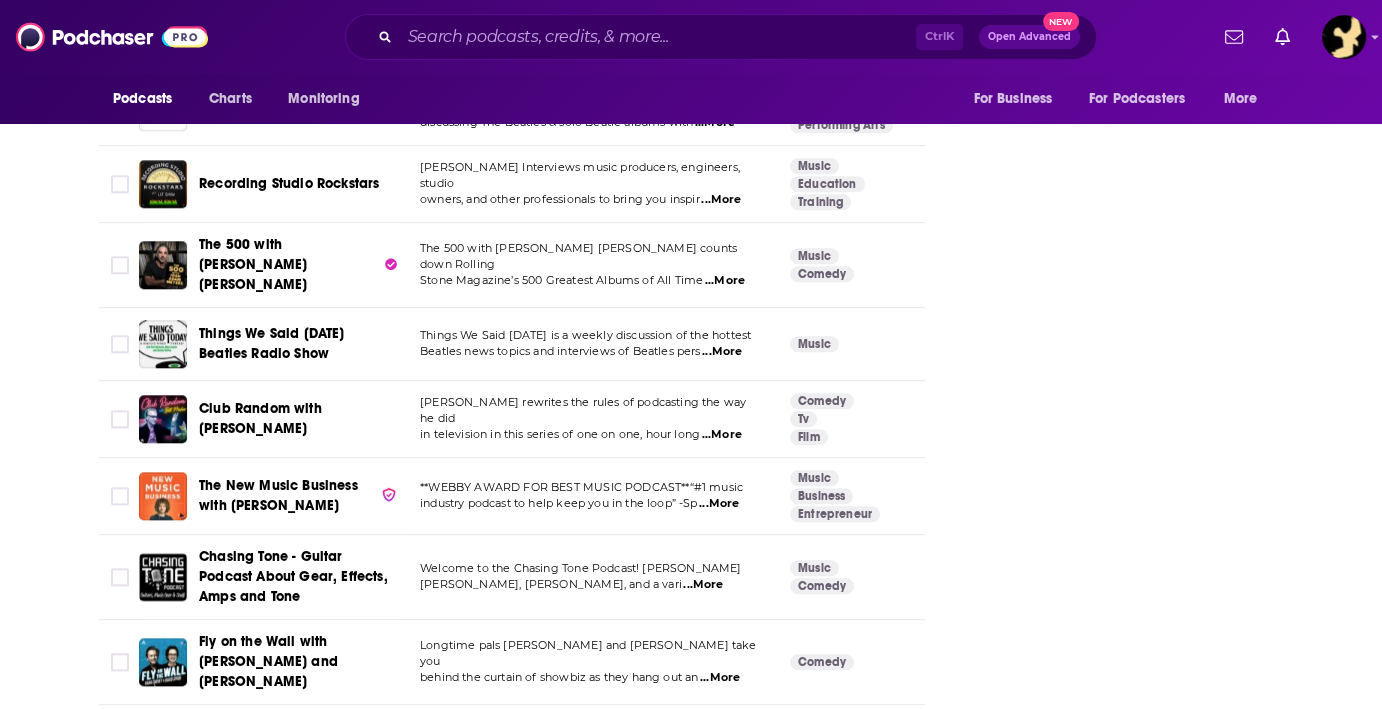 scroll, scrollTop: 2701, scrollLeft: 0, axis: vertical 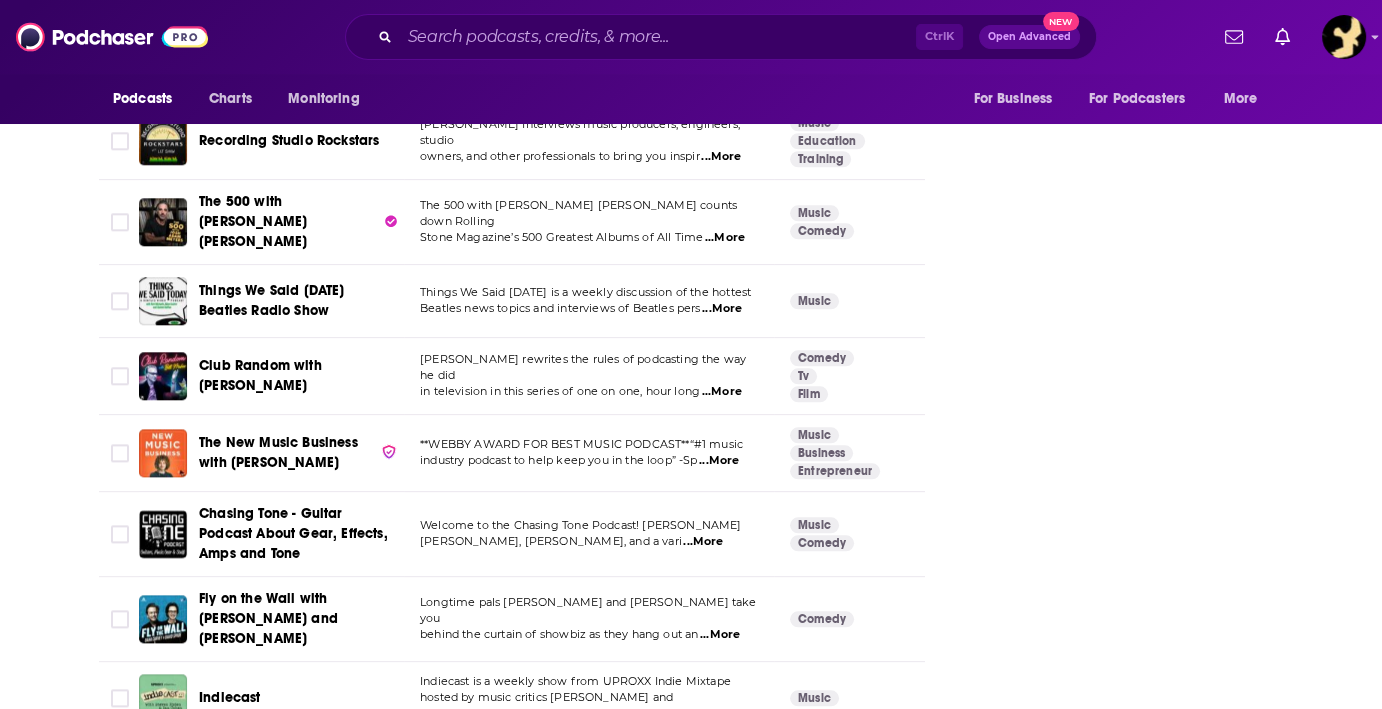 click on "...More" at bounding box center [722, 392] 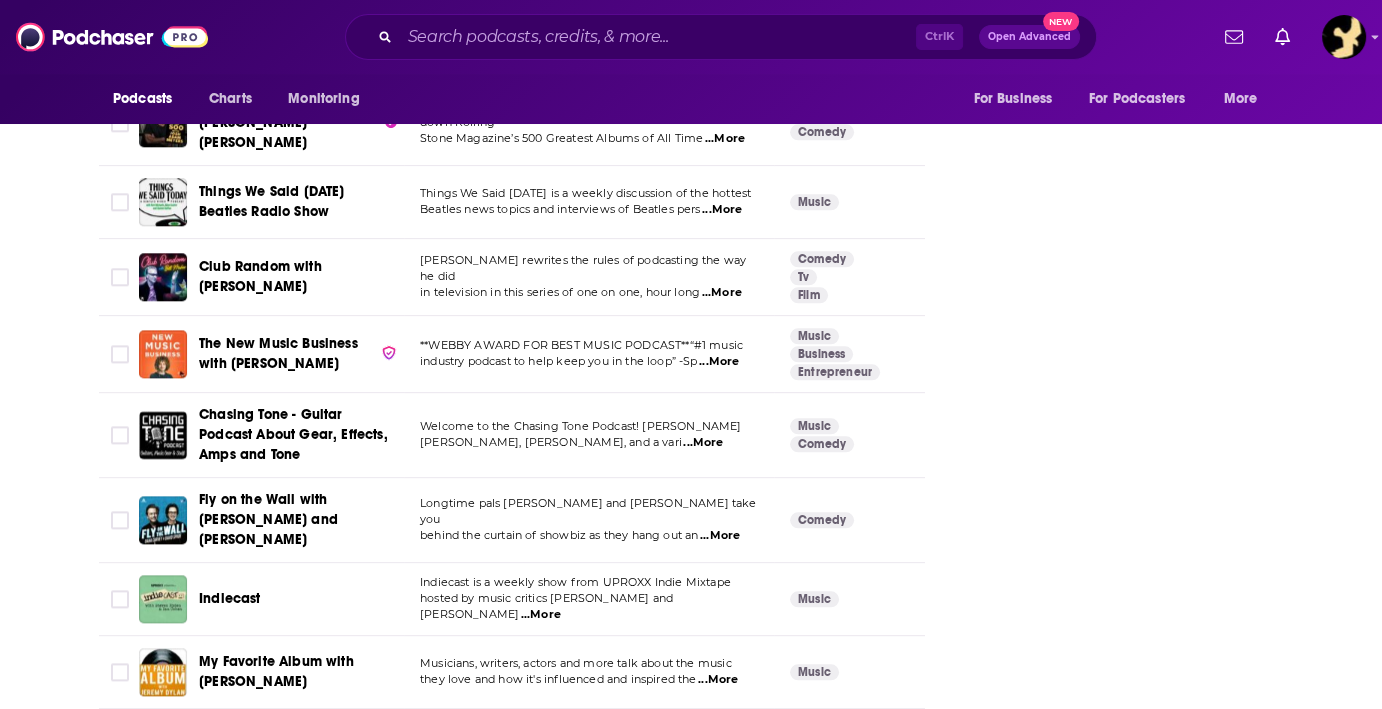 click on "...More" at bounding box center [703, 443] 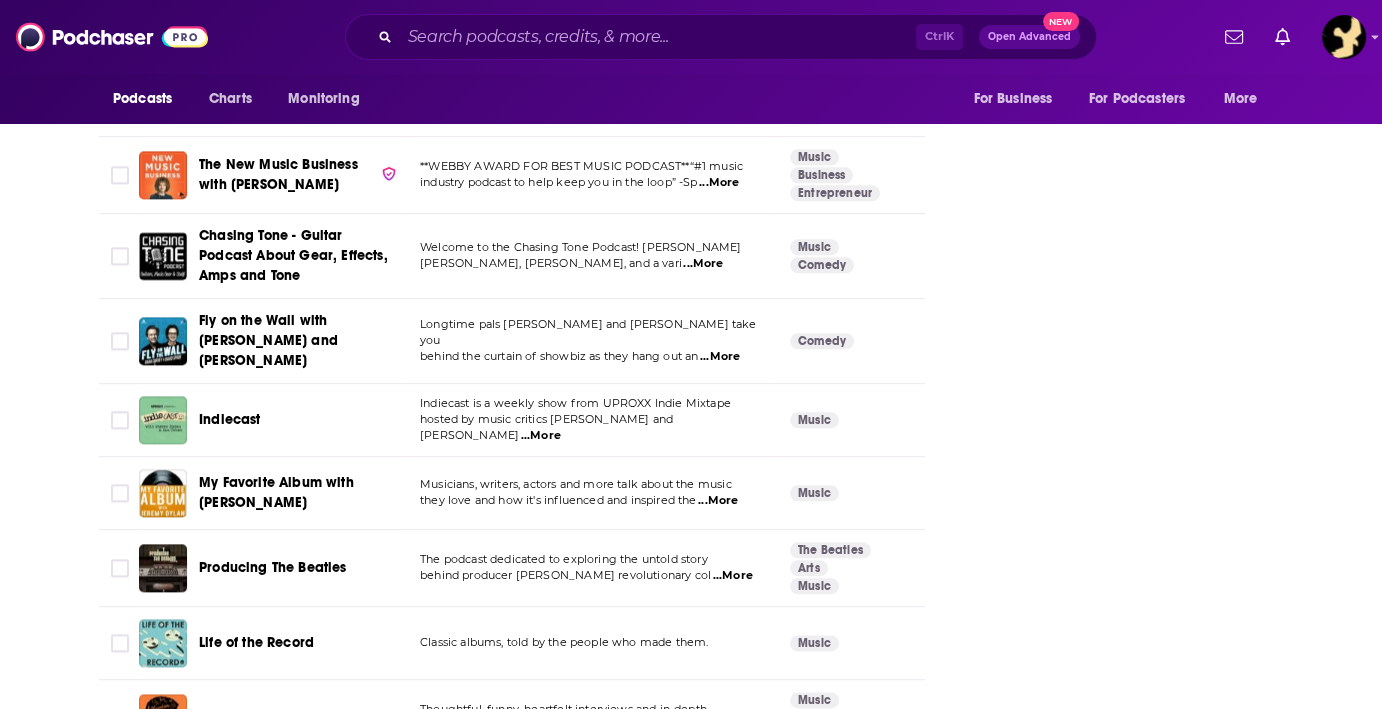 scroll, scrollTop: 3000, scrollLeft: 0, axis: vertical 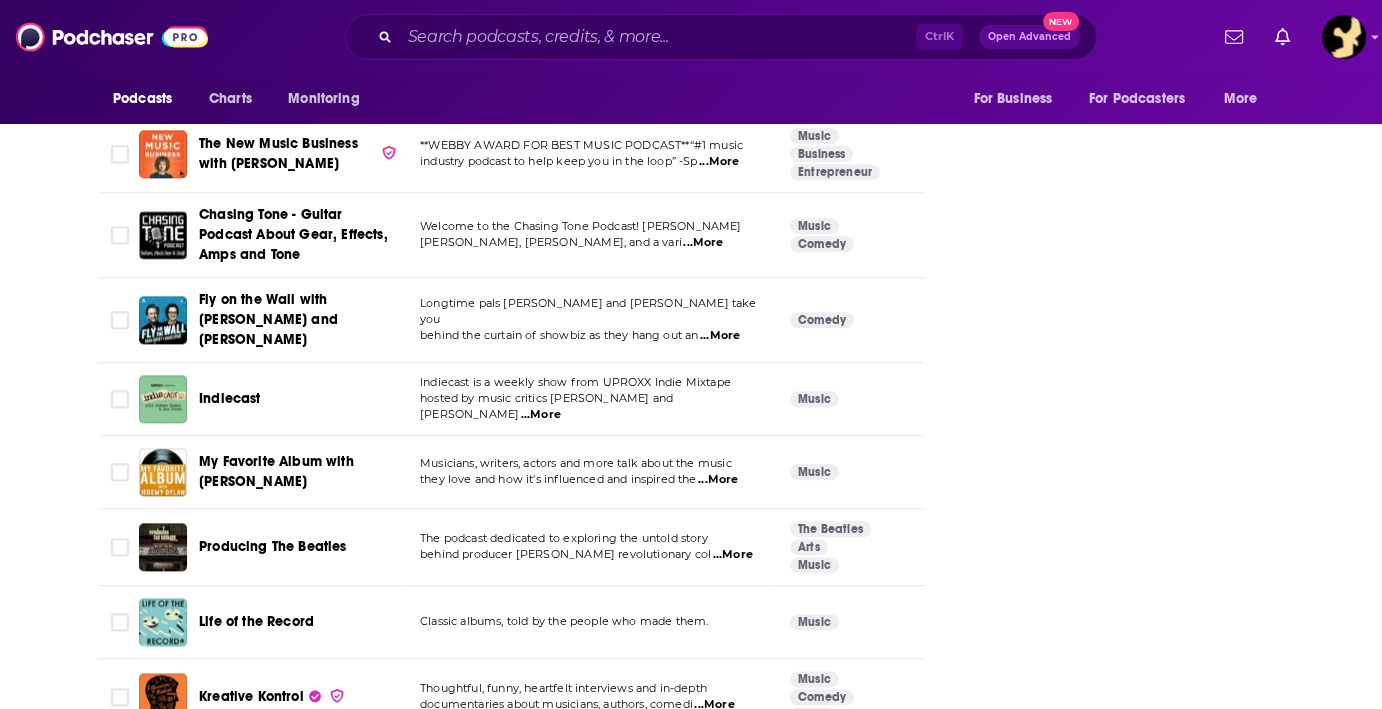 click on "...More" at bounding box center (718, 480) 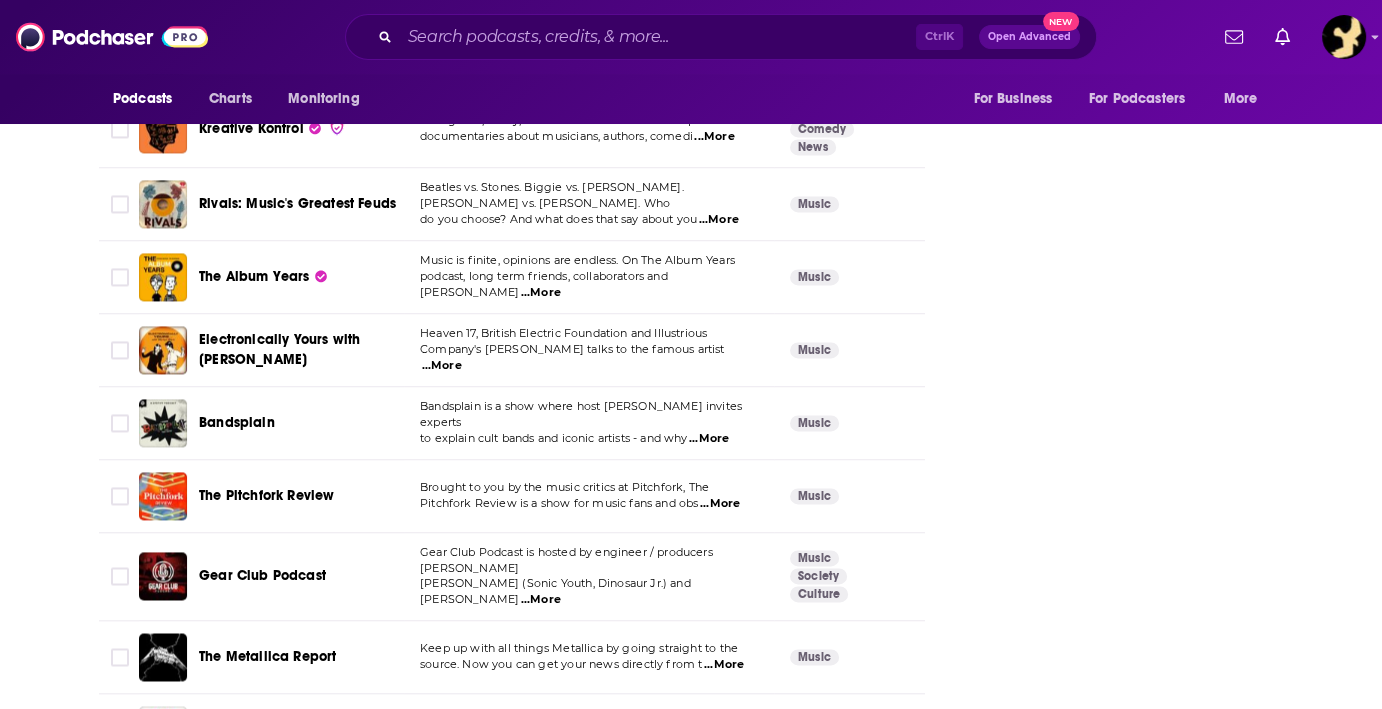 scroll, scrollTop: 3600, scrollLeft: 0, axis: vertical 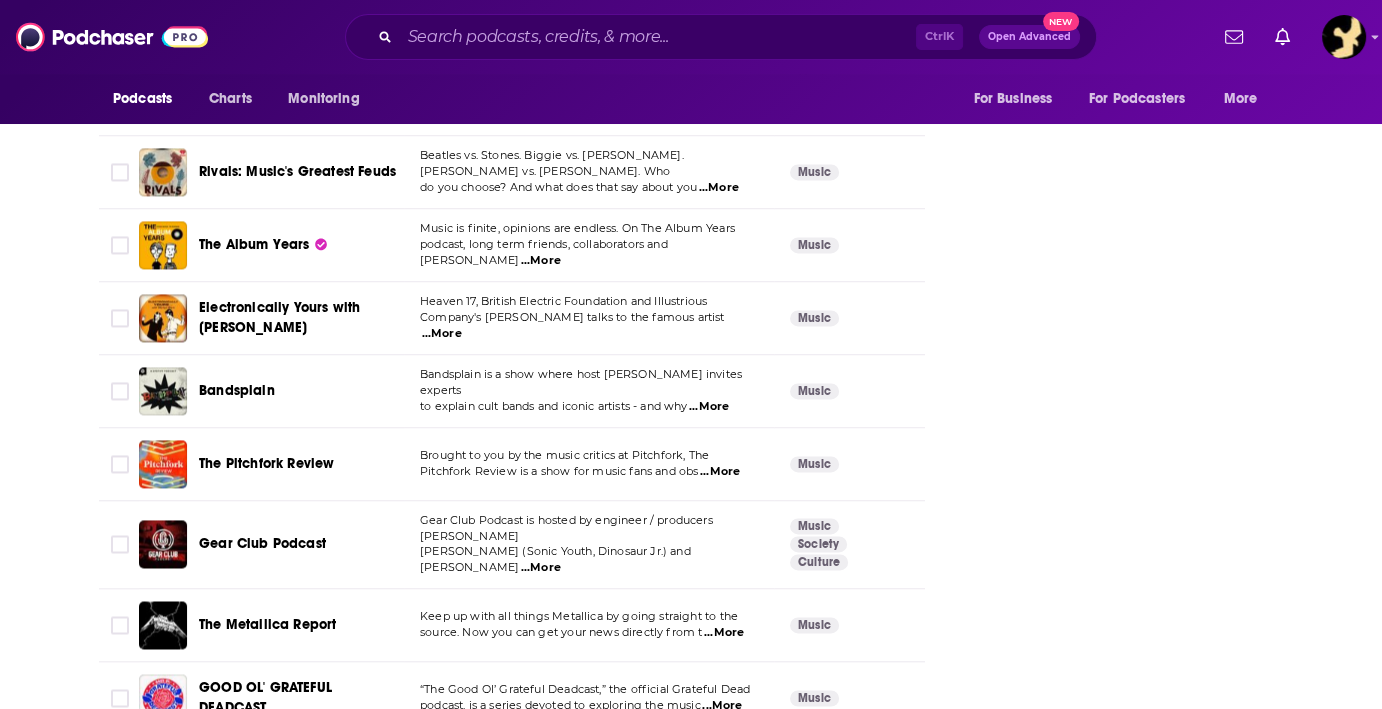 click on "...More" at bounding box center (720, 472) 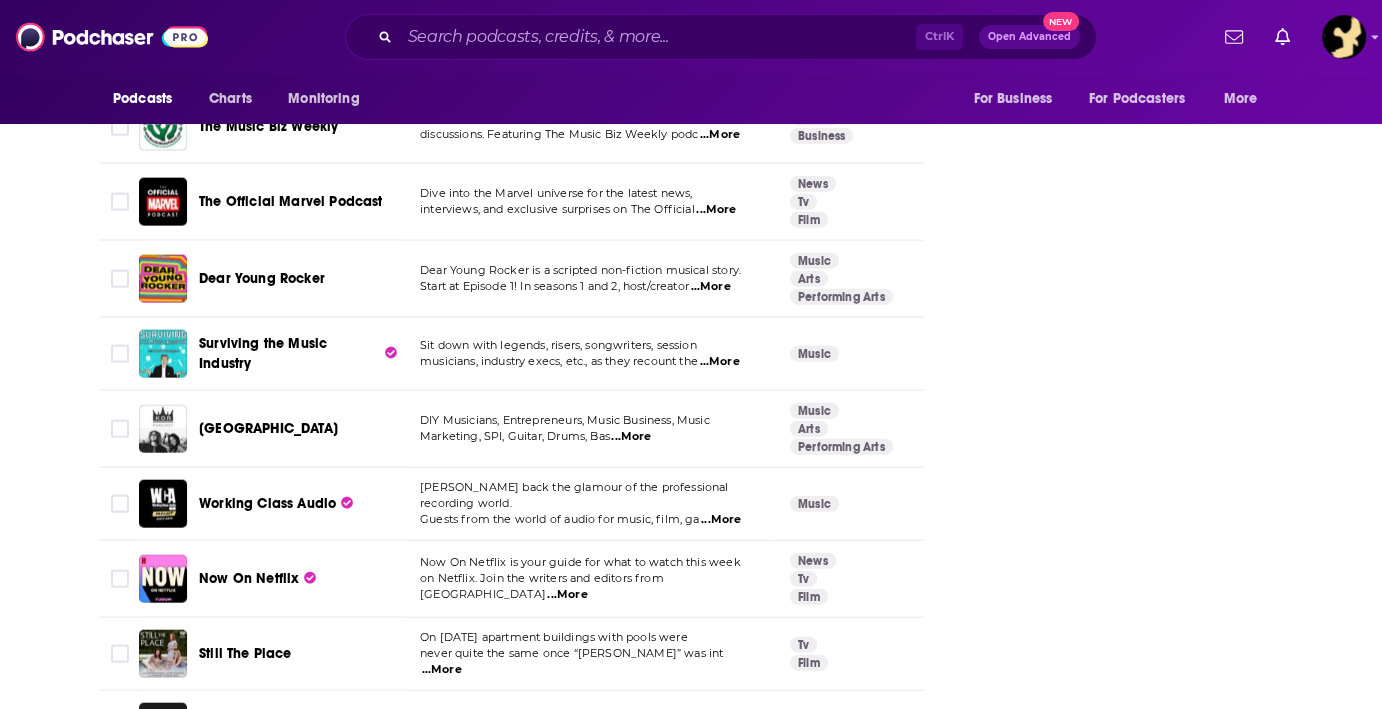 scroll, scrollTop: 5101, scrollLeft: 0, axis: vertical 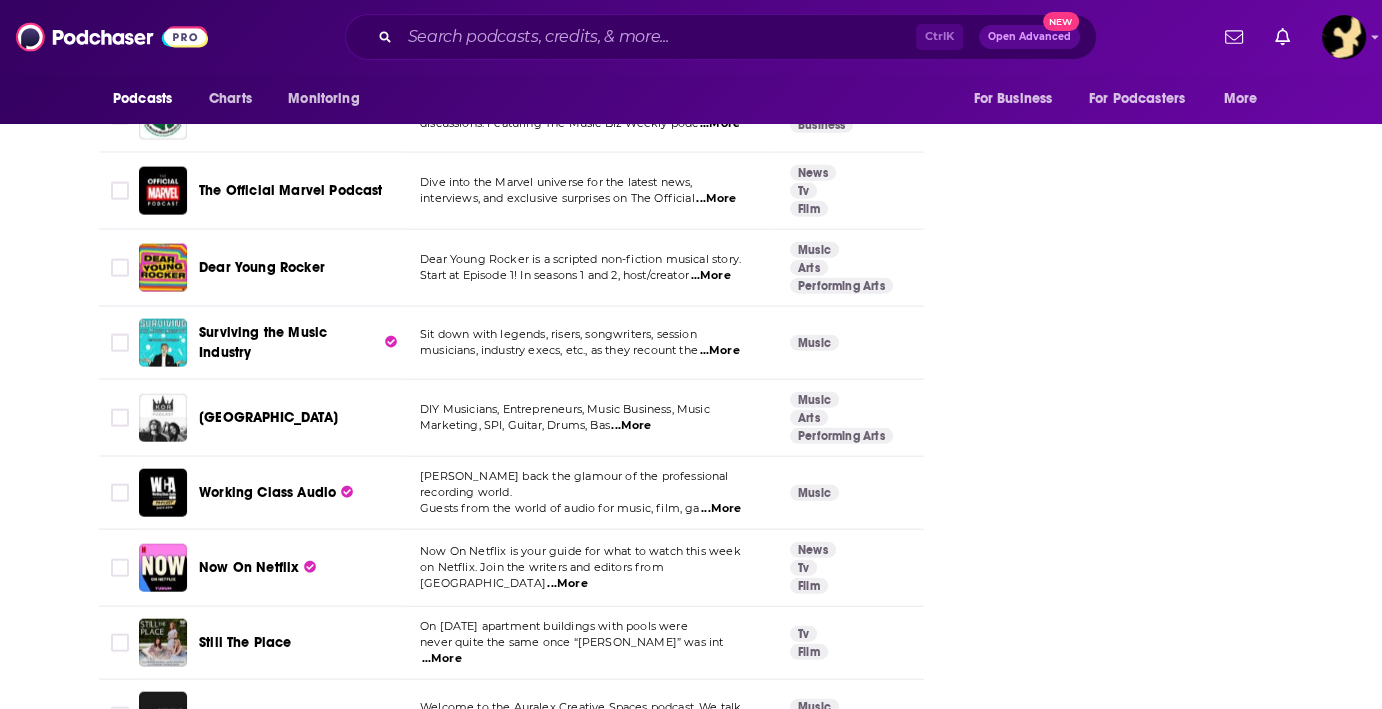 click on "...More" at bounding box center [719, 351] 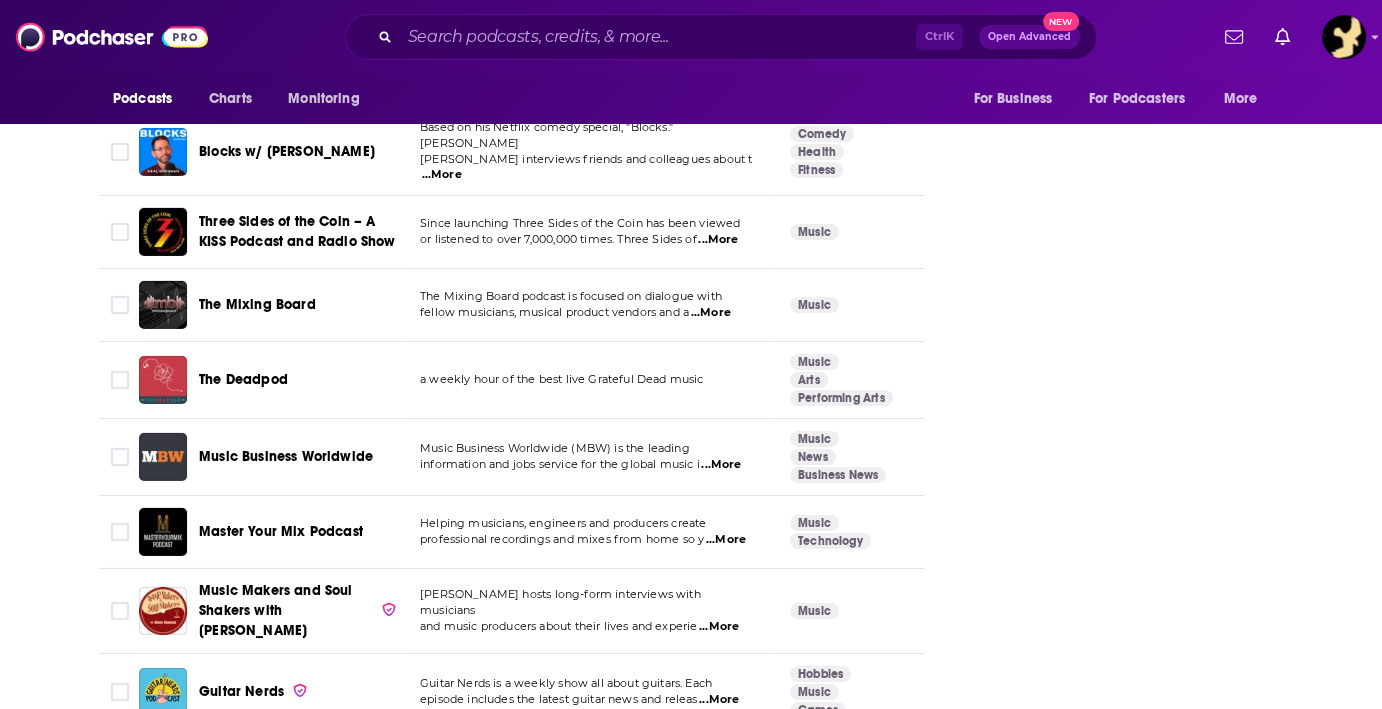 scroll, scrollTop: 7301, scrollLeft: 0, axis: vertical 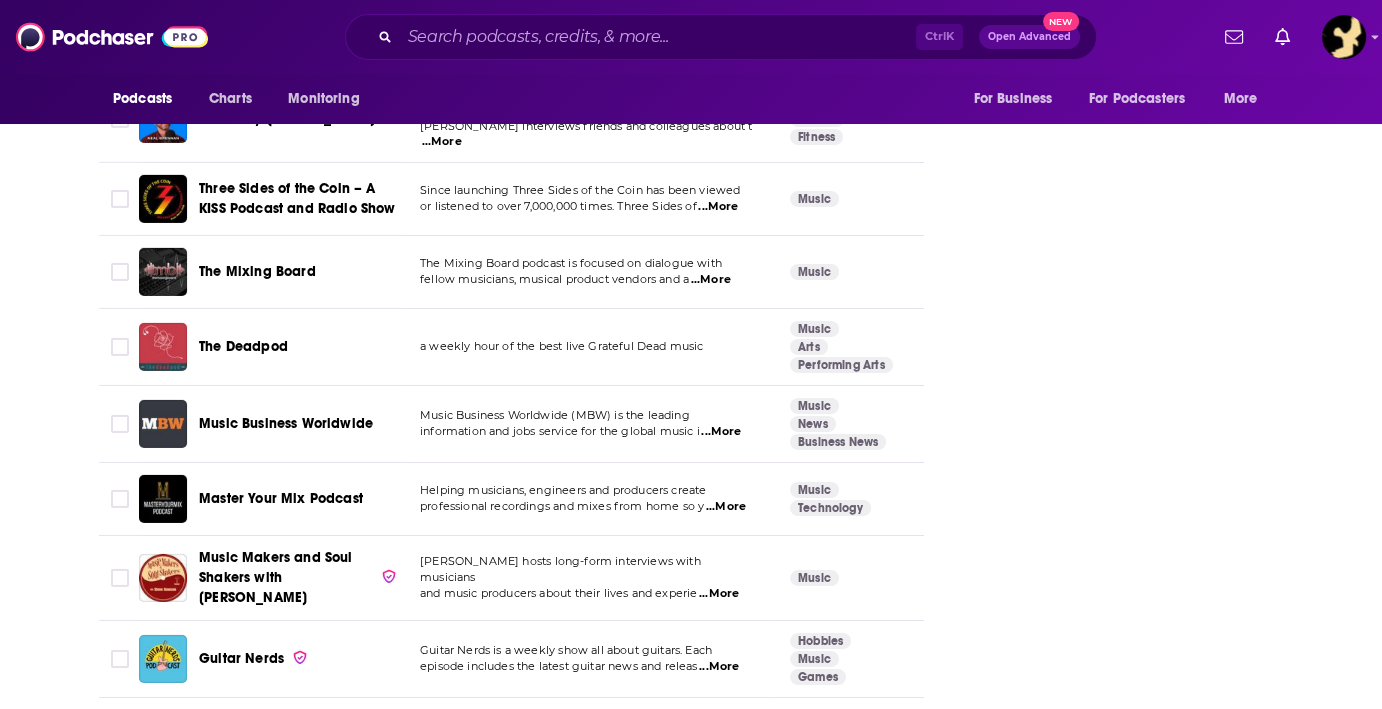 click on "...More" at bounding box center (719, 594) 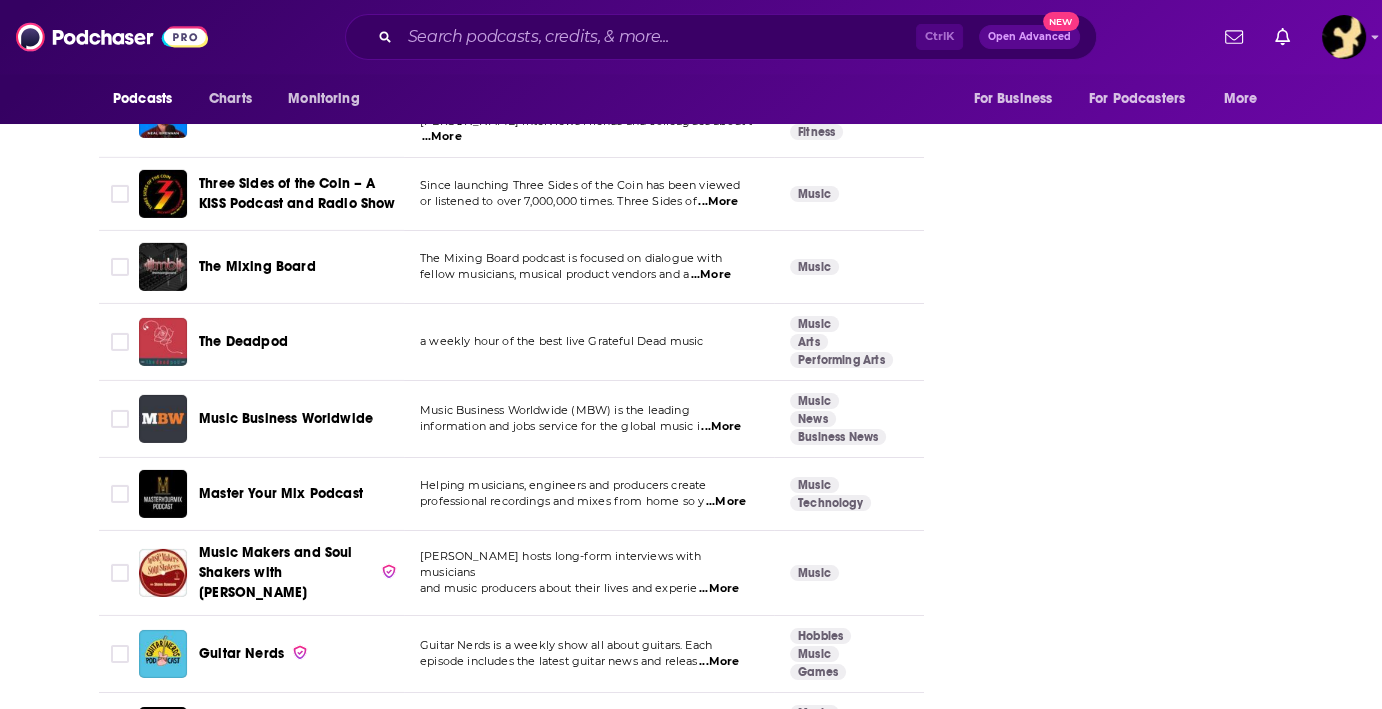 scroll, scrollTop: 7306, scrollLeft: 0, axis: vertical 